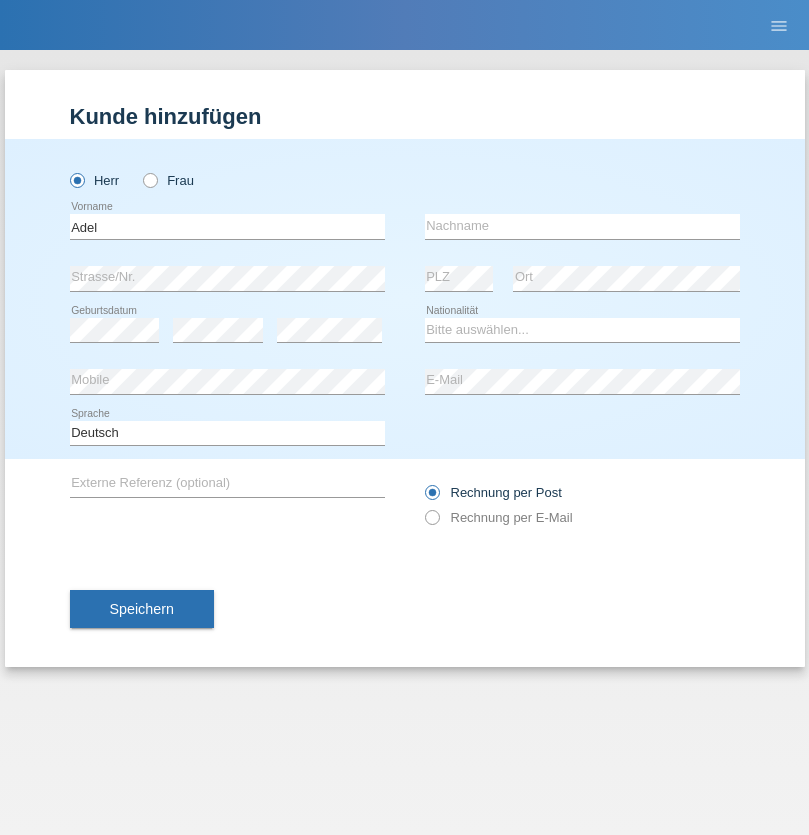scroll, scrollTop: 0, scrollLeft: 0, axis: both 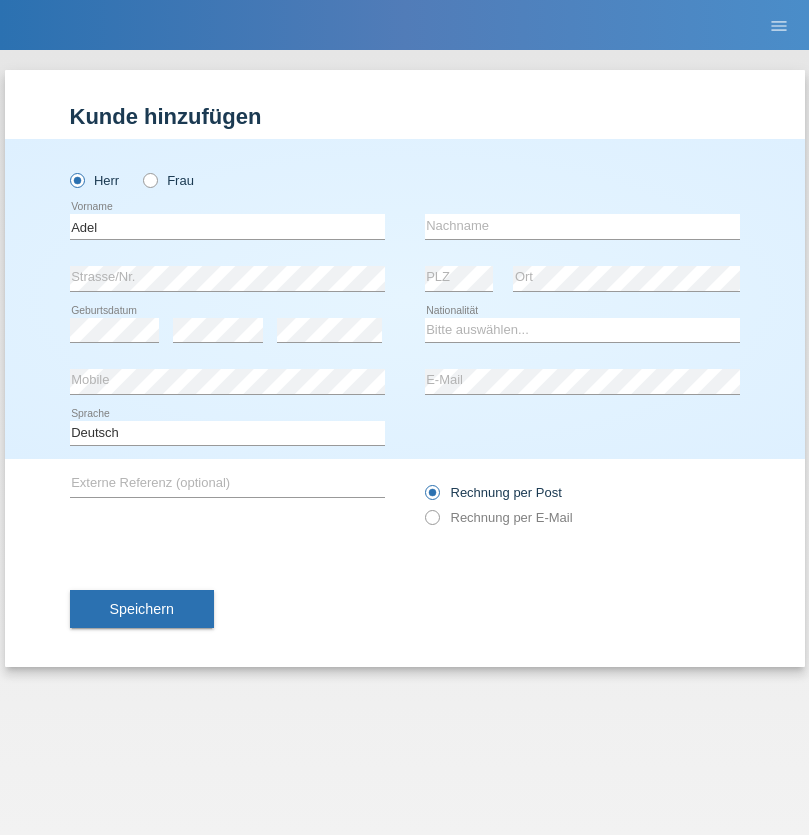 type on "Adel" 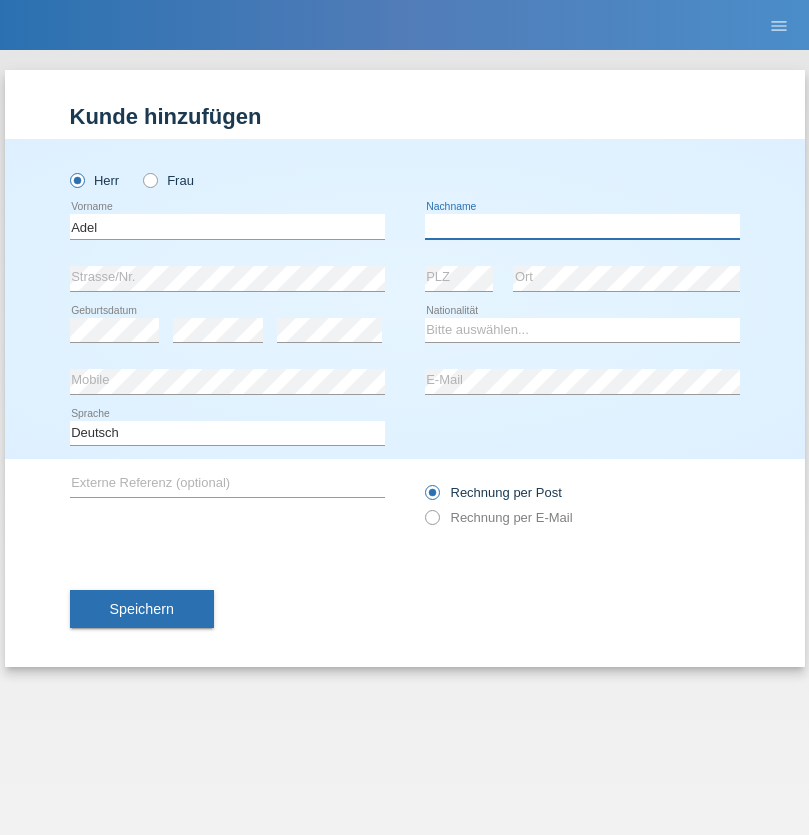 click at bounding box center [582, 226] 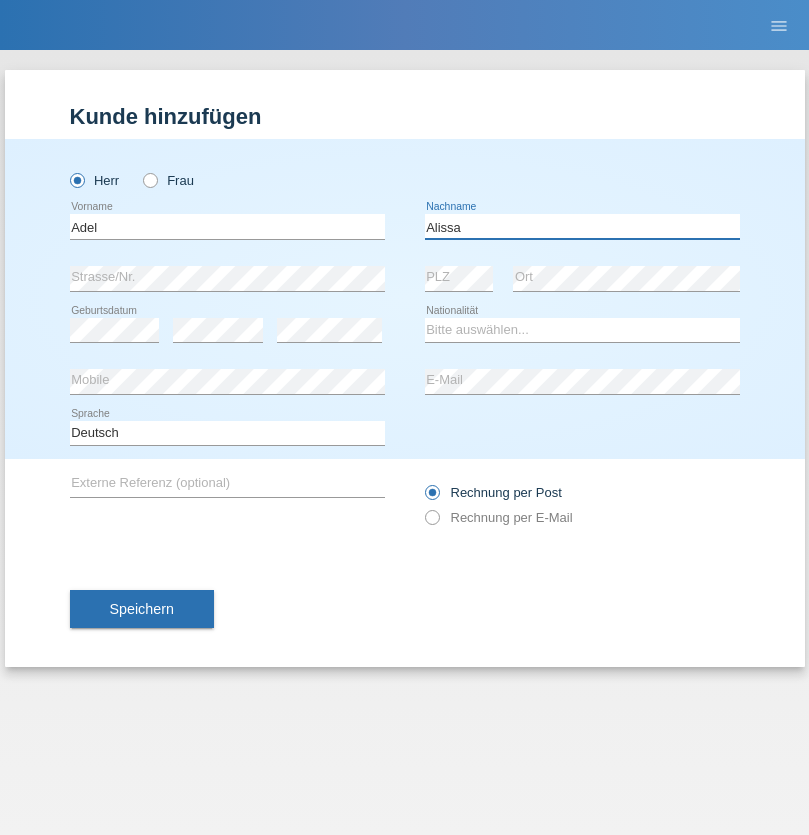 type on "Alissa" 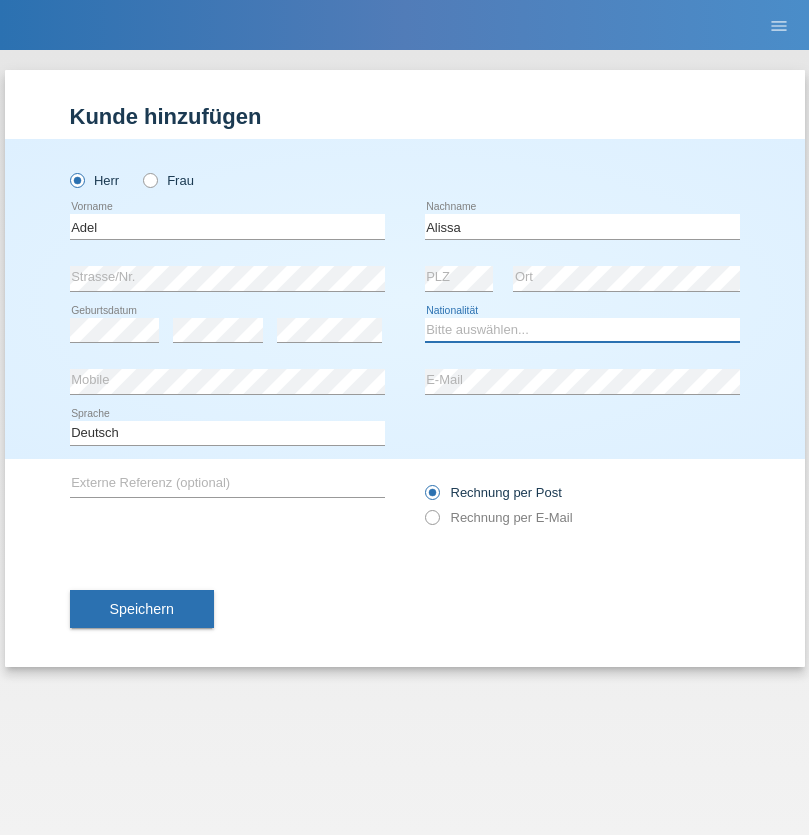 select on "SY" 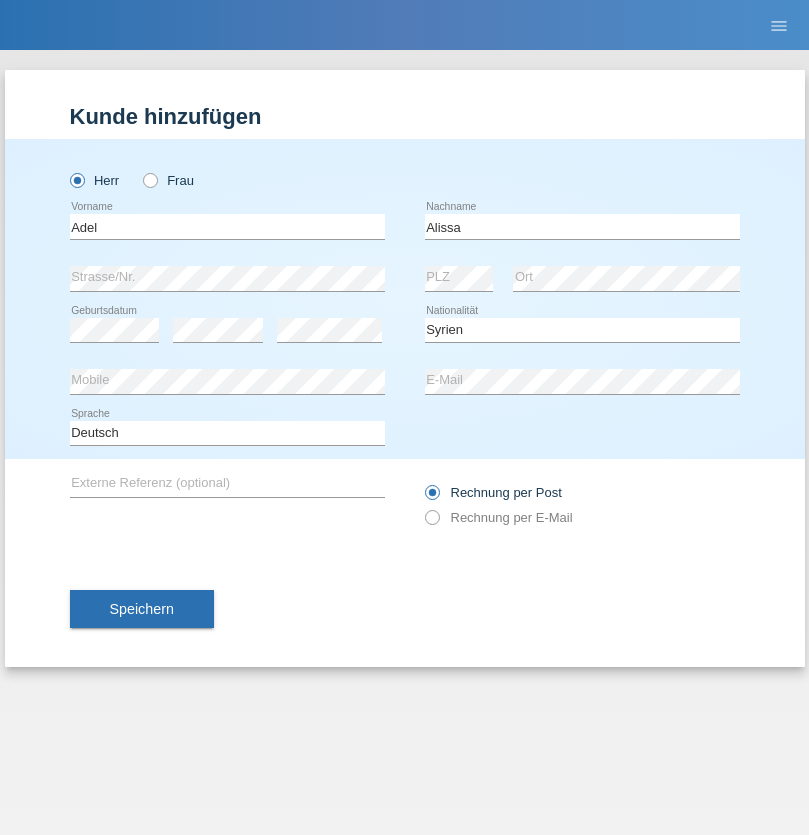 select on "C" 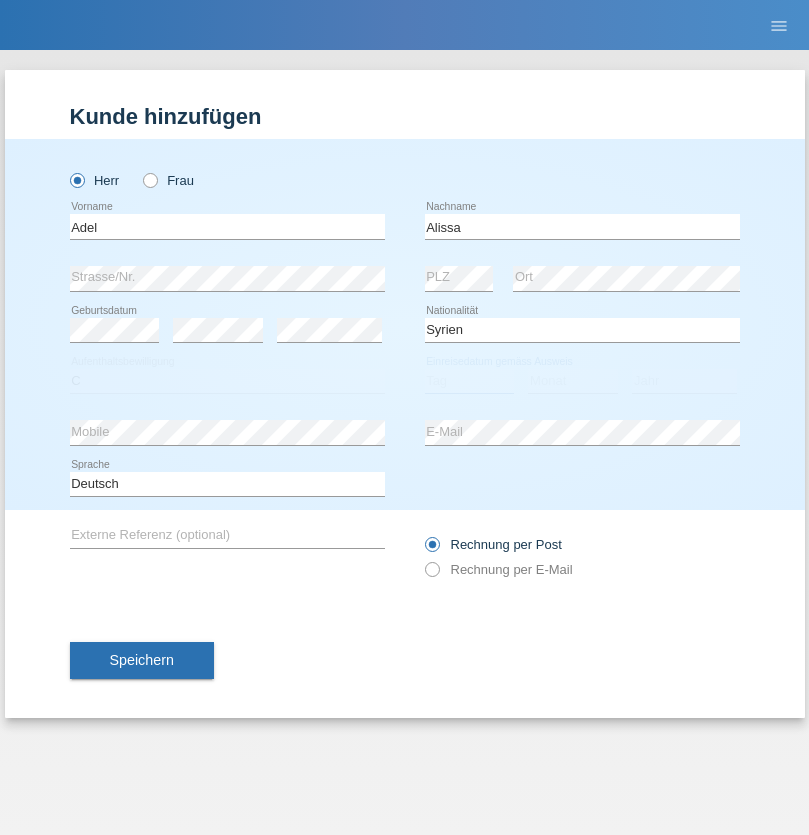 select on "20" 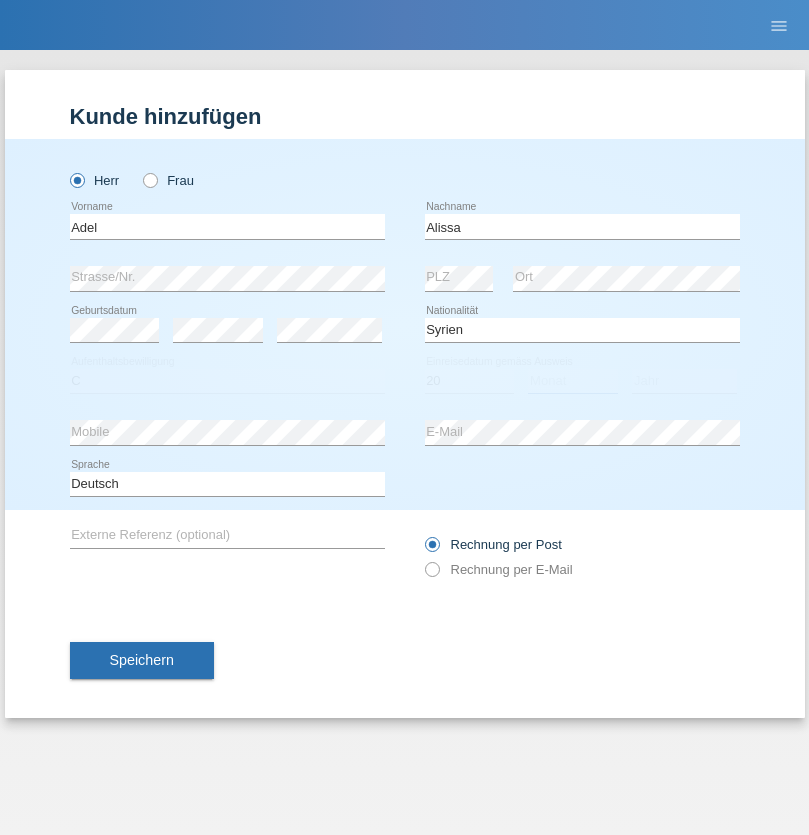 select on "09" 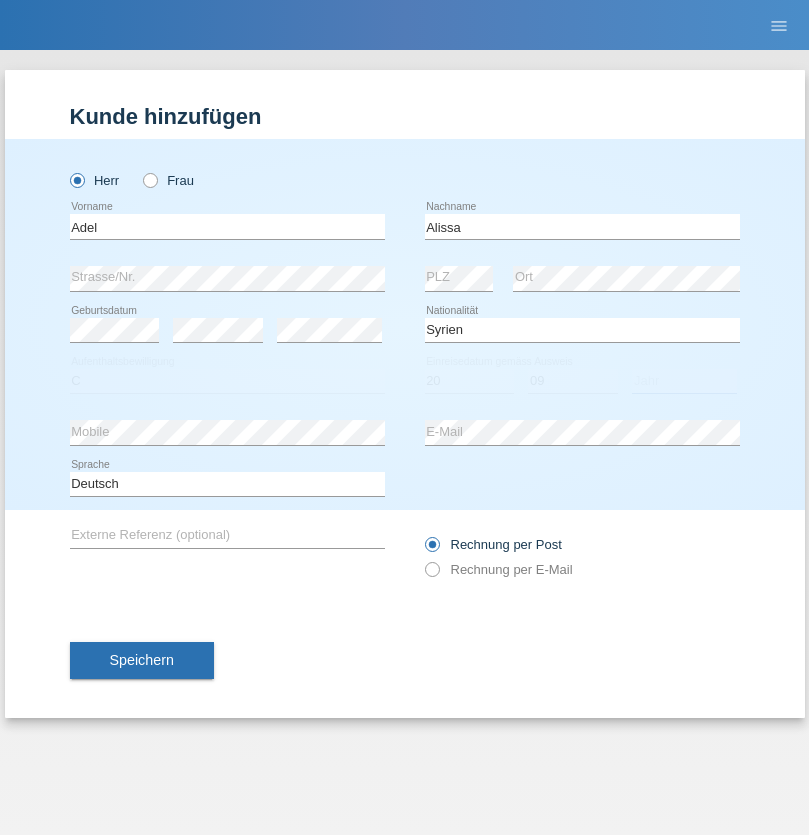 select on "2018" 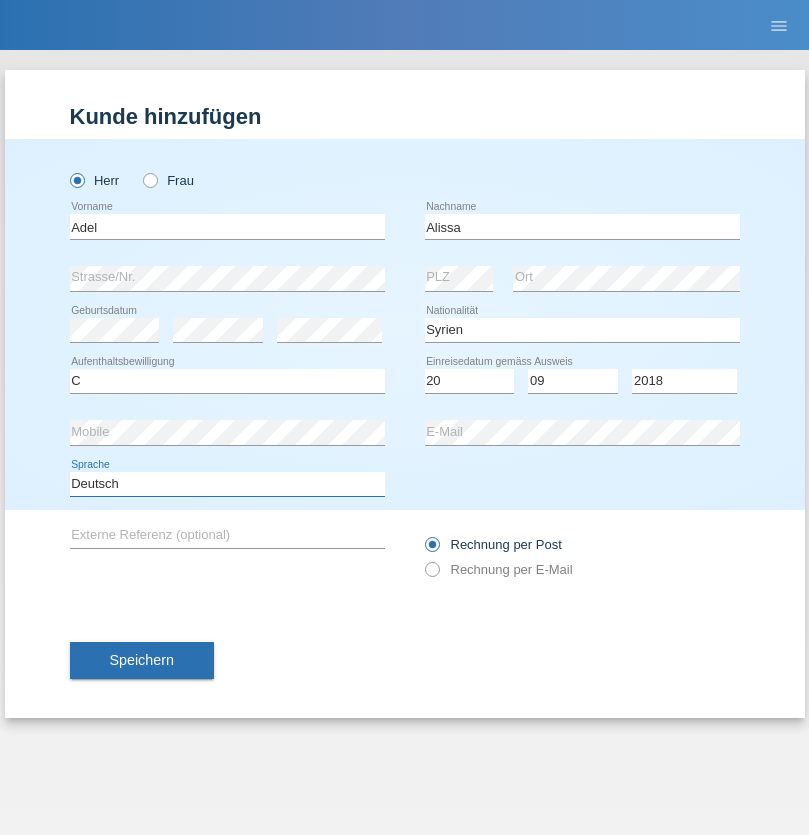 select on "en" 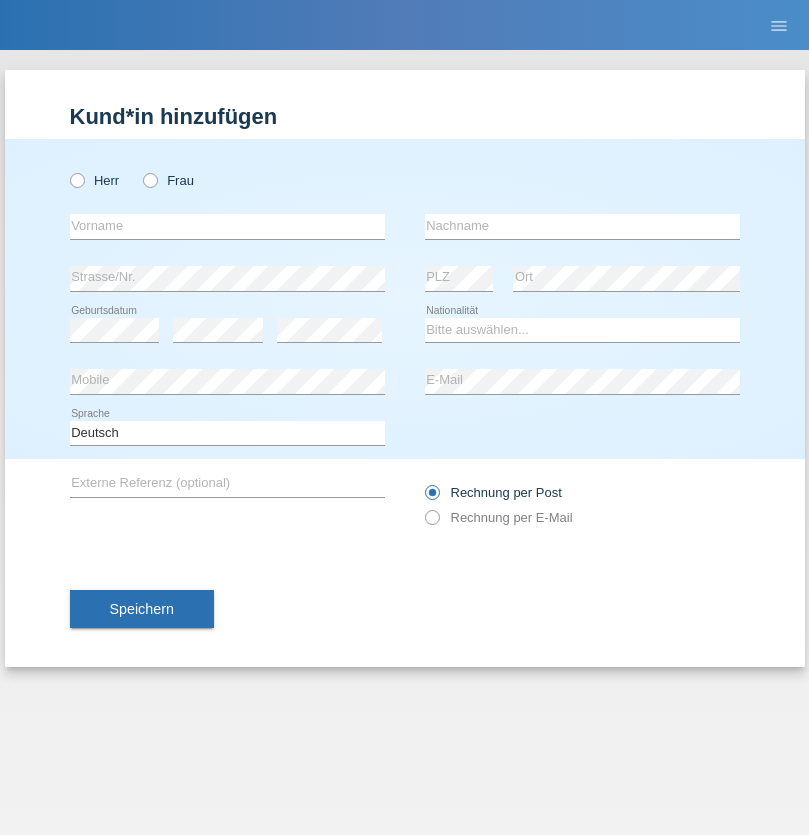 scroll, scrollTop: 0, scrollLeft: 0, axis: both 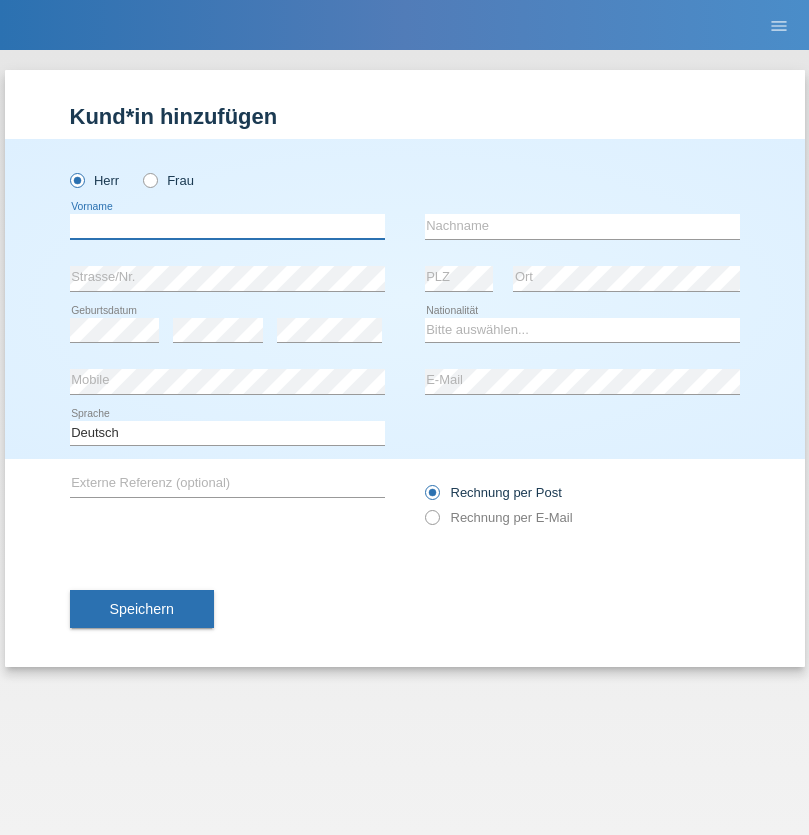 click at bounding box center (227, 226) 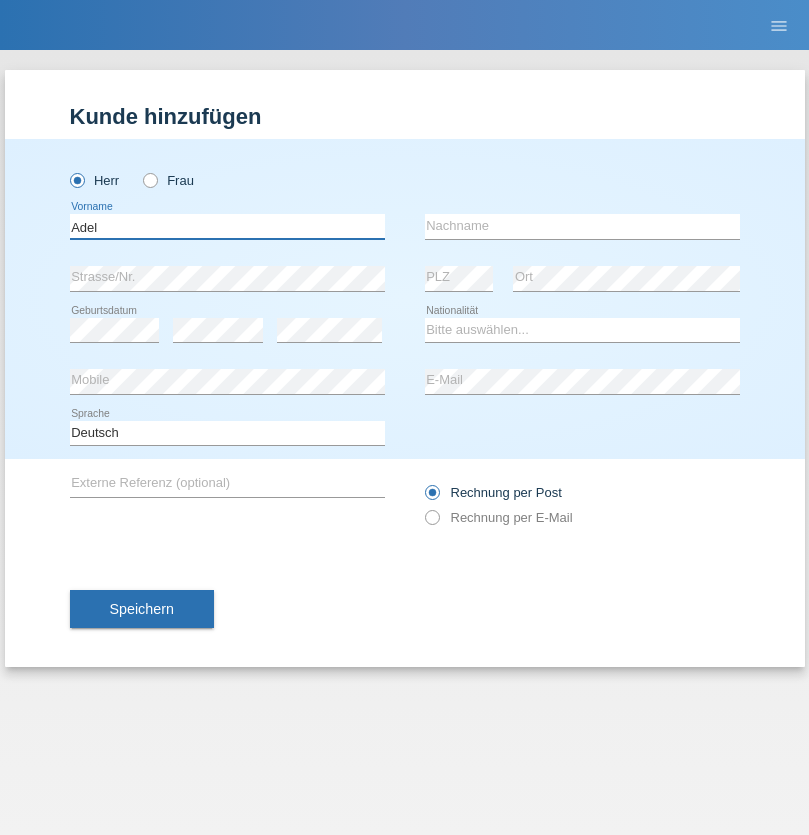 type on "Adel" 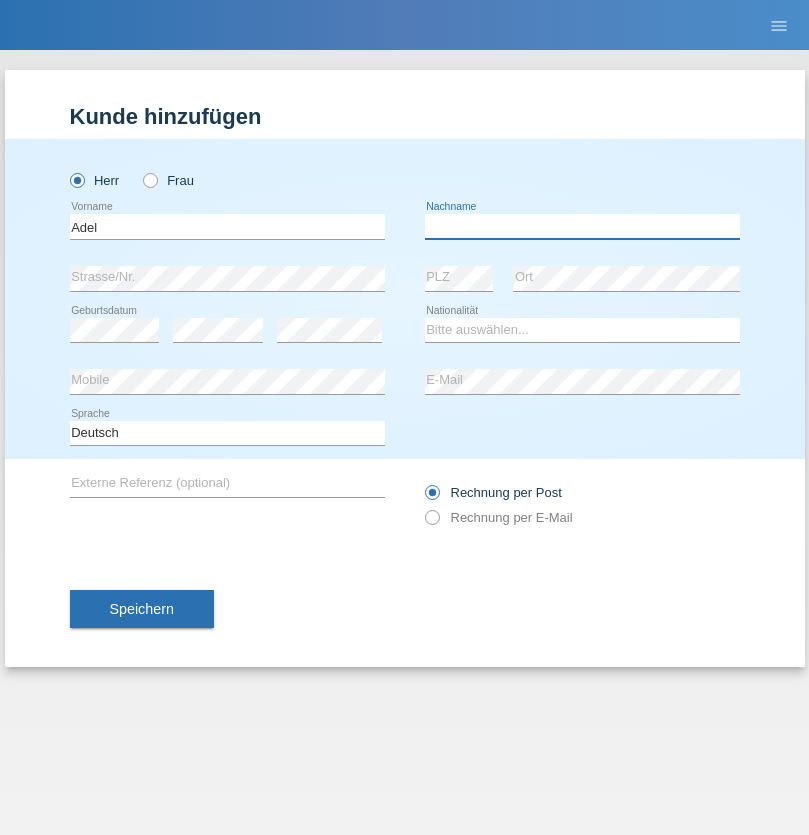 click at bounding box center [582, 226] 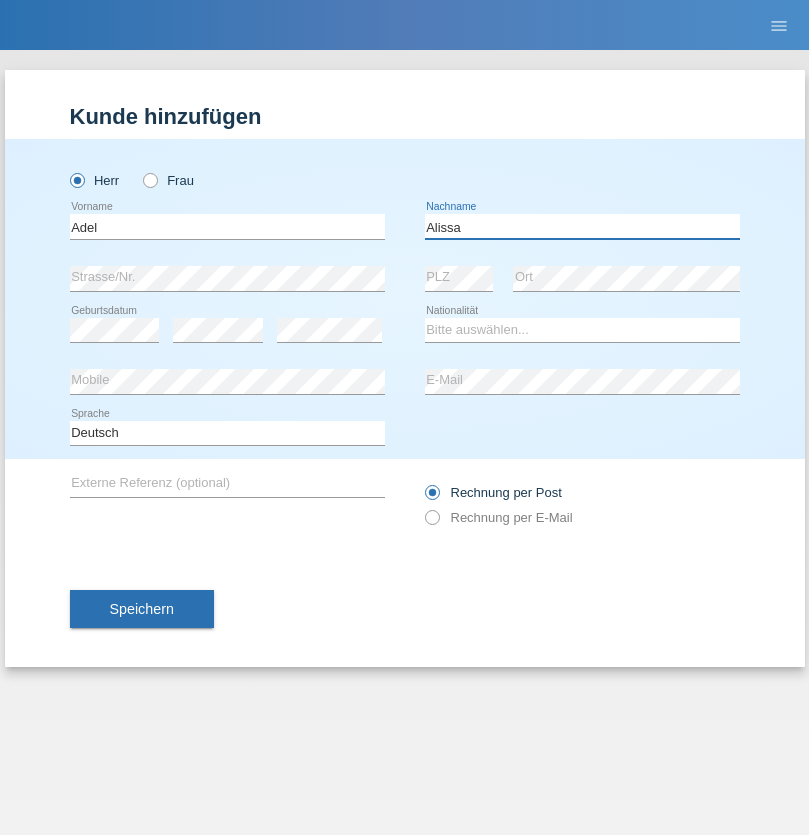 type on "Alissa" 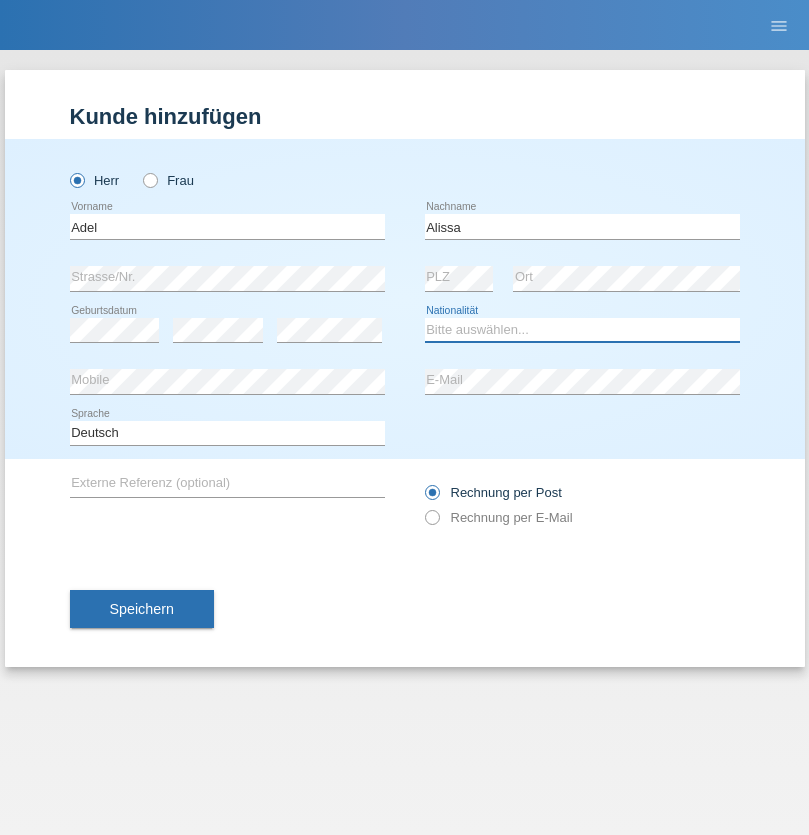 select on "SY" 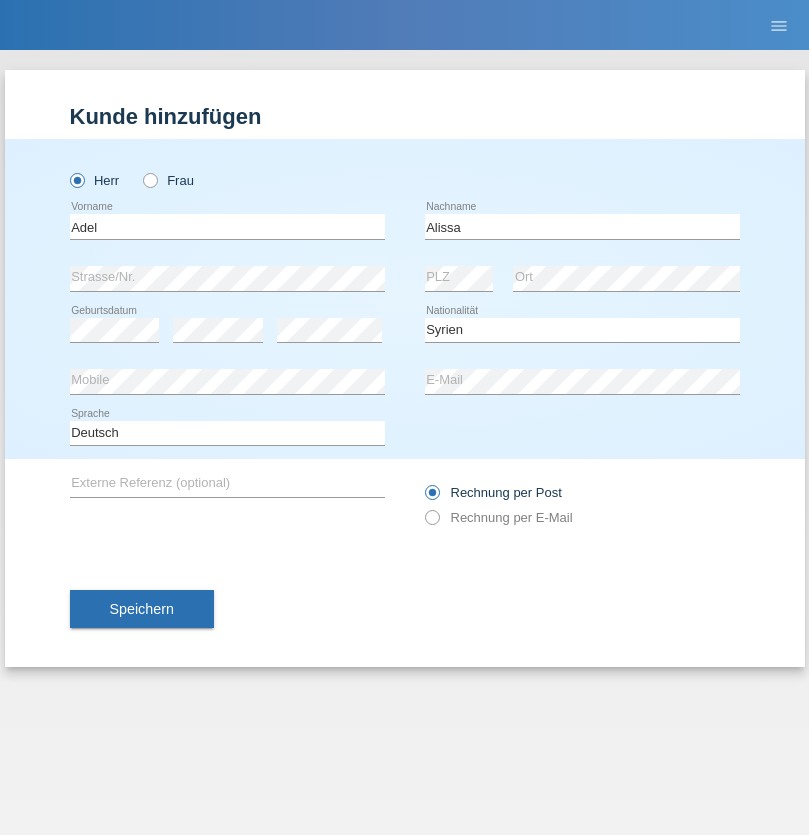 select on "C" 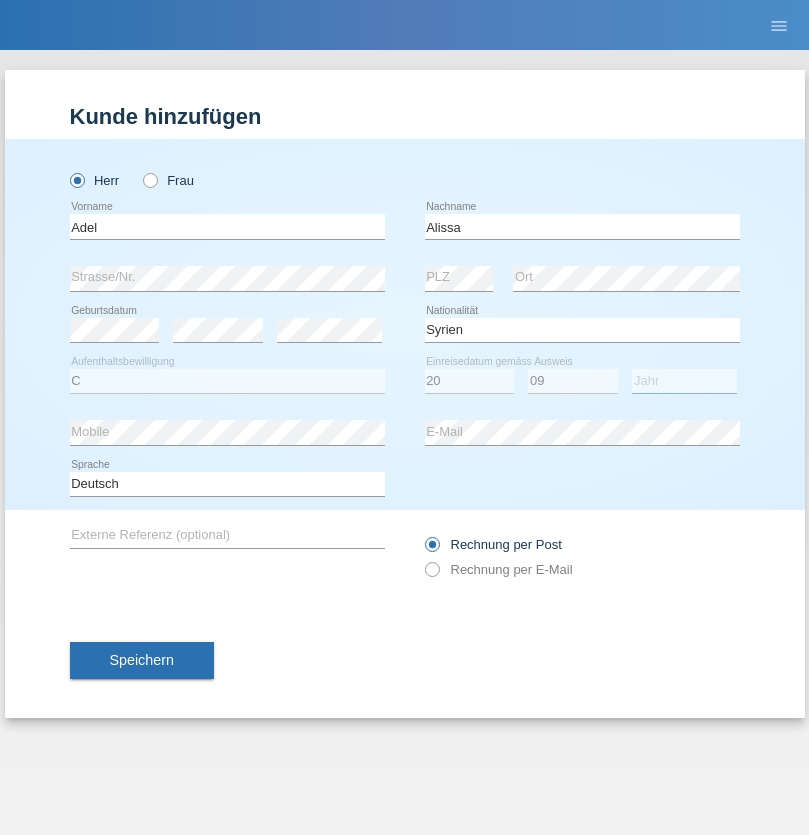 select on "2018" 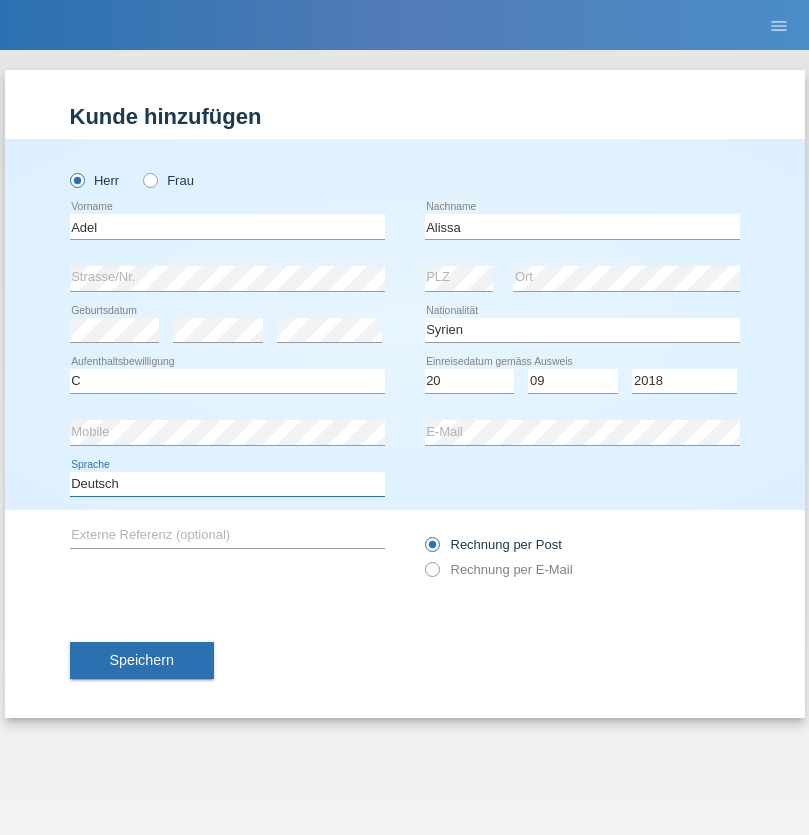 select on "en" 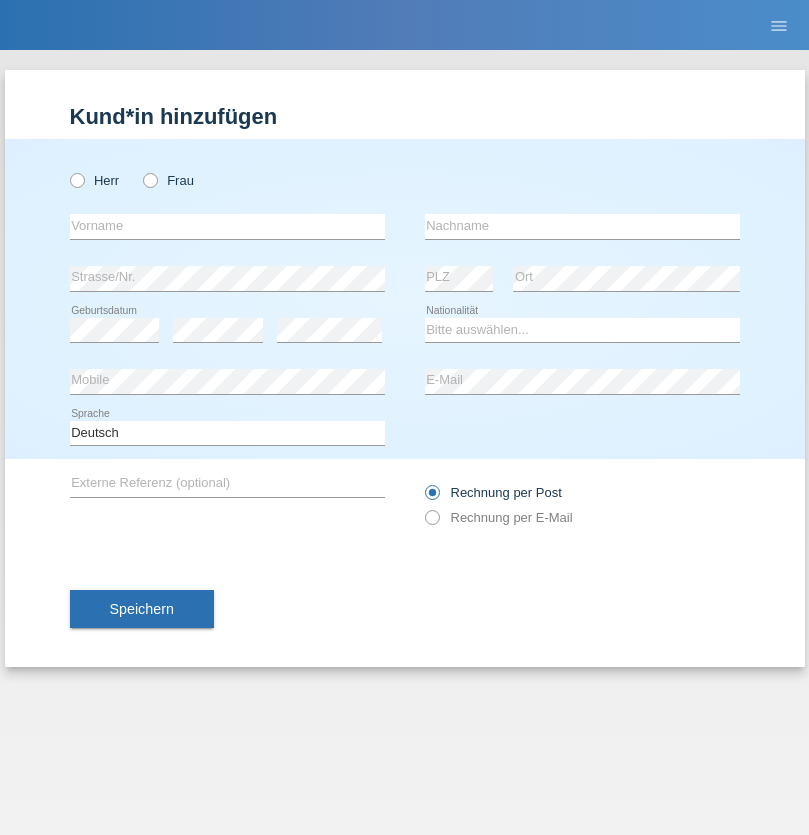scroll, scrollTop: 0, scrollLeft: 0, axis: both 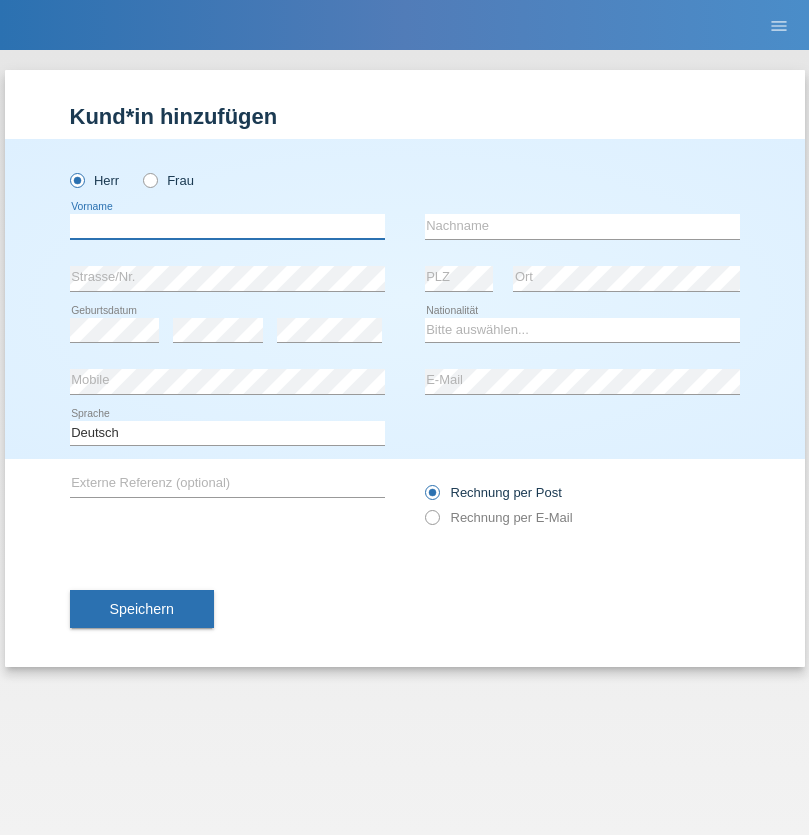 click at bounding box center [227, 226] 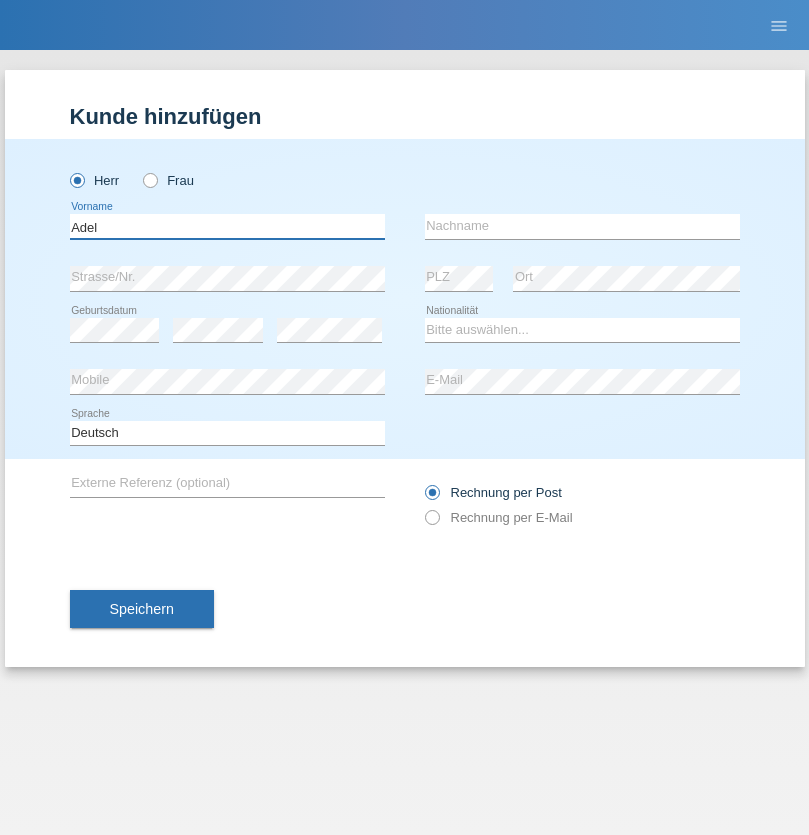 type on "Adel" 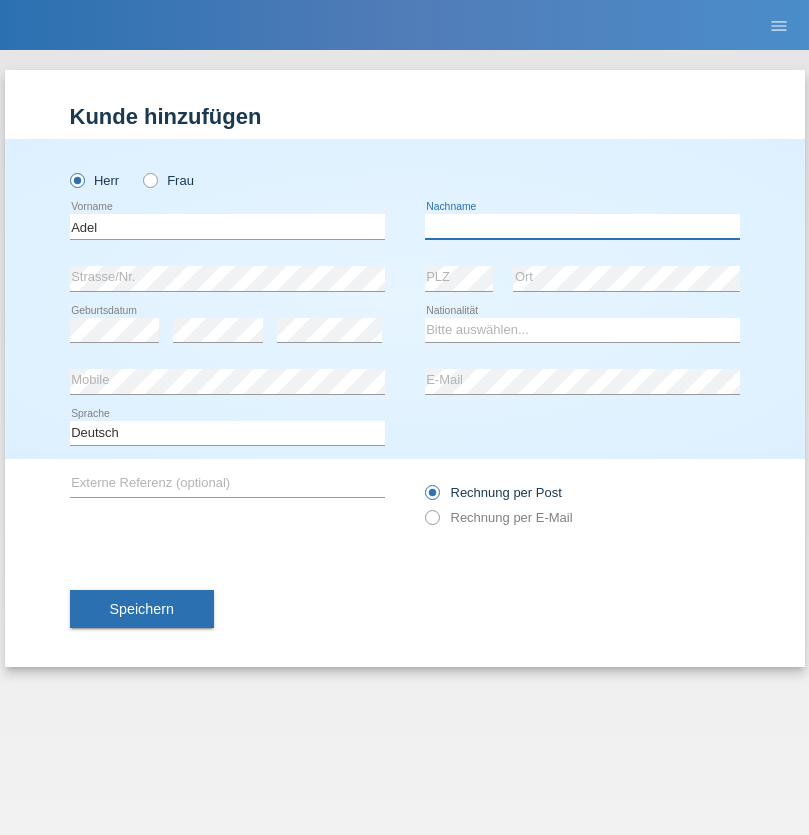 click at bounding box center [582, 226] 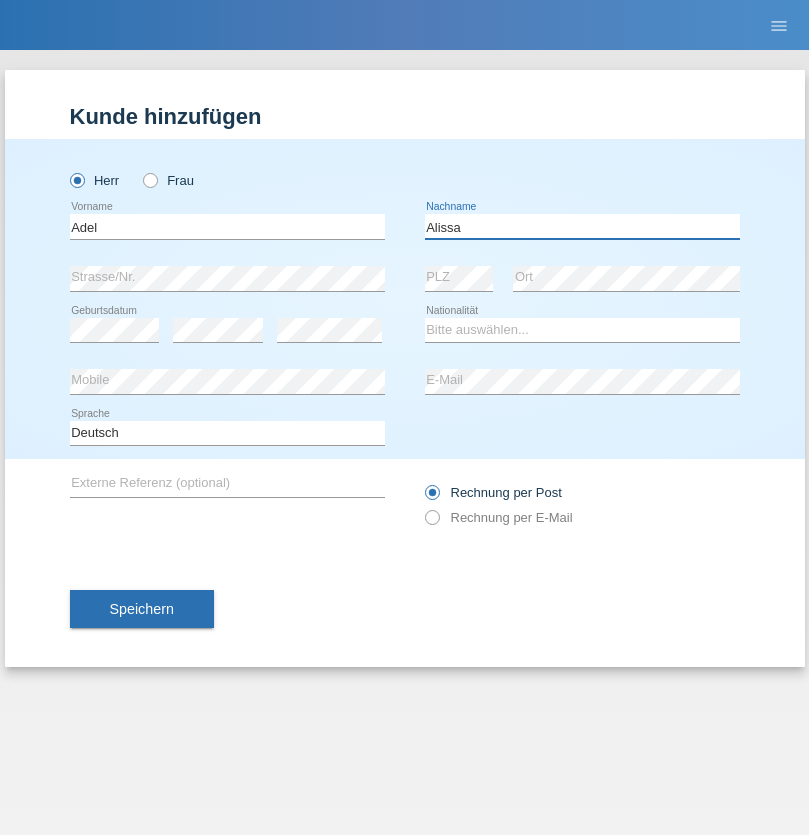 type on "Alissa" 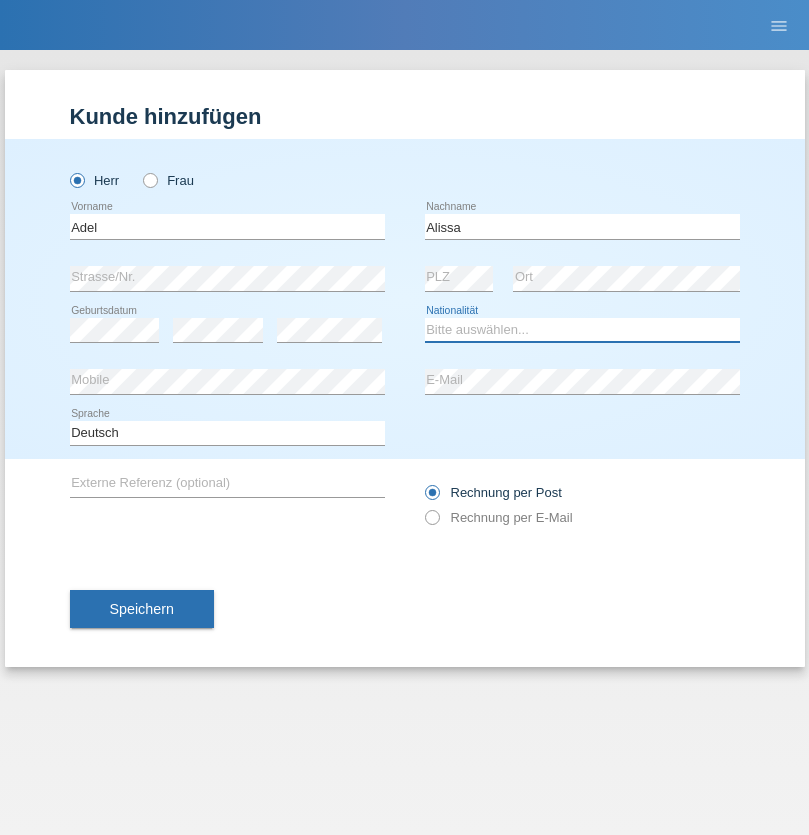 select on "SY" 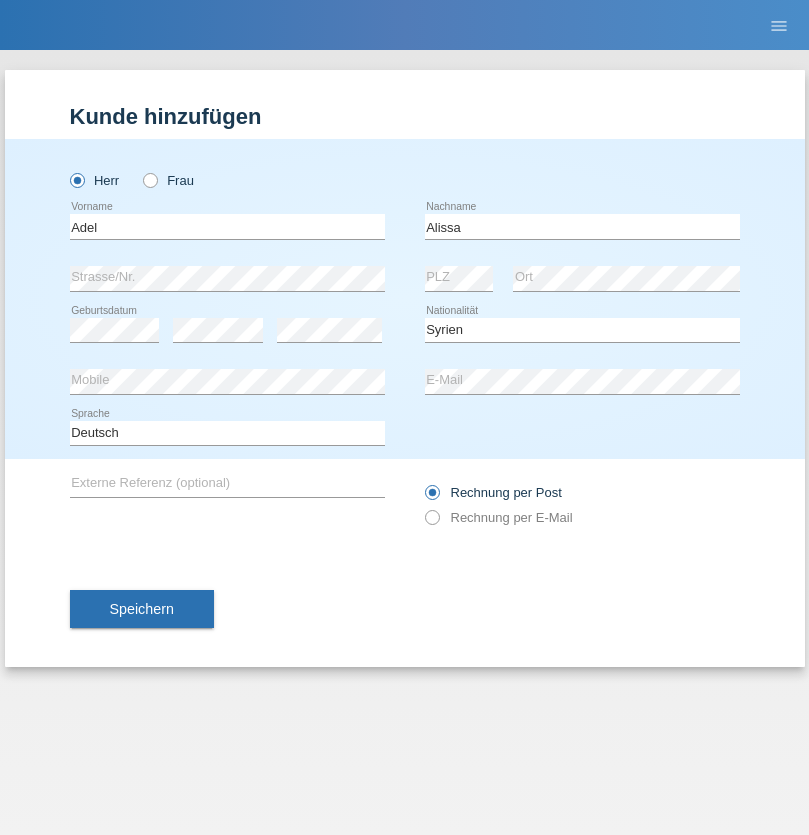 select on "C" 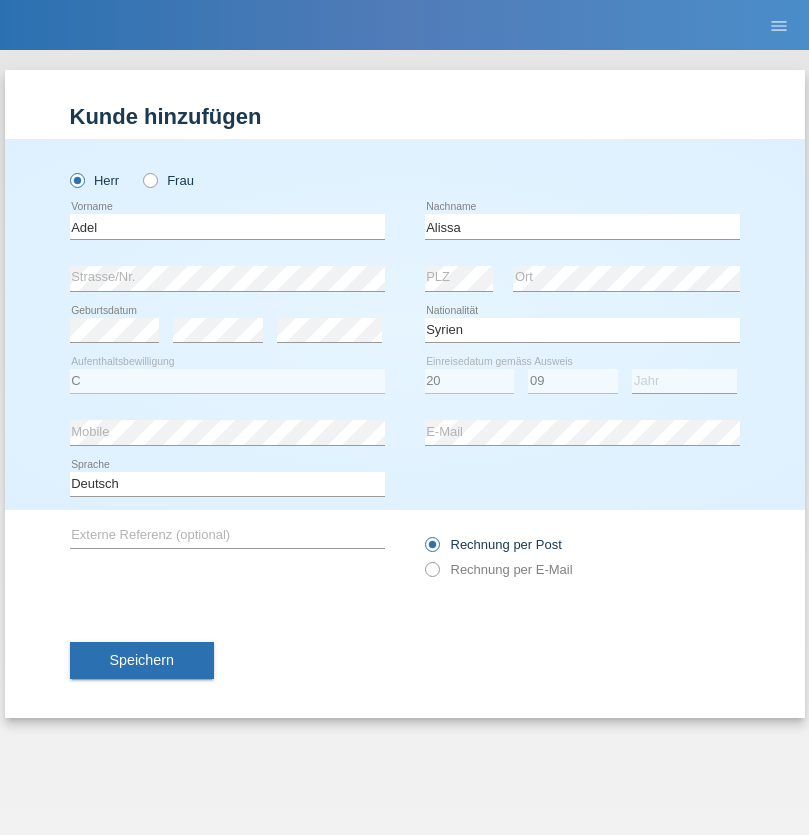 select on "2018" 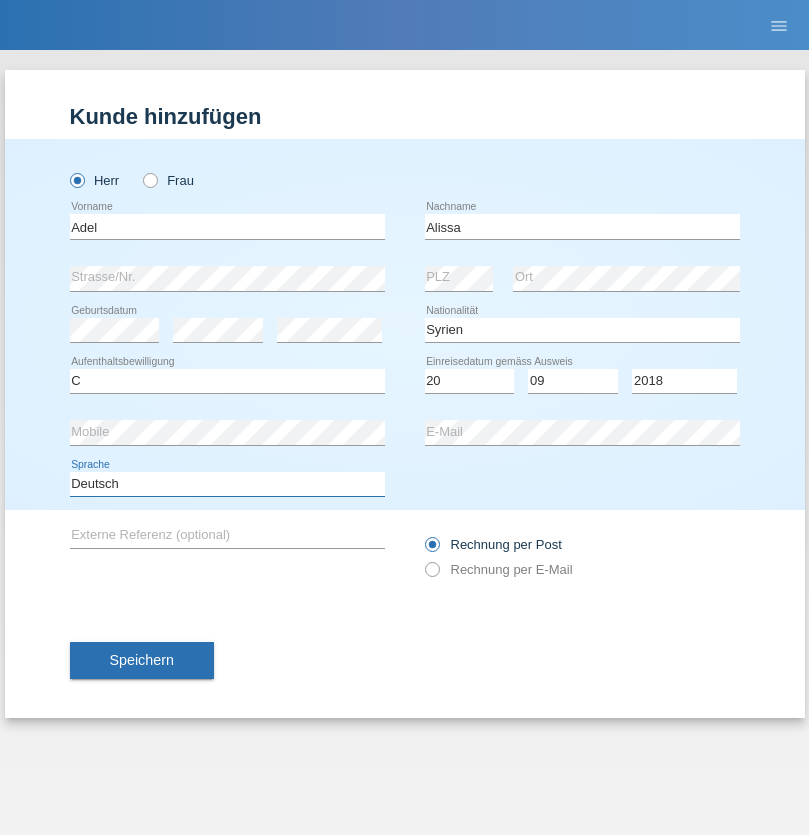 select on "en" 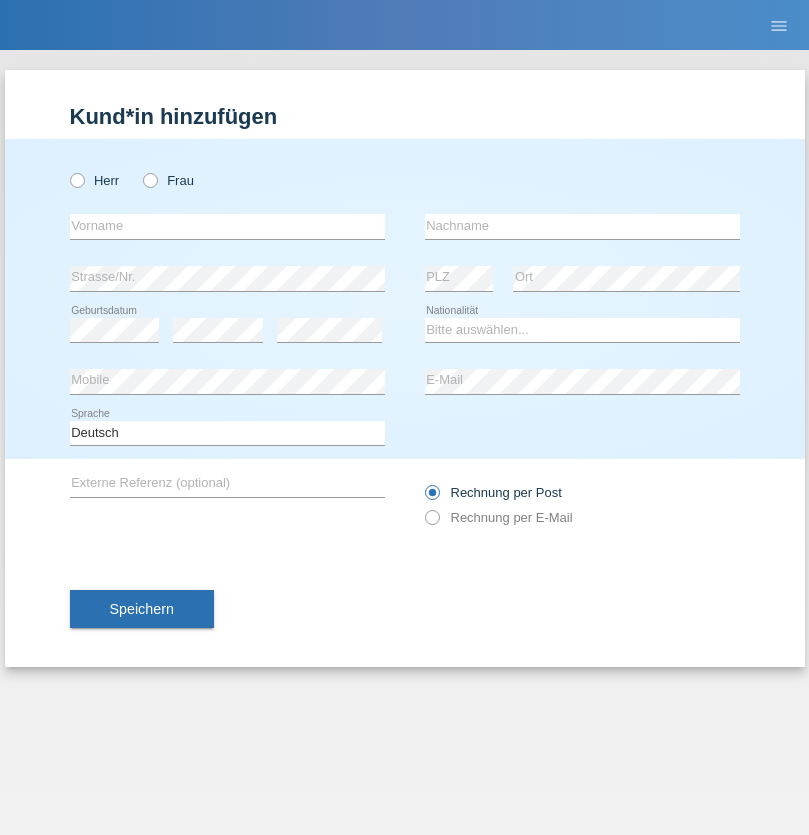 scroll, scrollTop: 0, scrollLeft: 0, axis: both 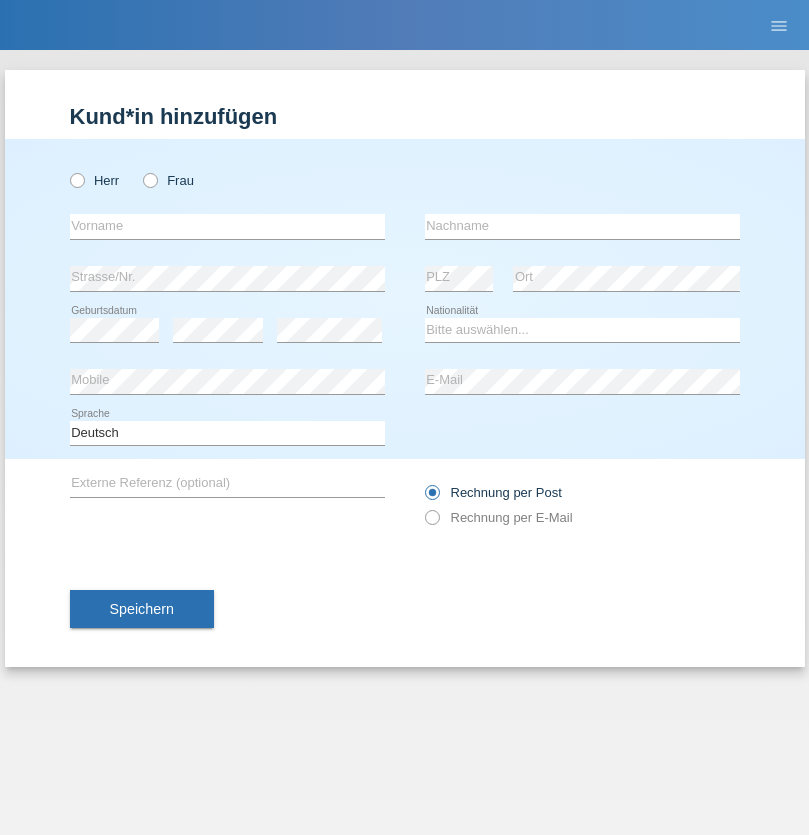 radio on "true" 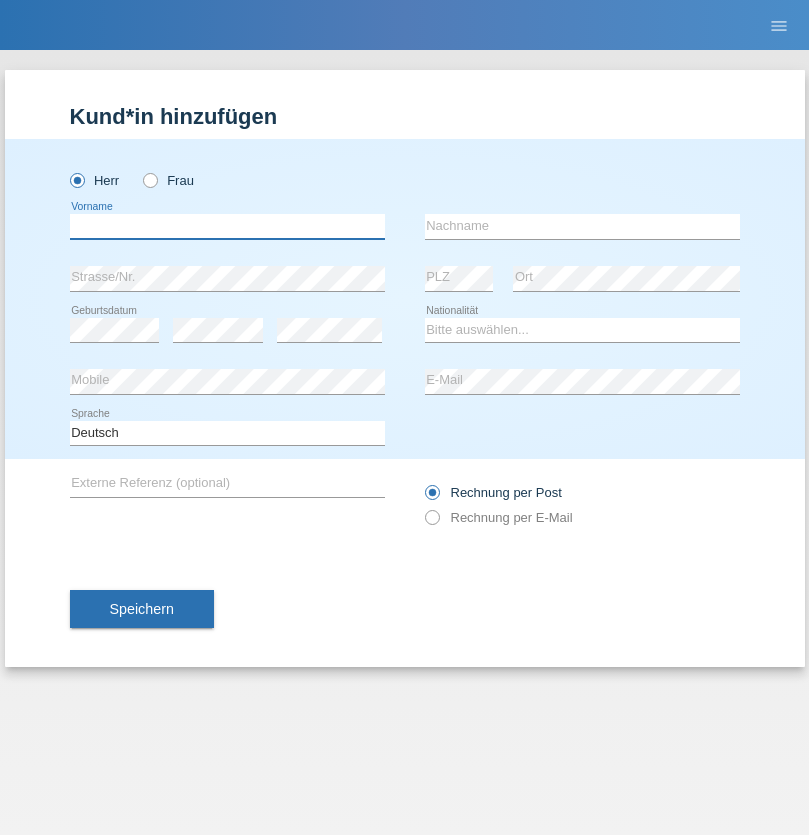 click at bounding box center (227, 226) 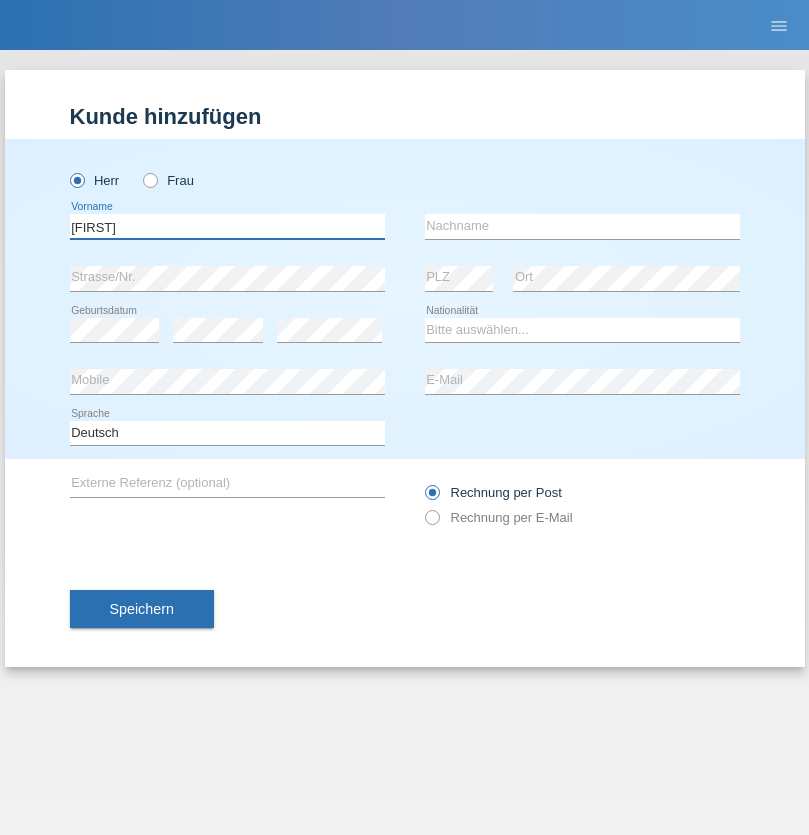 type on "Paolo" 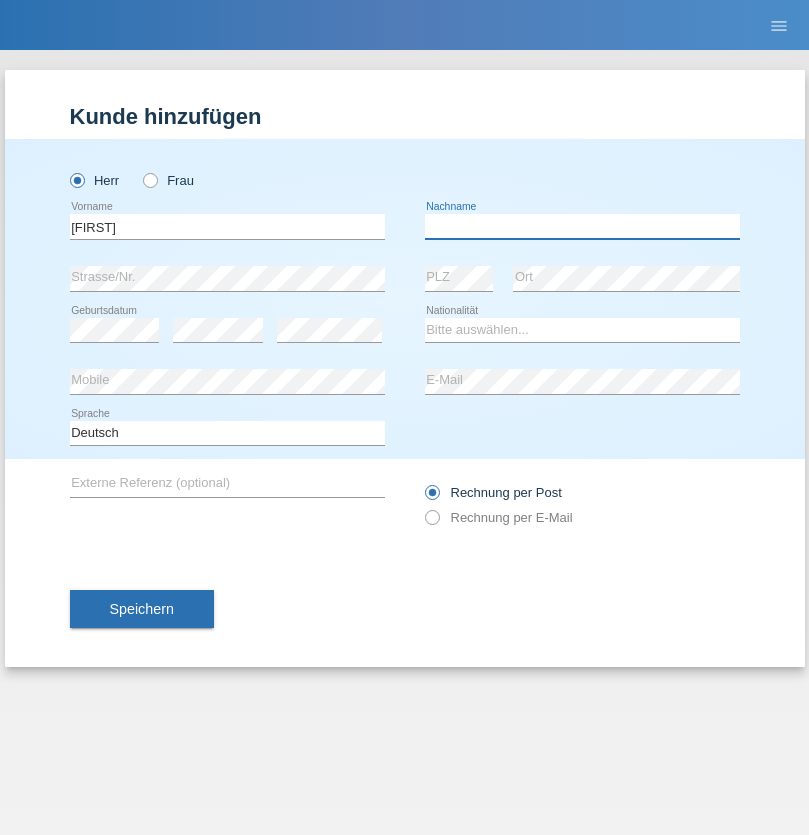click at bounding box center (582, 226) 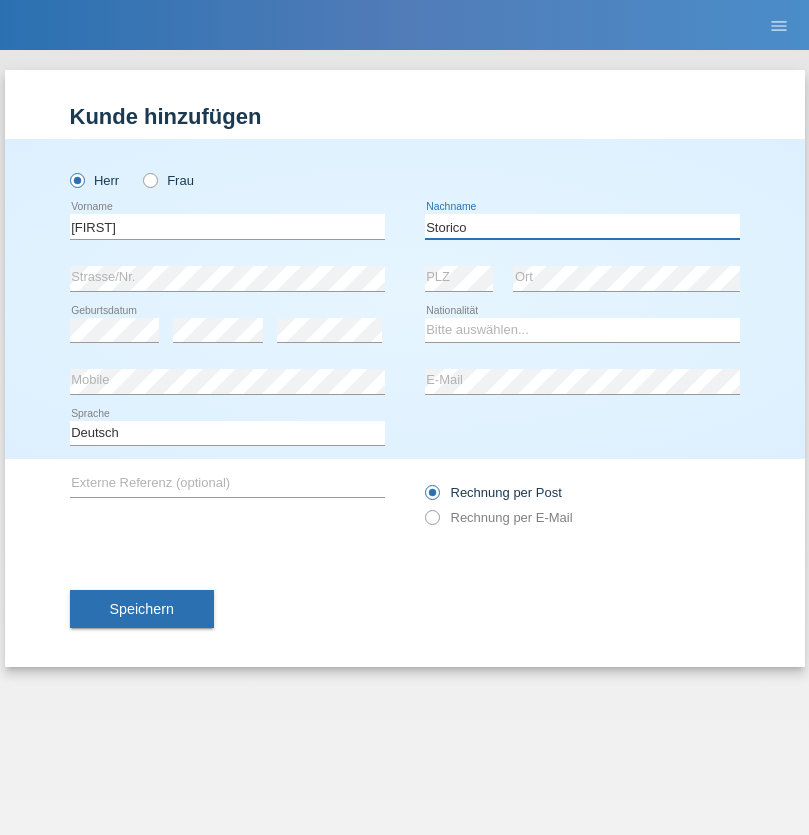 type on "Storico" 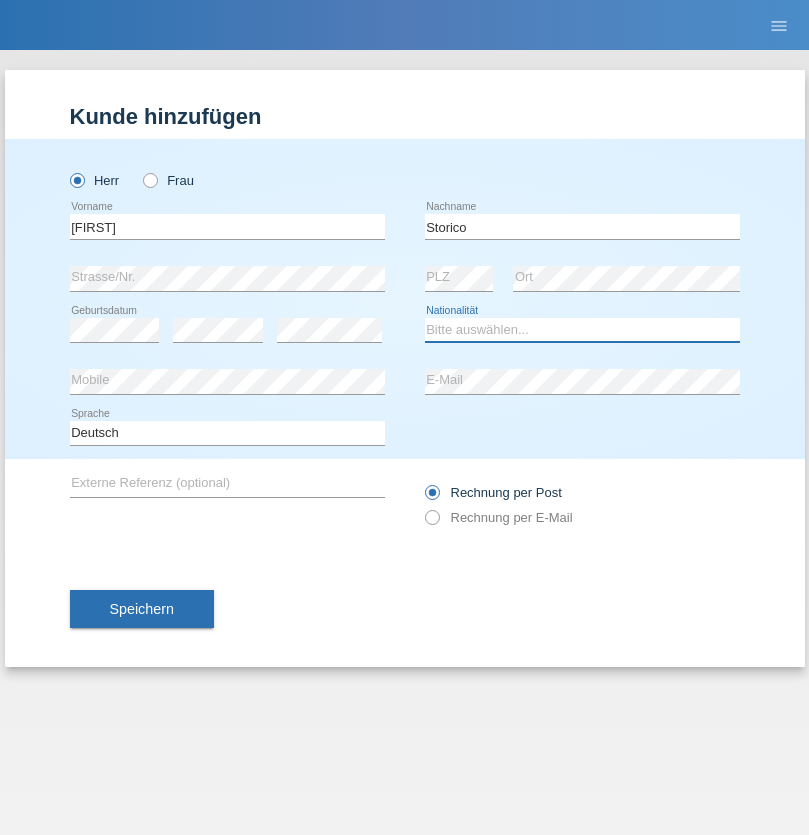 select on "IT" 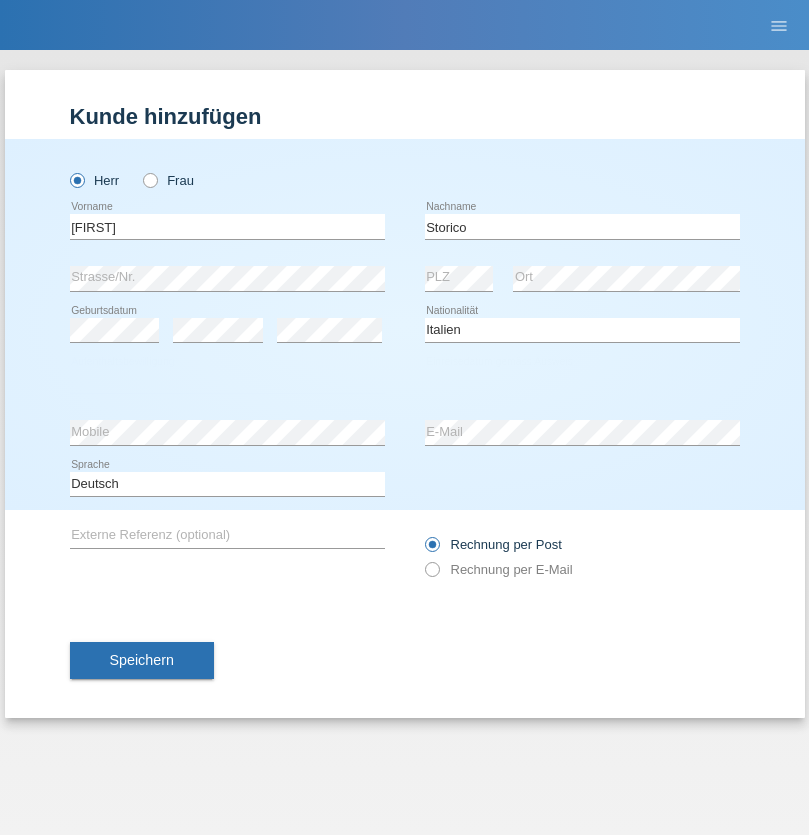 select on "C" 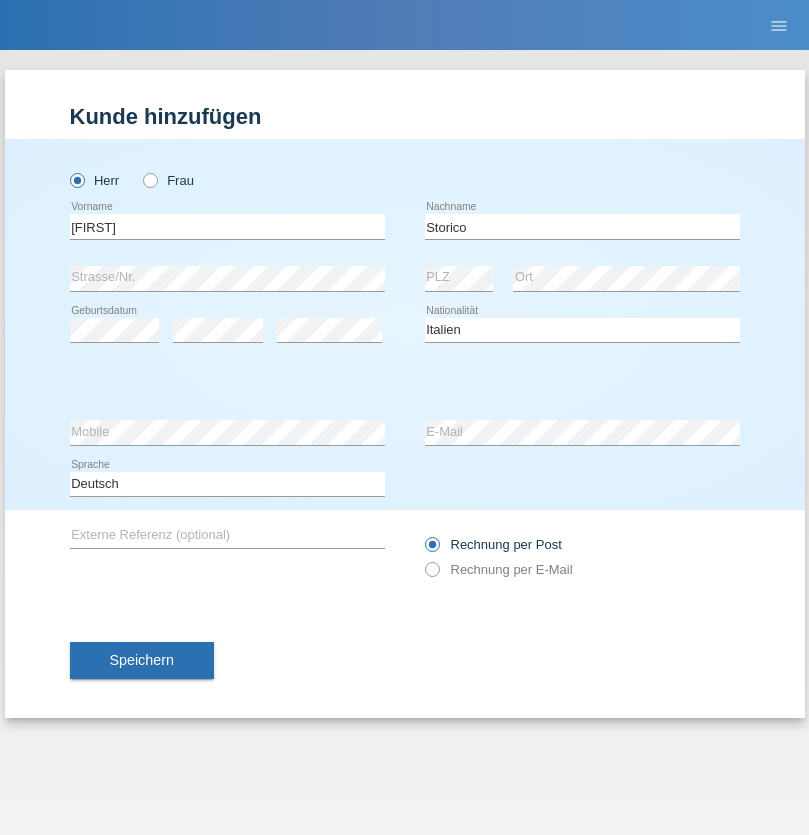select on "01" 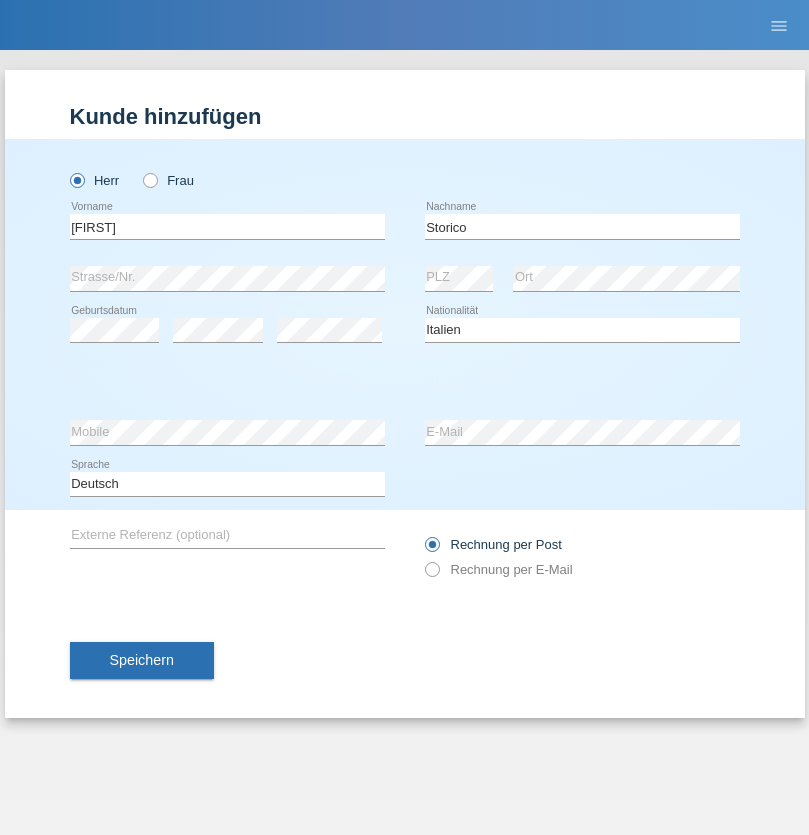 select on "08" 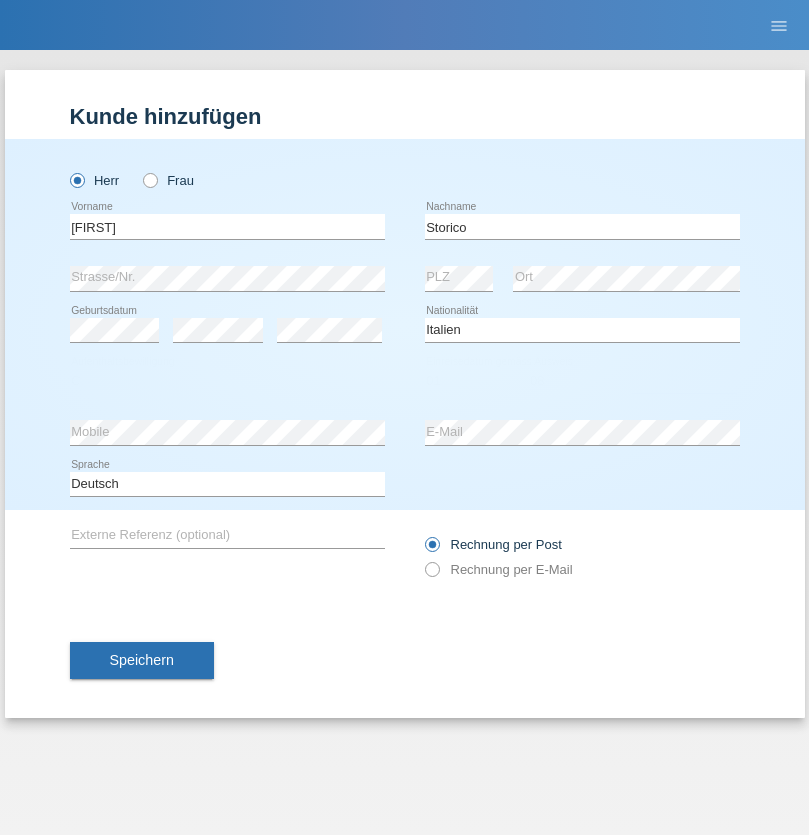 select on "2021" 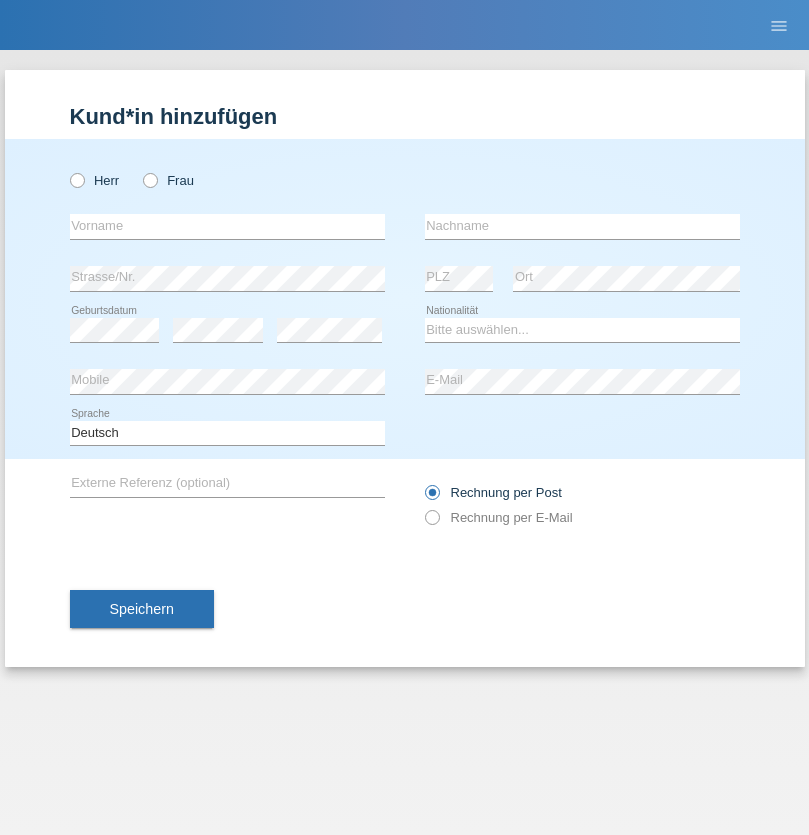 scroll, scrollTop: 0, scrollLeft: 0, axis: both 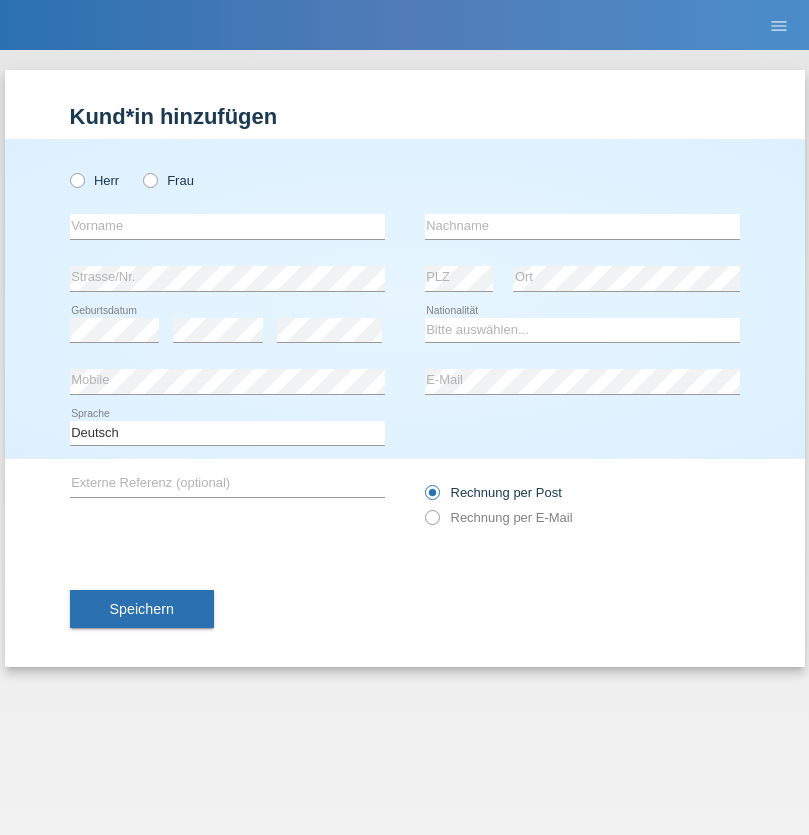 radio on "true" 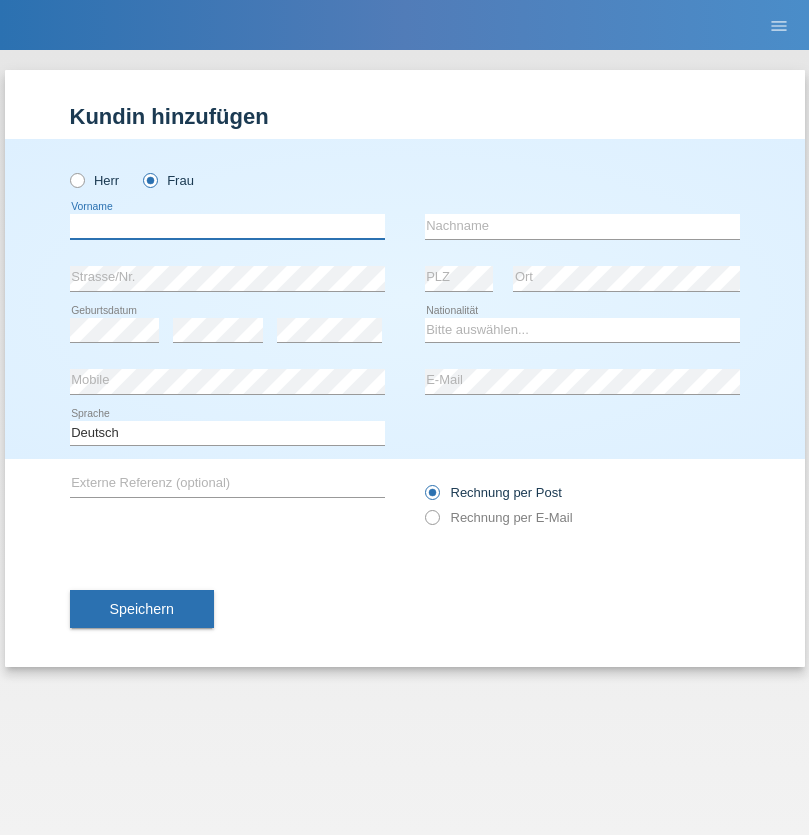 click at bounding box center [227, 226] 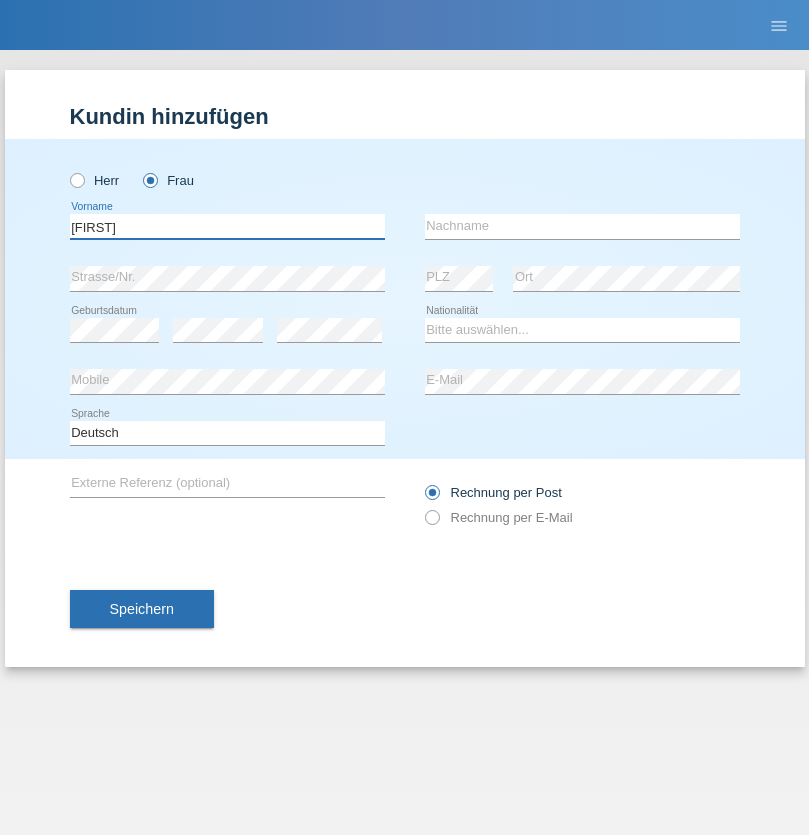 type on "Oleksandr" 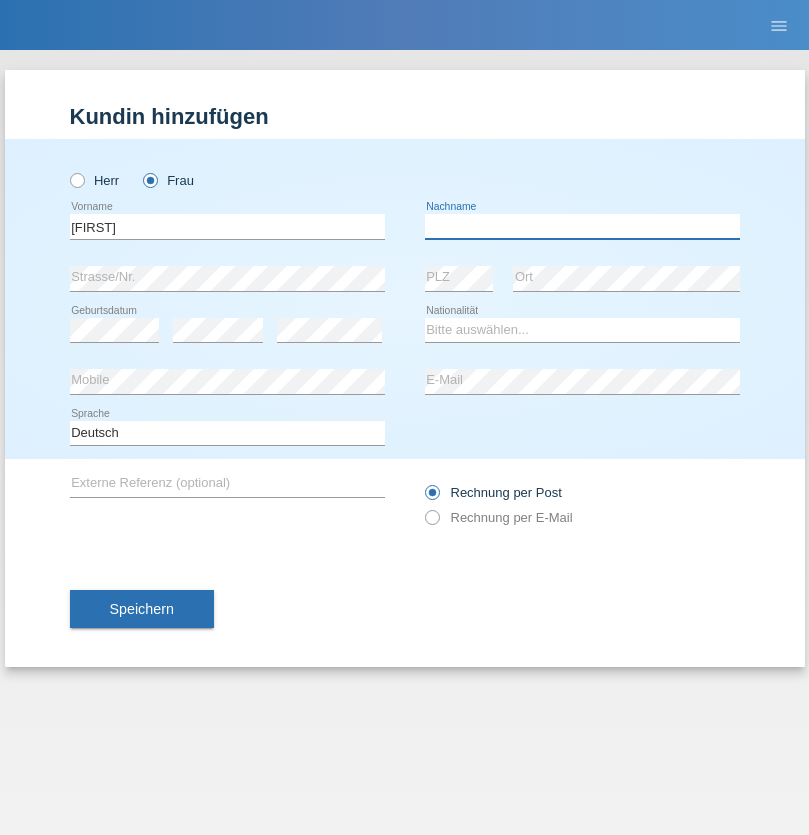 click at bounding box center (582, 226) 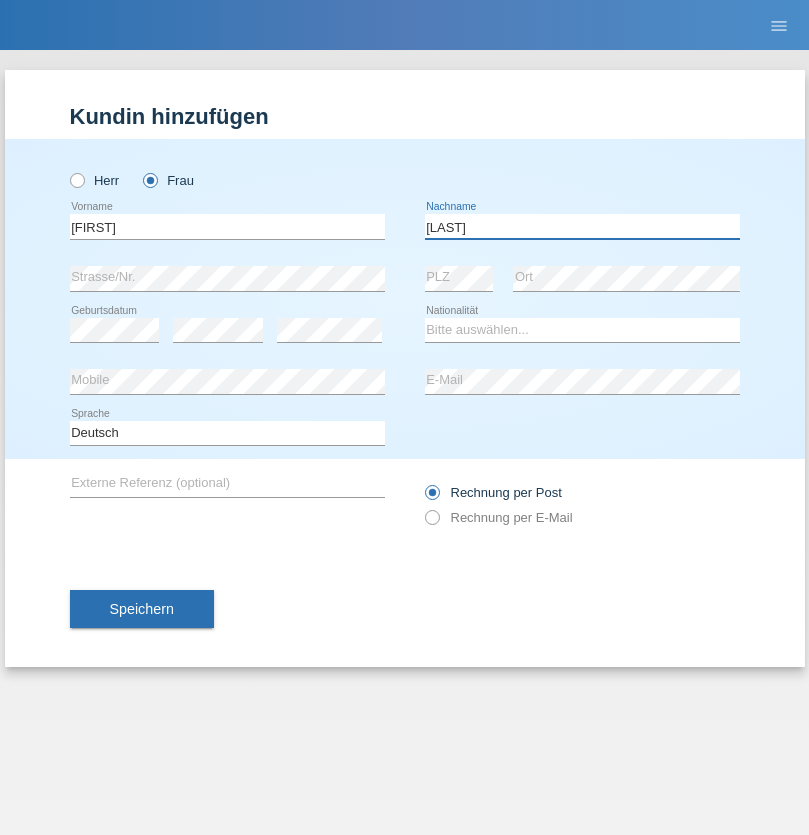 type on "Lakatosh" 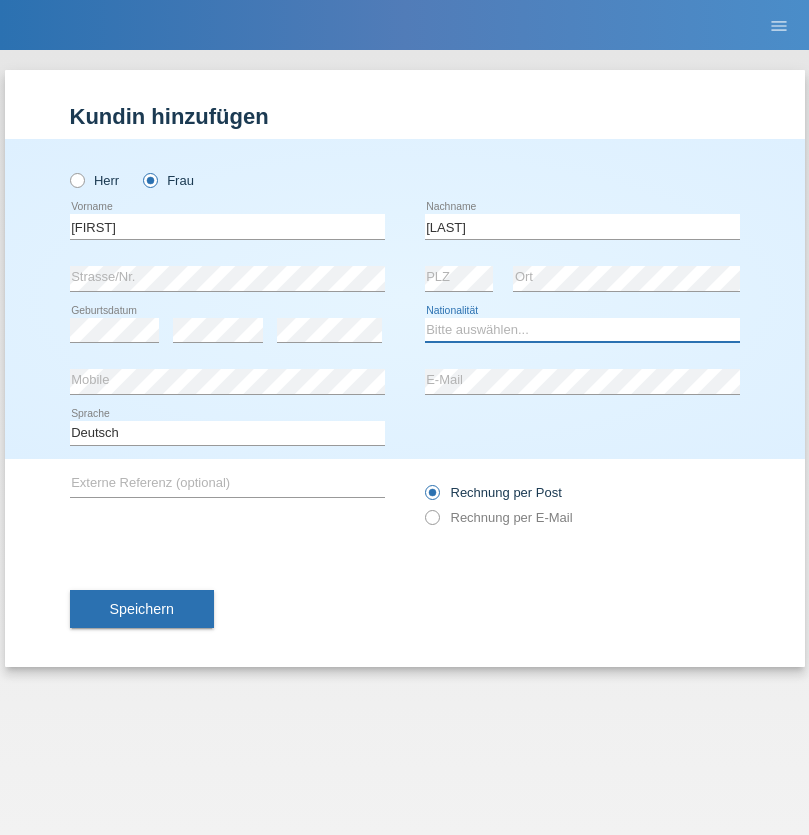 select on "CH" 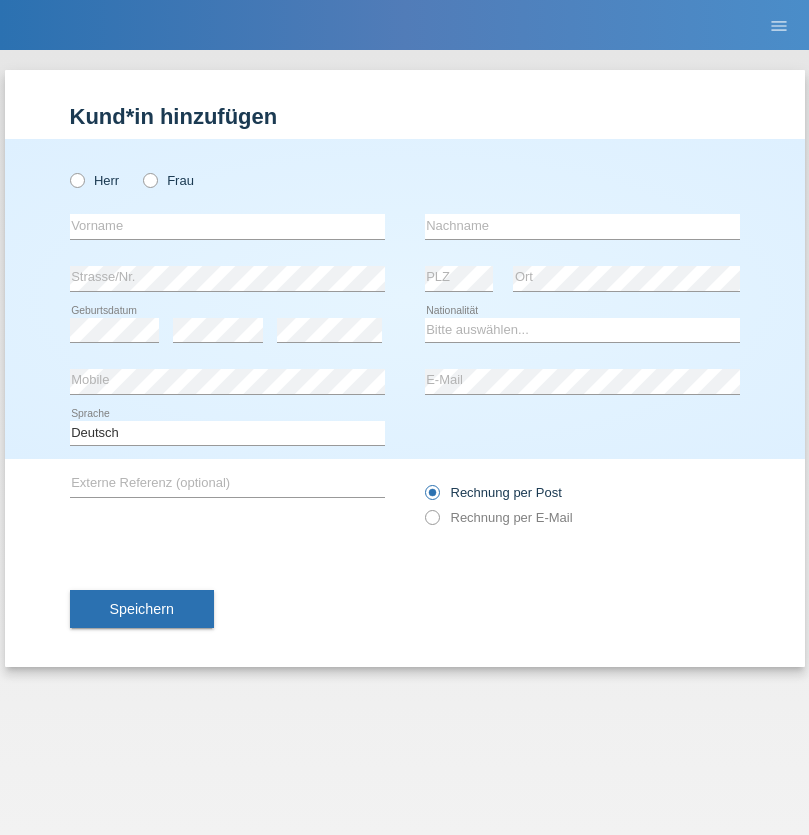 scroll, scrollTop: 0, scrollLeft: 0, axis: both 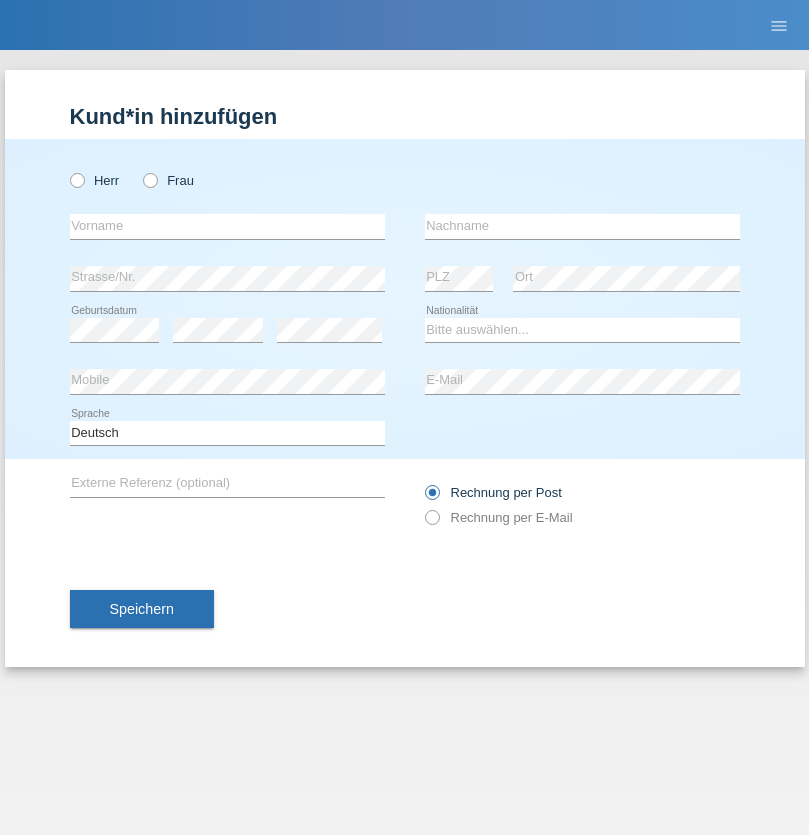 radio on "true" 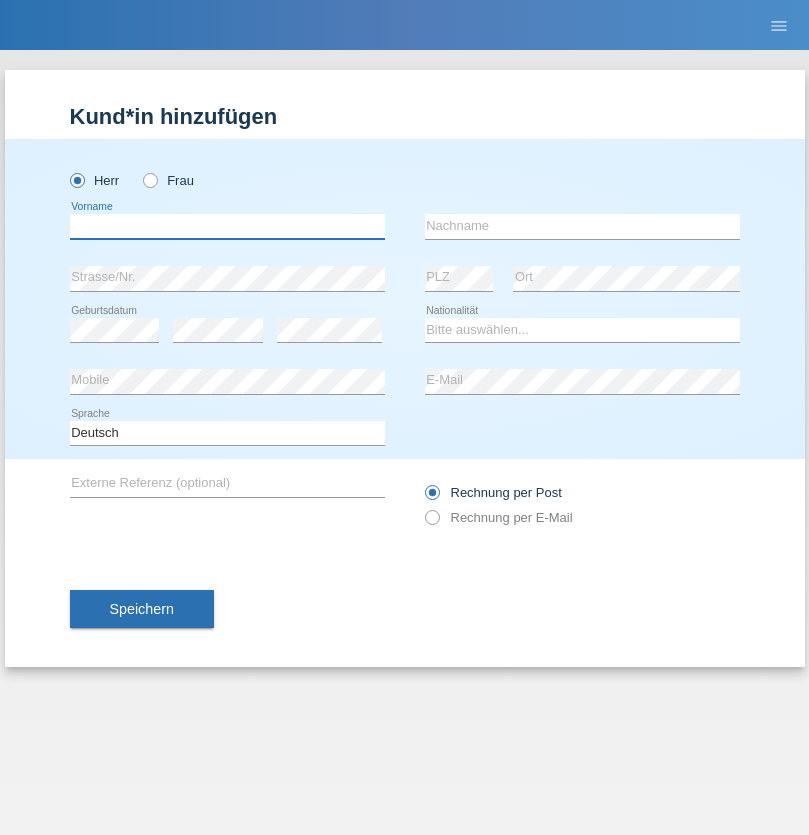 click at bounding box center [227, 226] 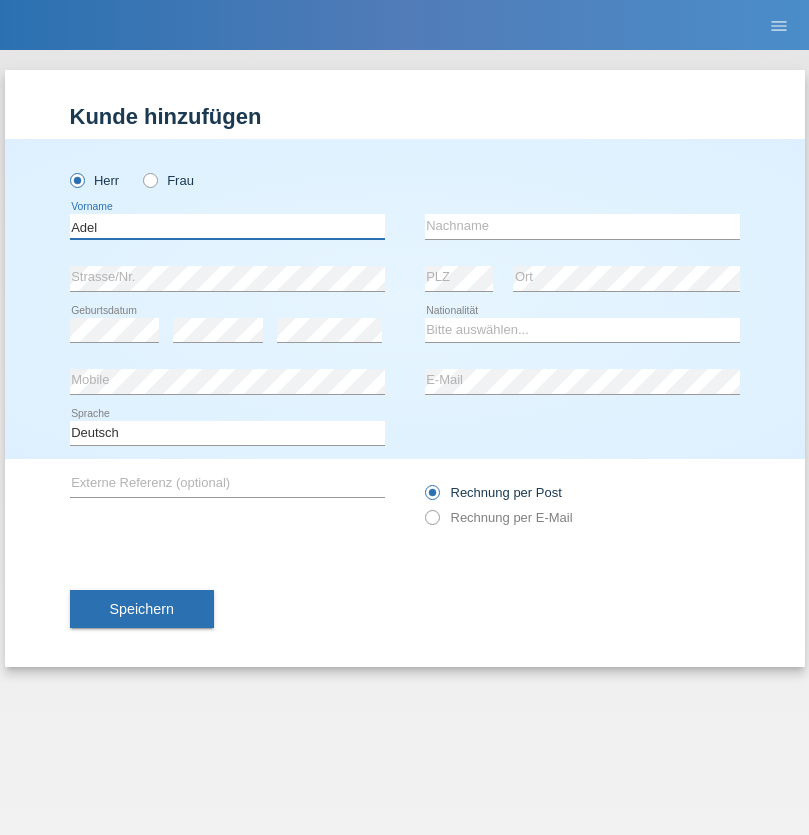 type on "Adel" 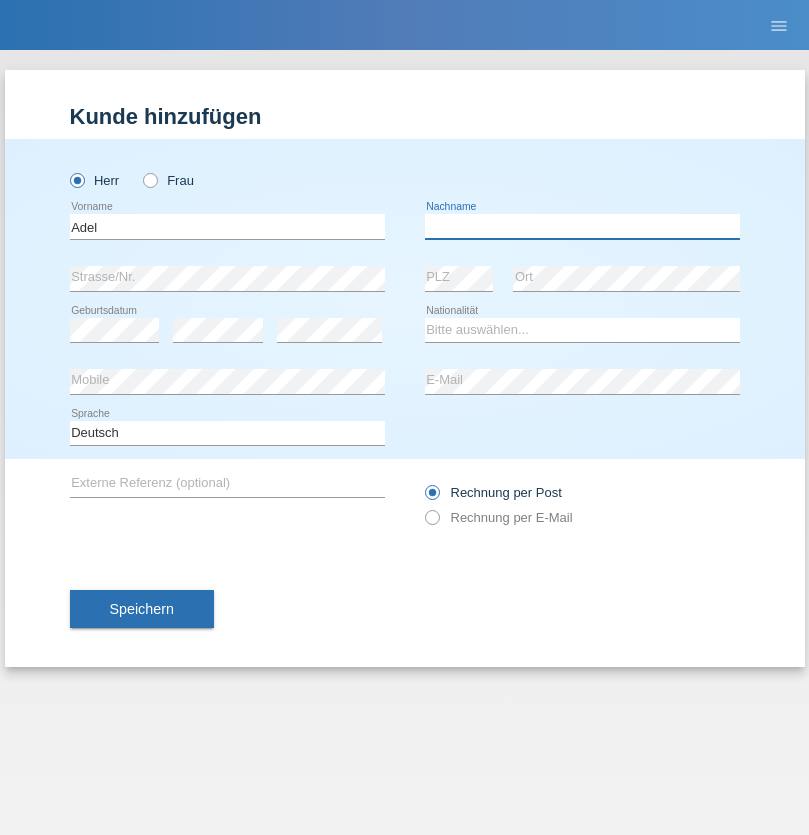 click at bounding box center [582, 226] 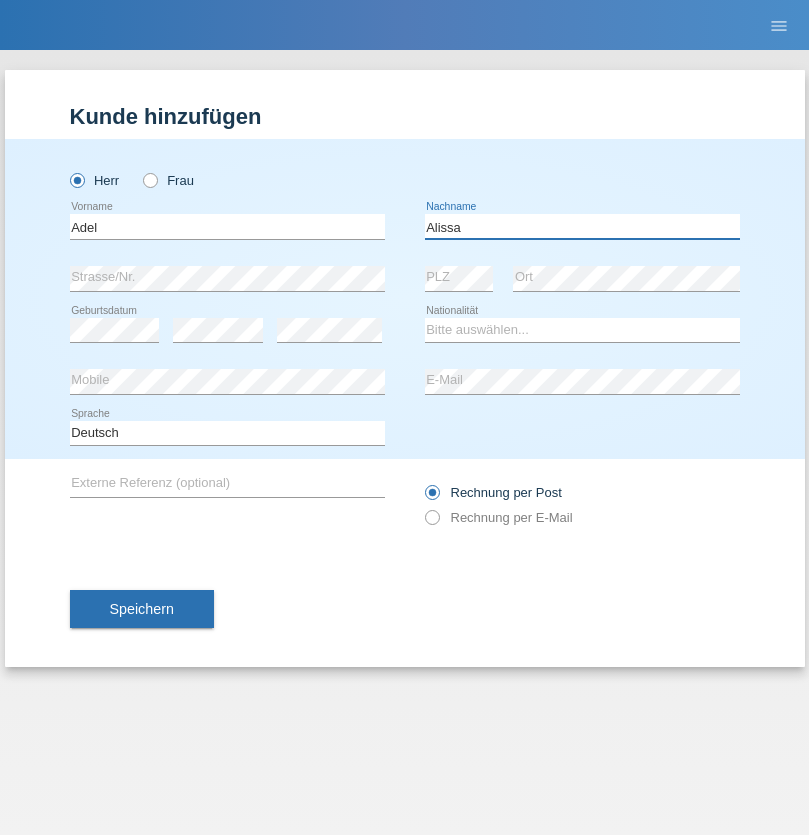type on "Alissa" 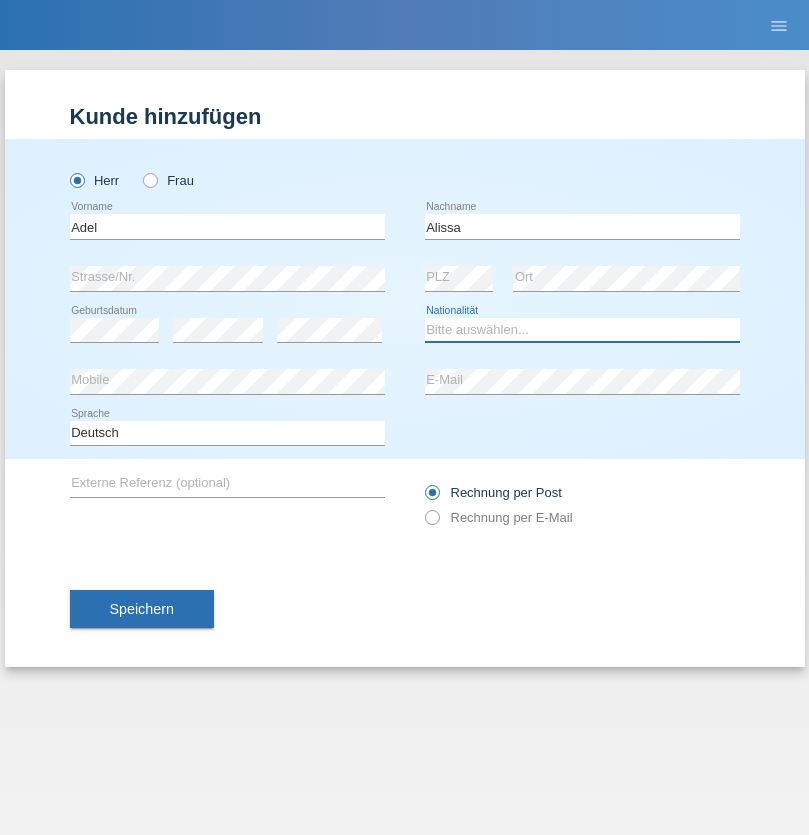select on "SY" 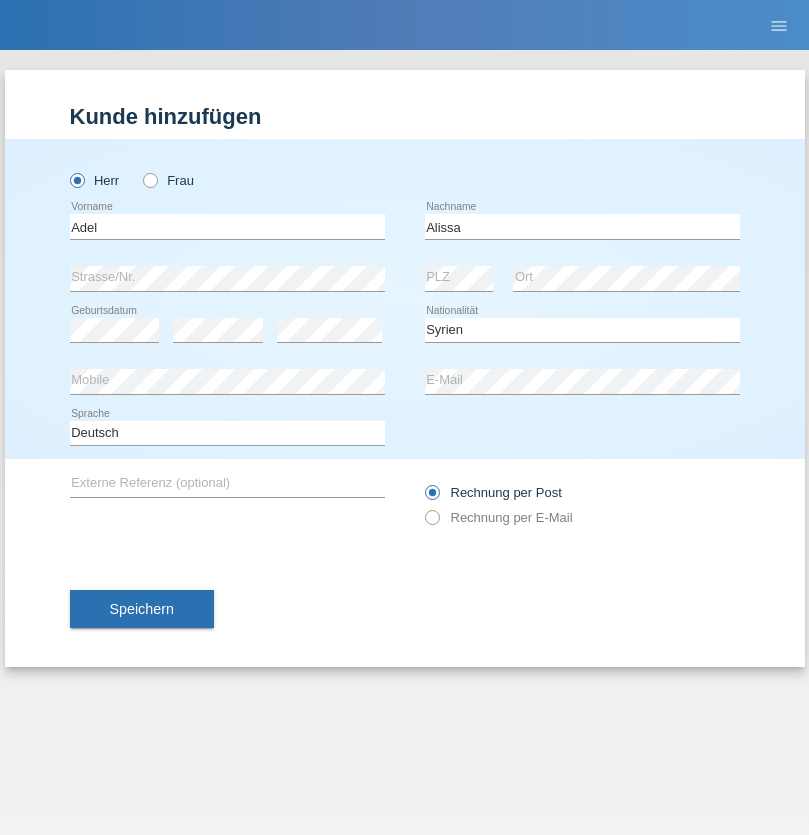 select on "C" 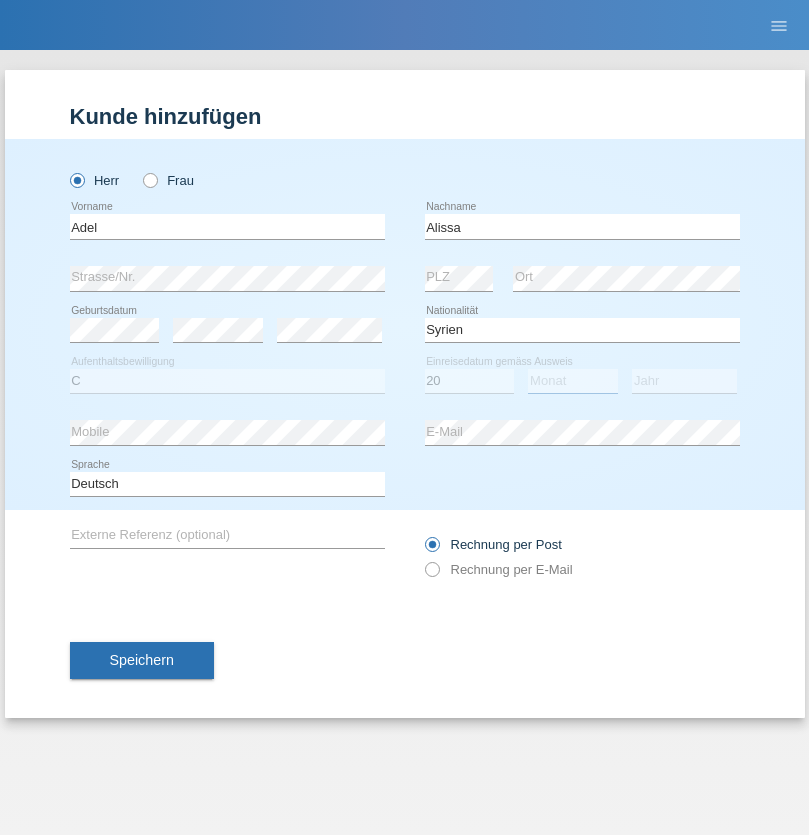 select on "09" 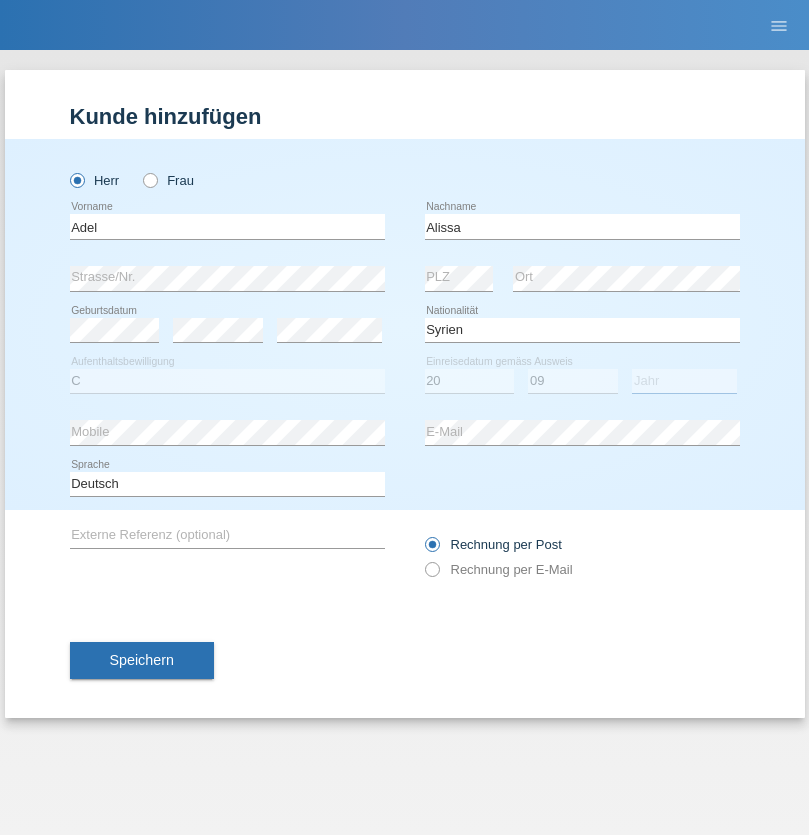 select on "2018" 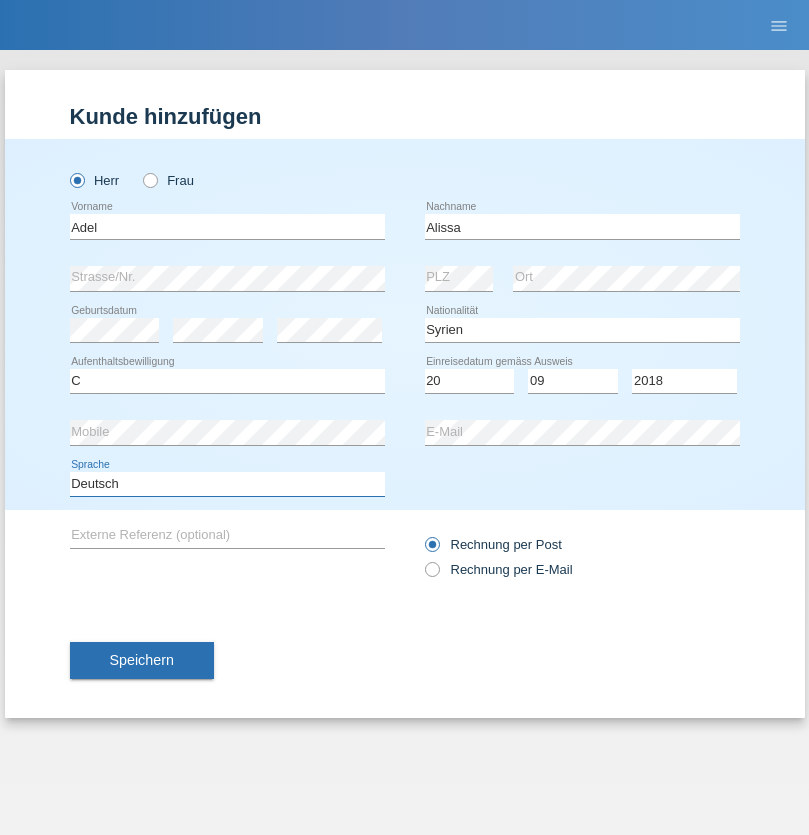 select on "en" 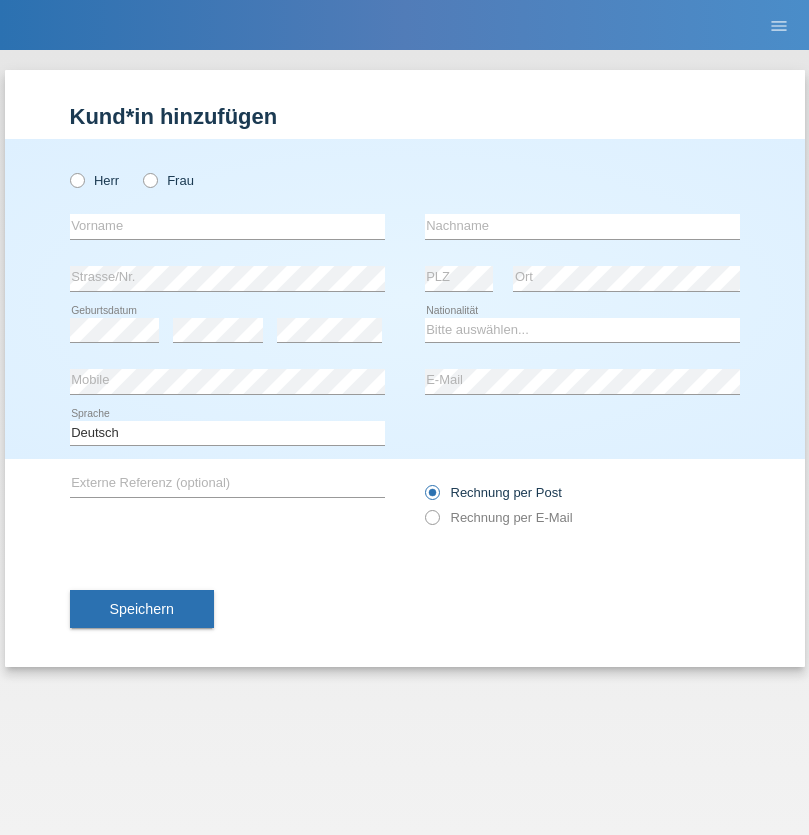 scroll, scrollTop: 0, scrollLeft: 0, axis: both 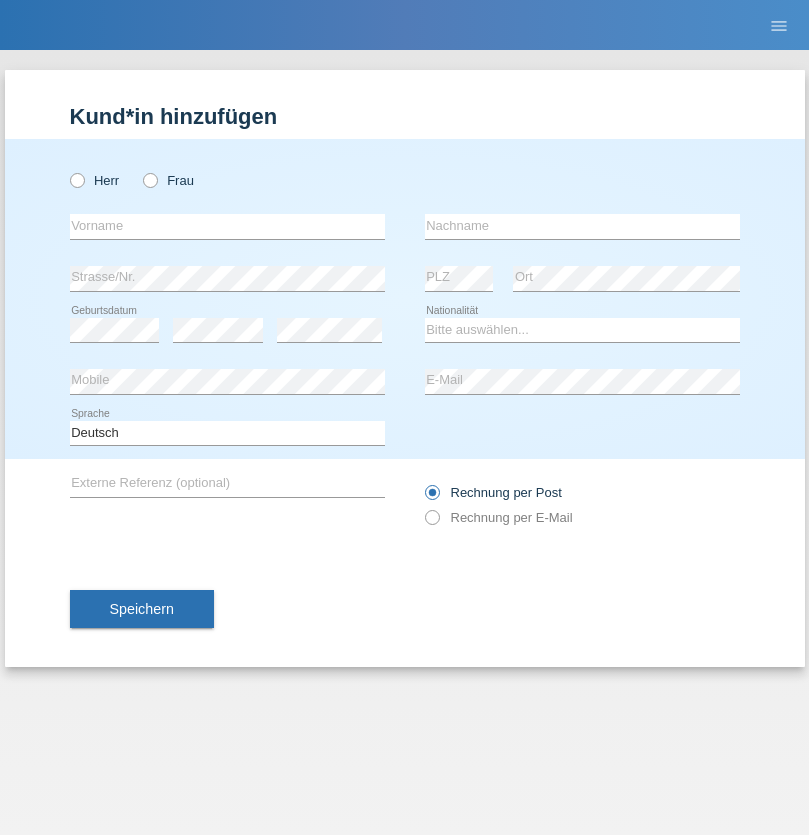 radio on "true" 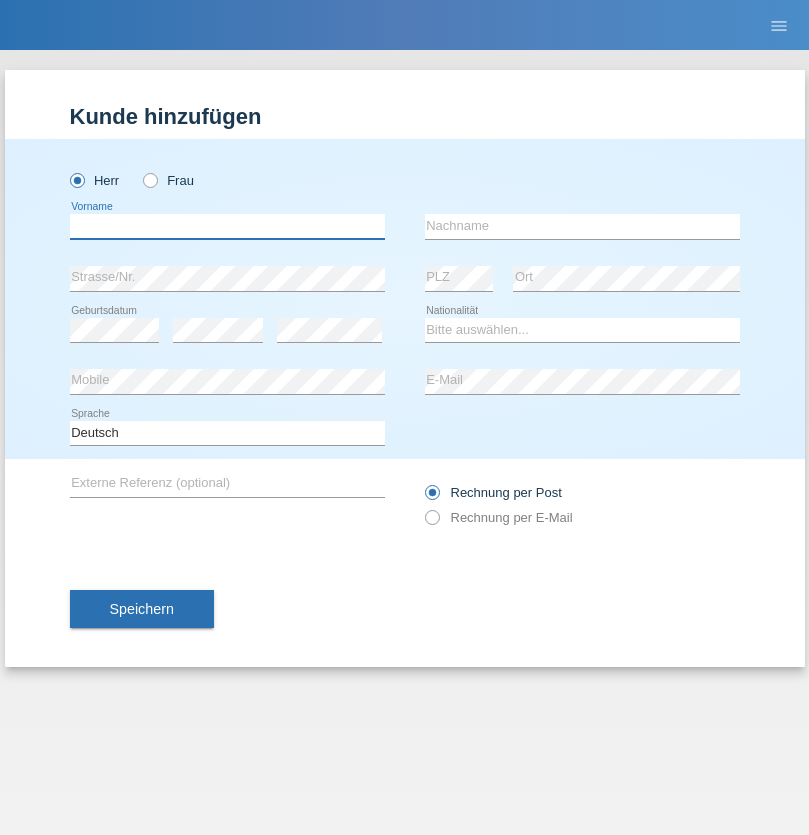 click at bounding box center [227, 226] 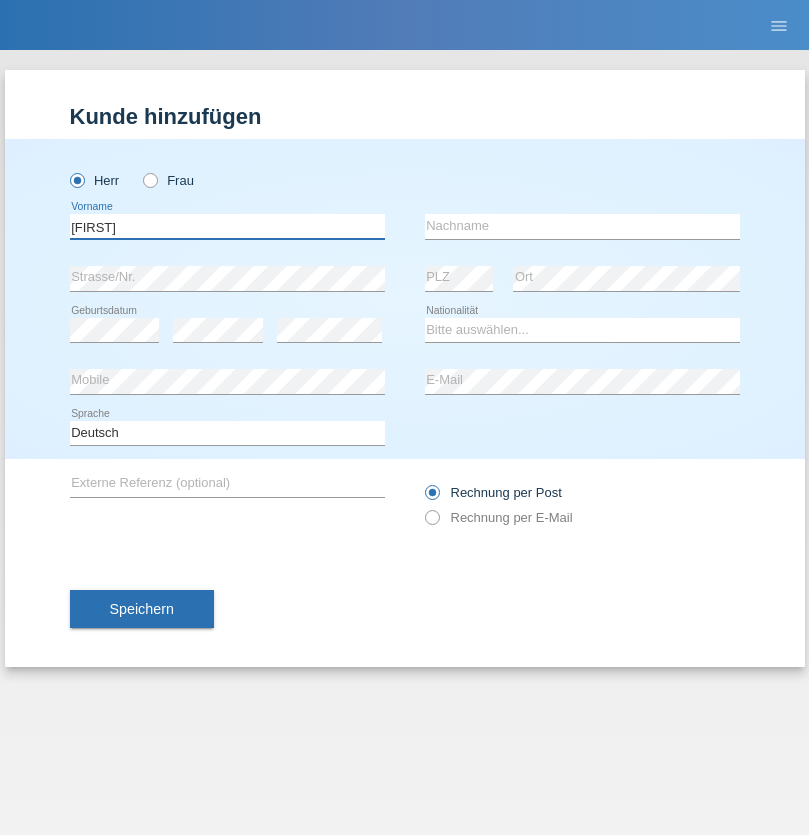 type on "[FIRST]" 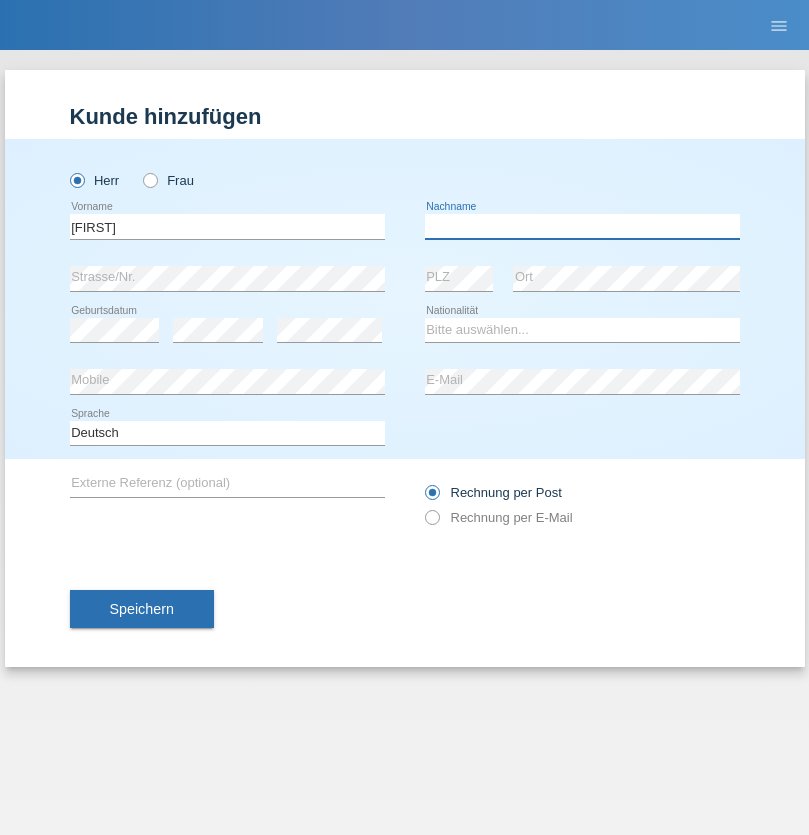 click at bounding box center [582, 226] 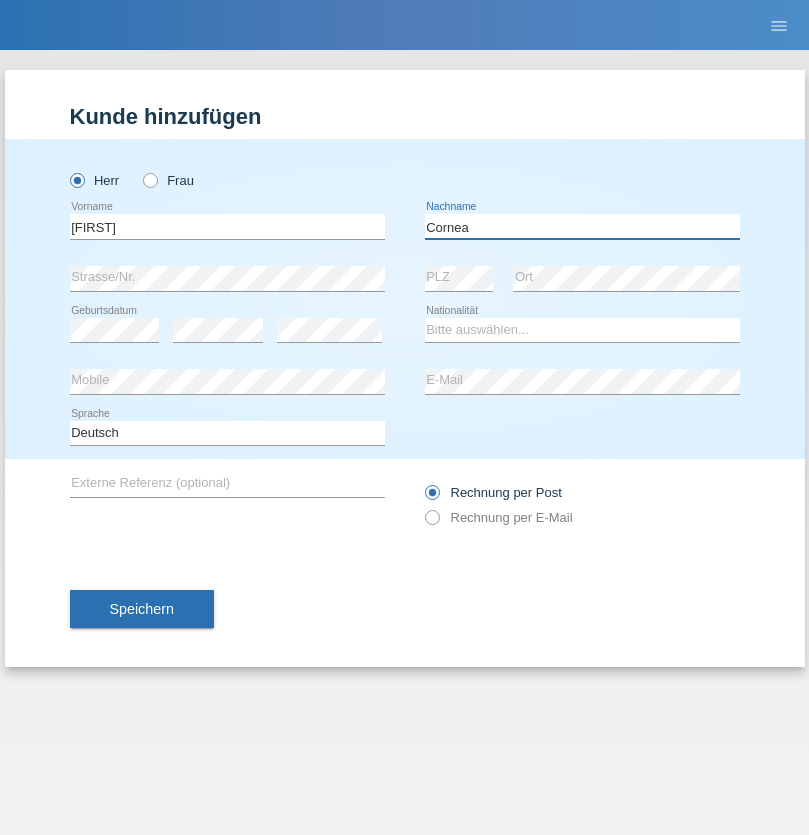 type on "Cornea" 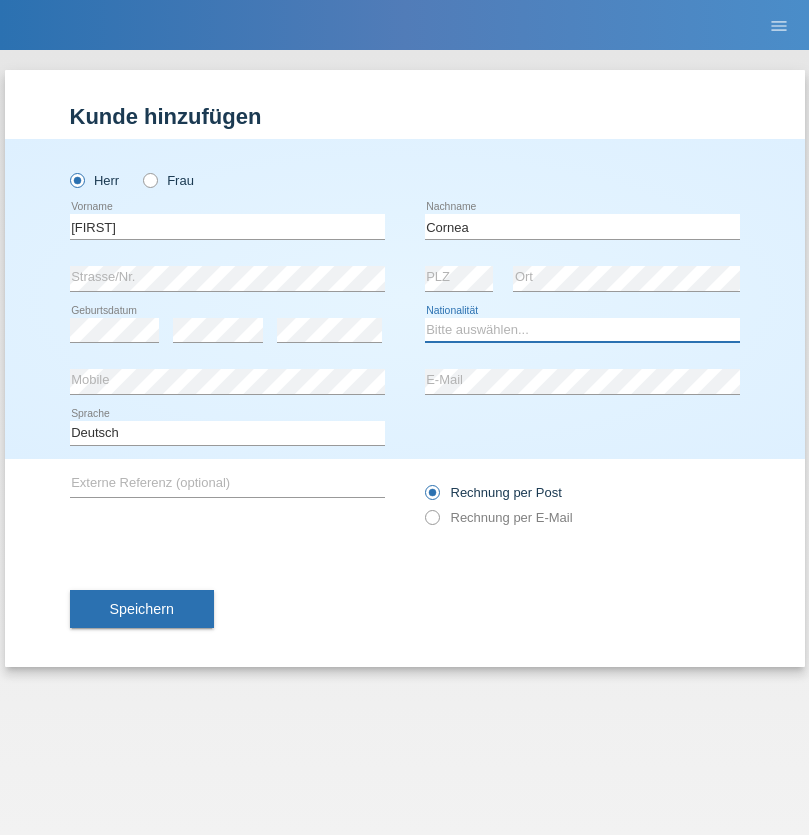 select on "RO" 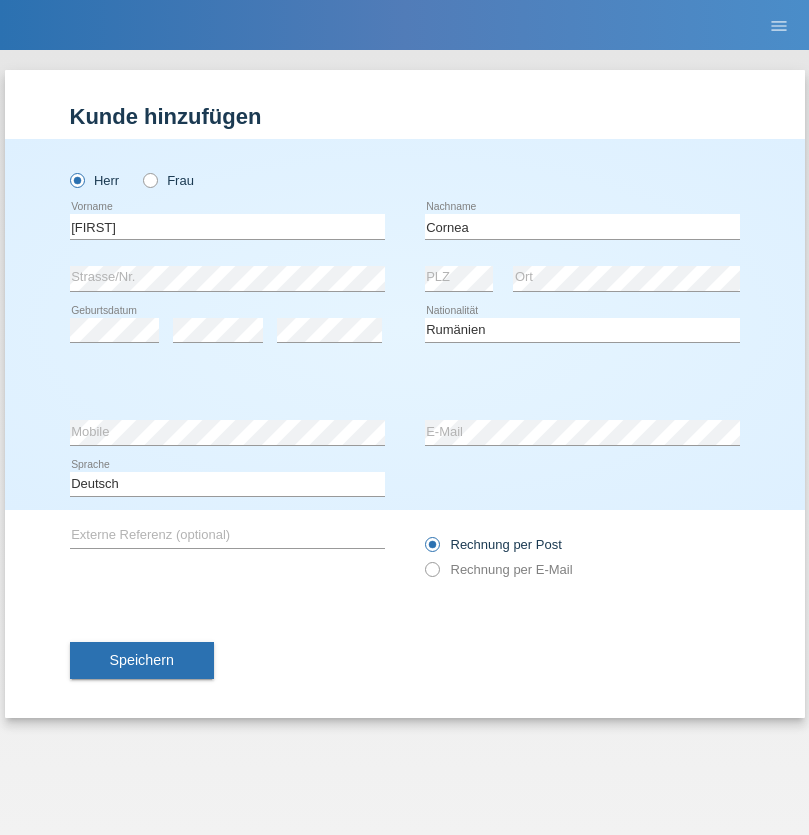 select on "C" 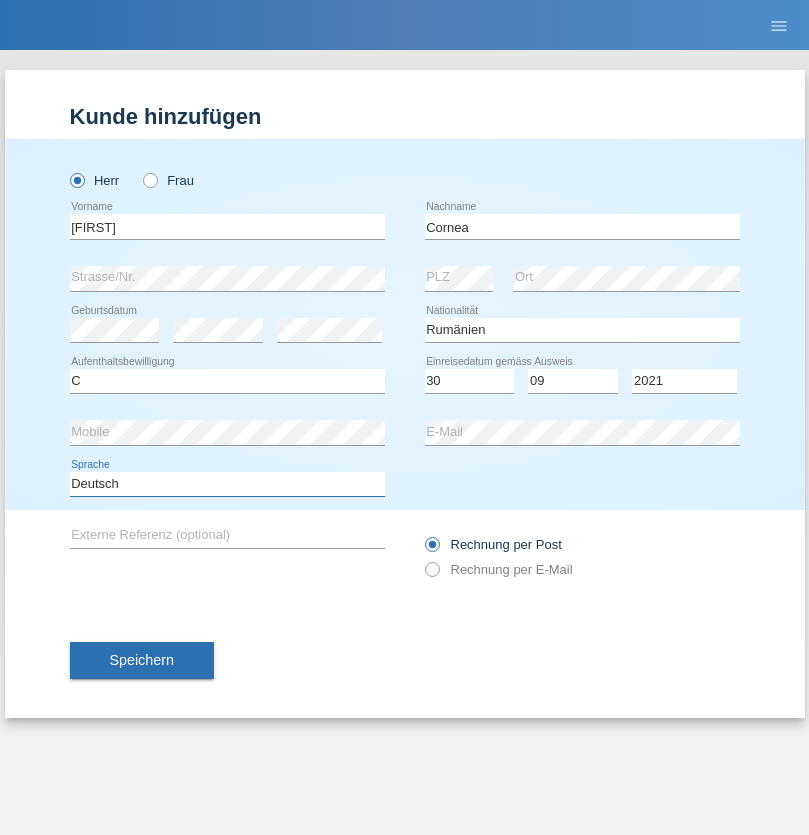 select on "en" 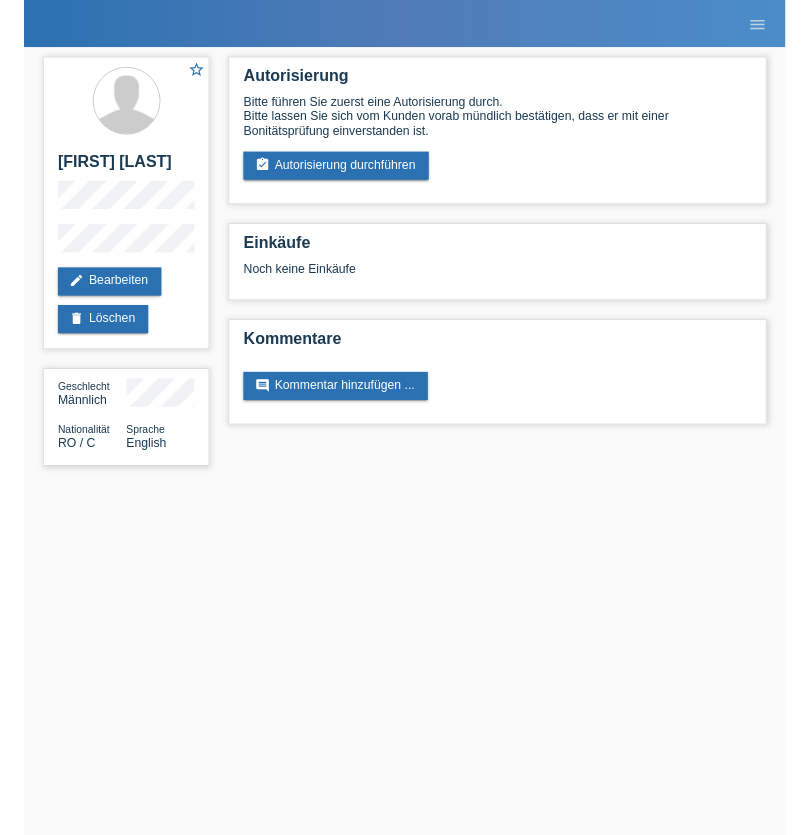 scroll, scrollTop: 0, scrollLeft: 0, axis: both 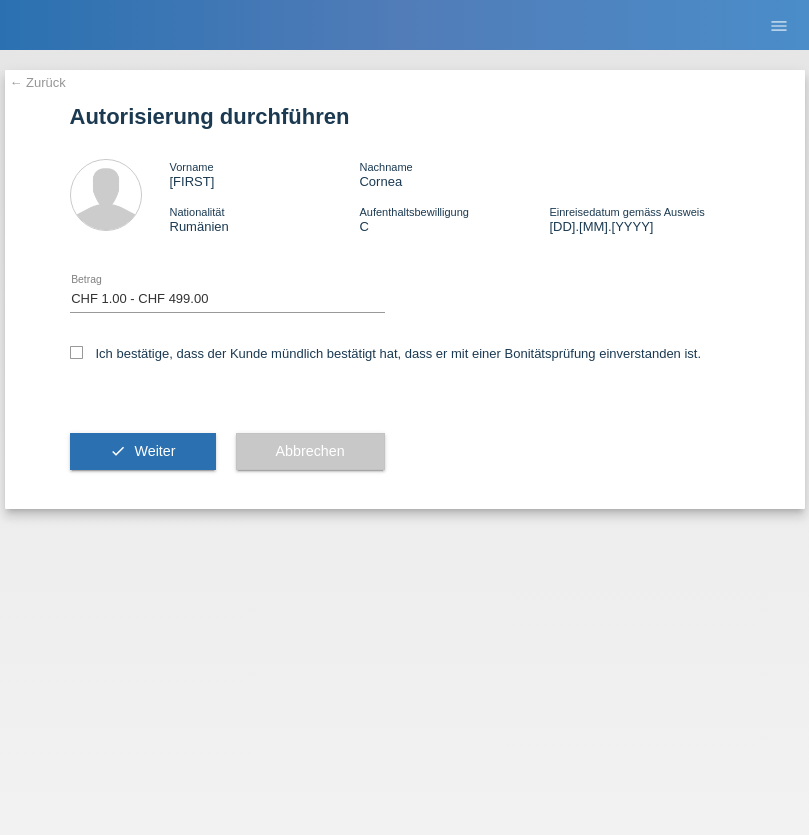 select on "1" 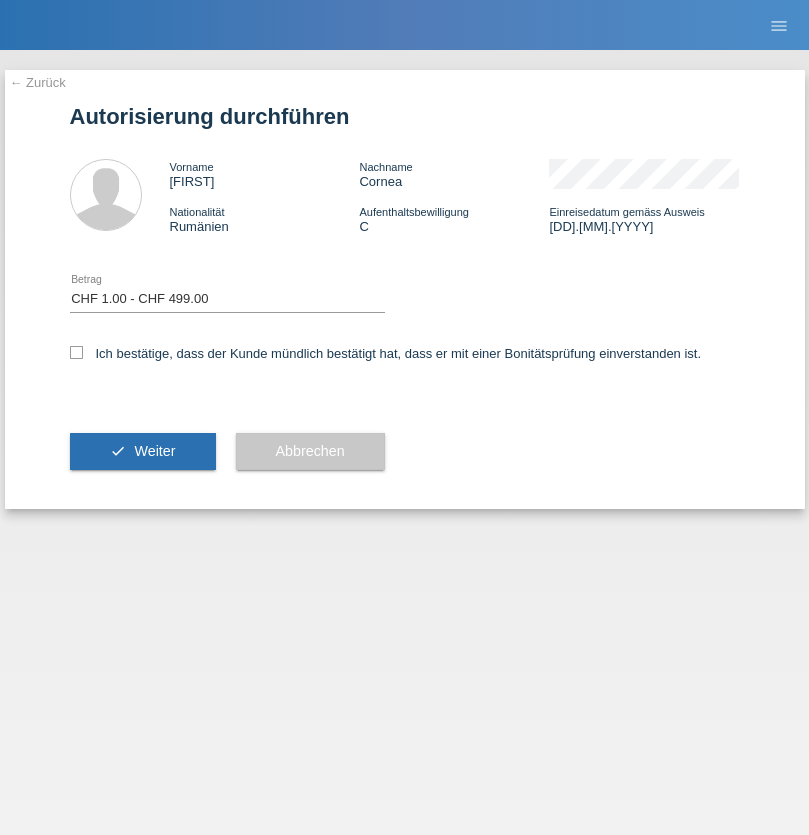 checkbox on "true" 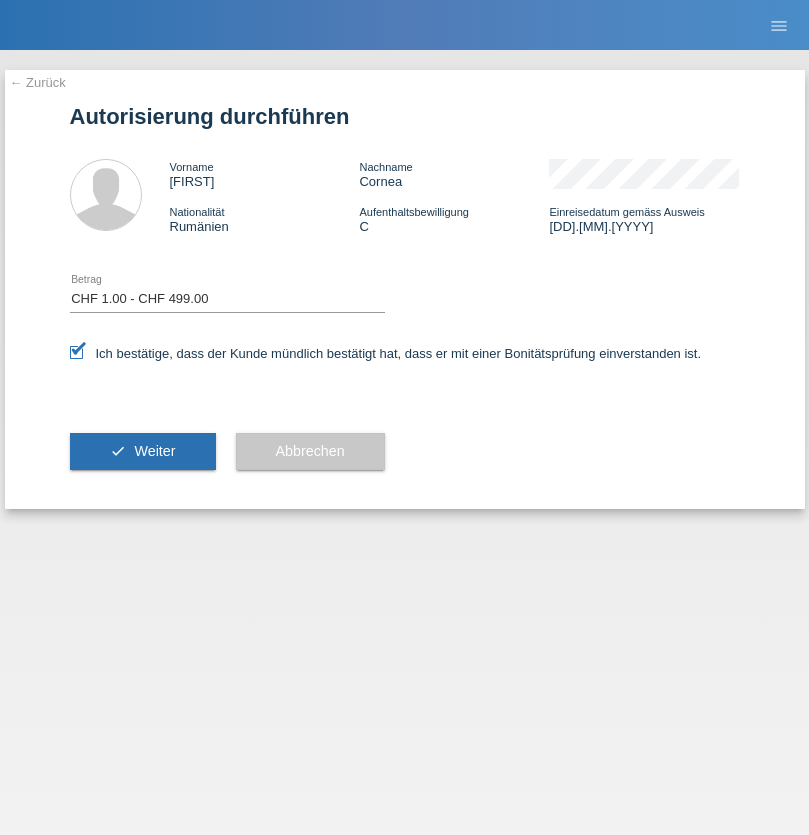scroll, scrollTop: 0, scrollLeft: 0, axis: both 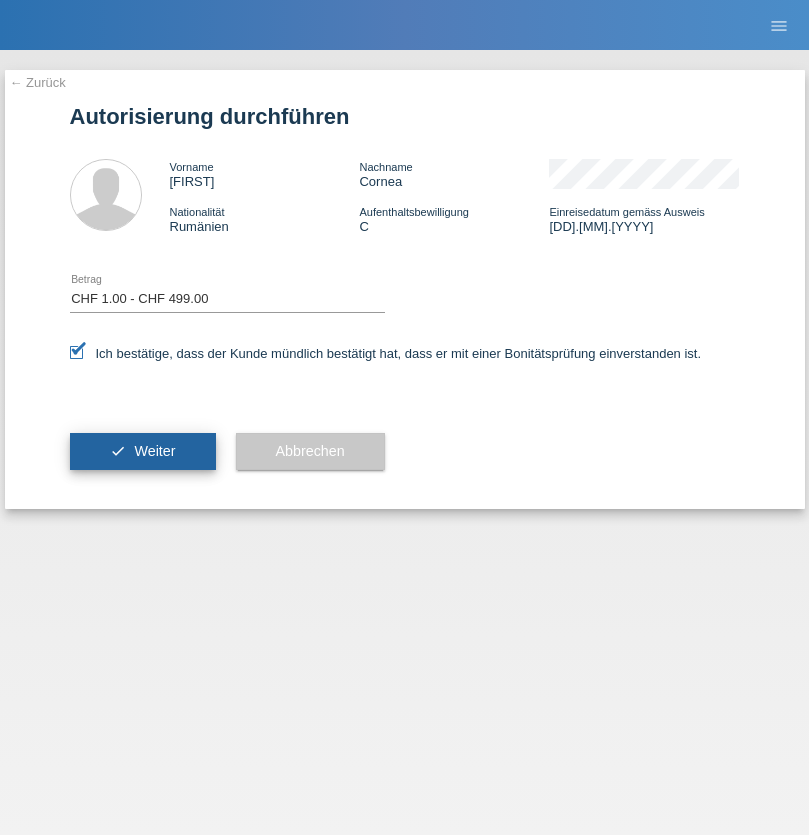 click on "Weiter" at bounding box center (154, 451) 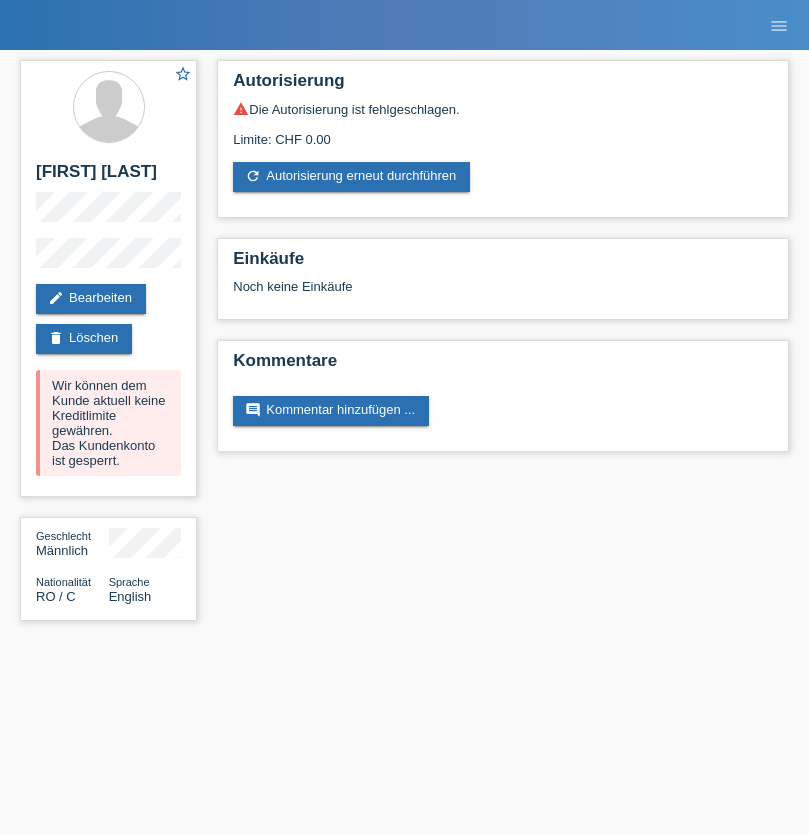 scroll, scrollTop: 0, scrollLeft: 0, axis: both 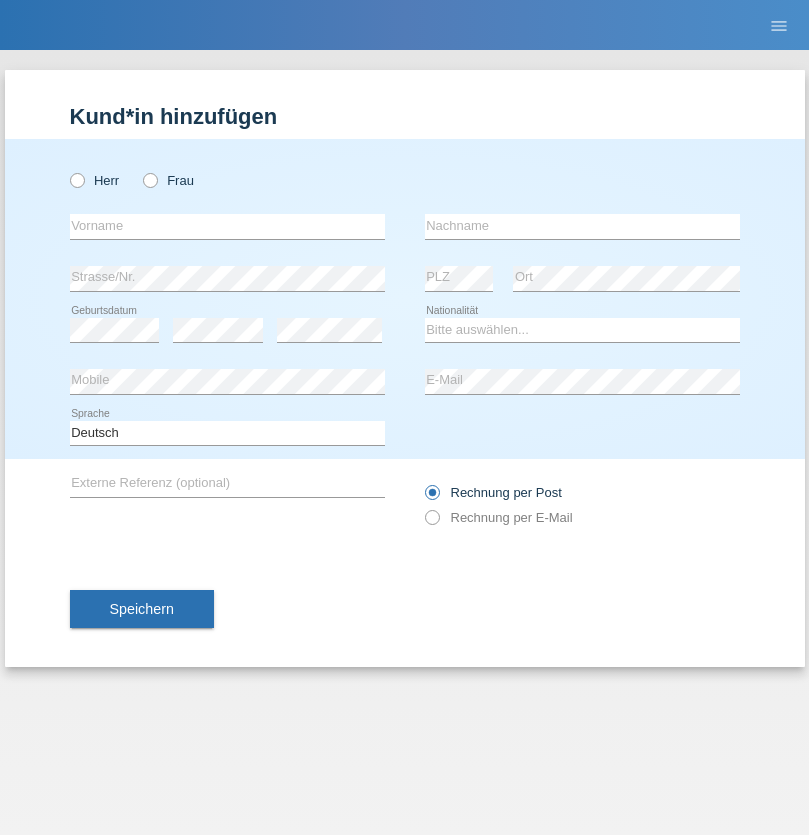 radio on "true" 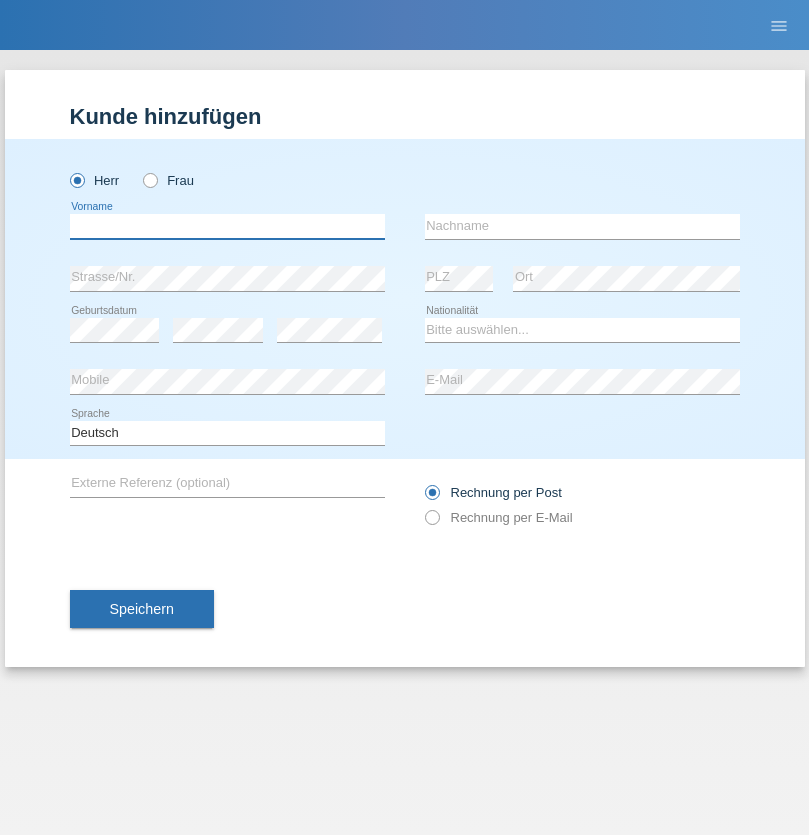click at bounding box center (227, 226) 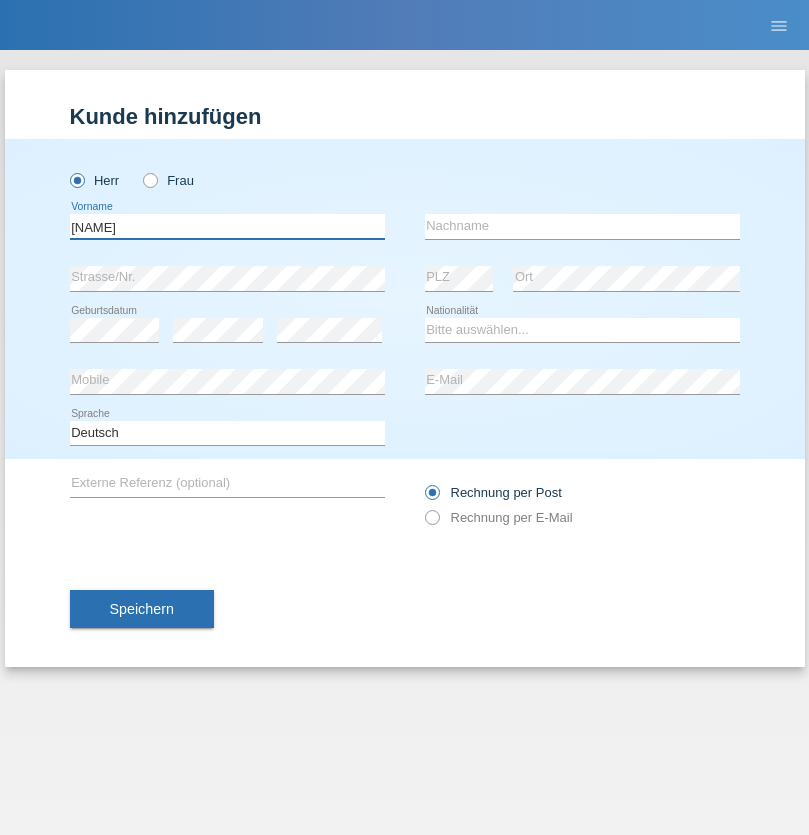 type on "Dominik" 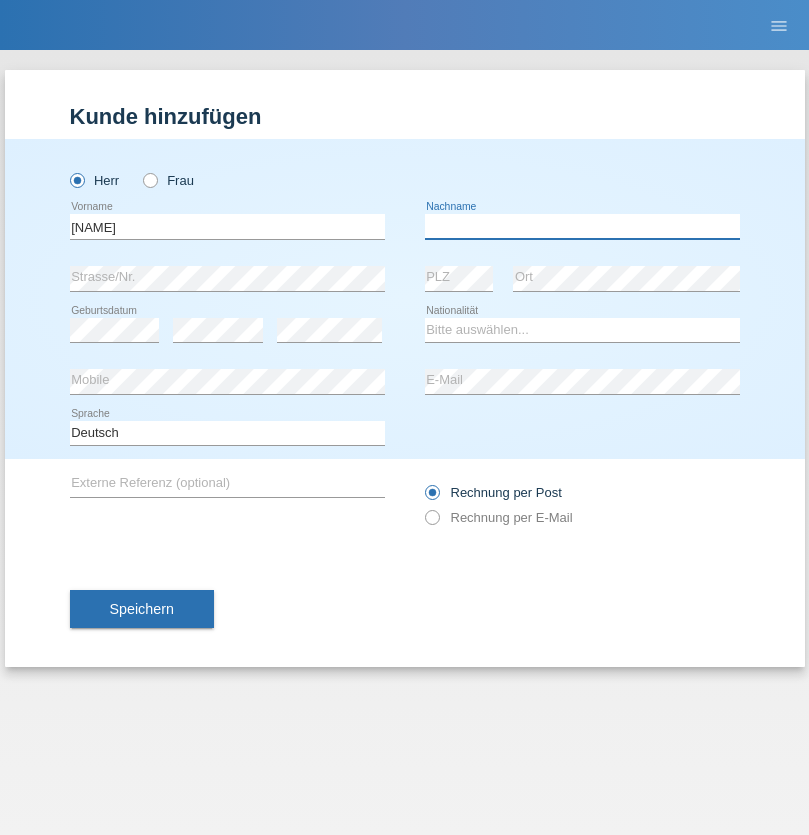 click at bounding box center [582, 226] 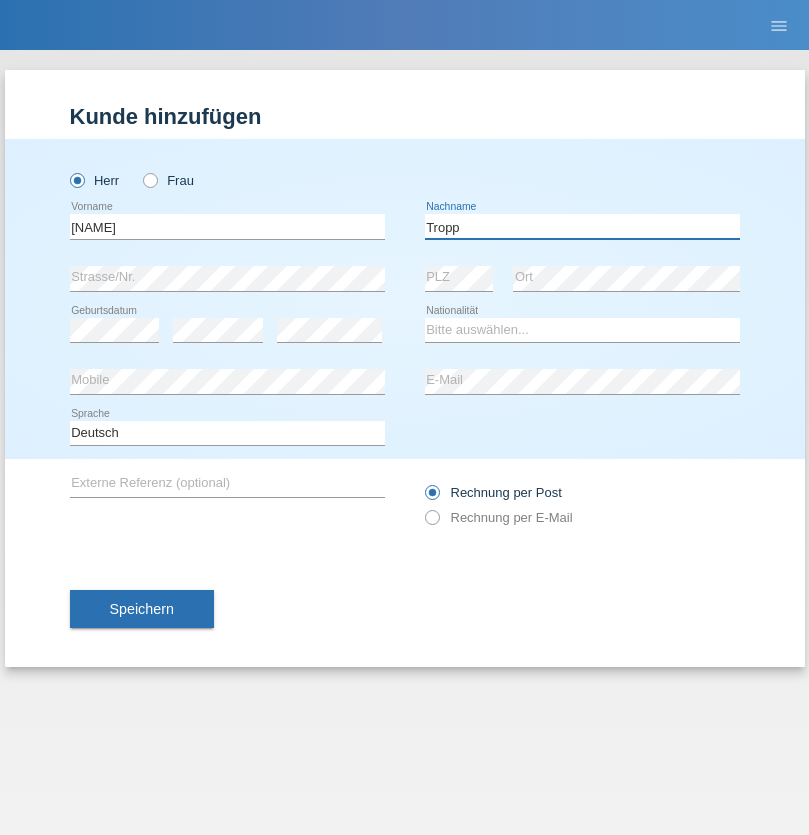 type on "Tropp" 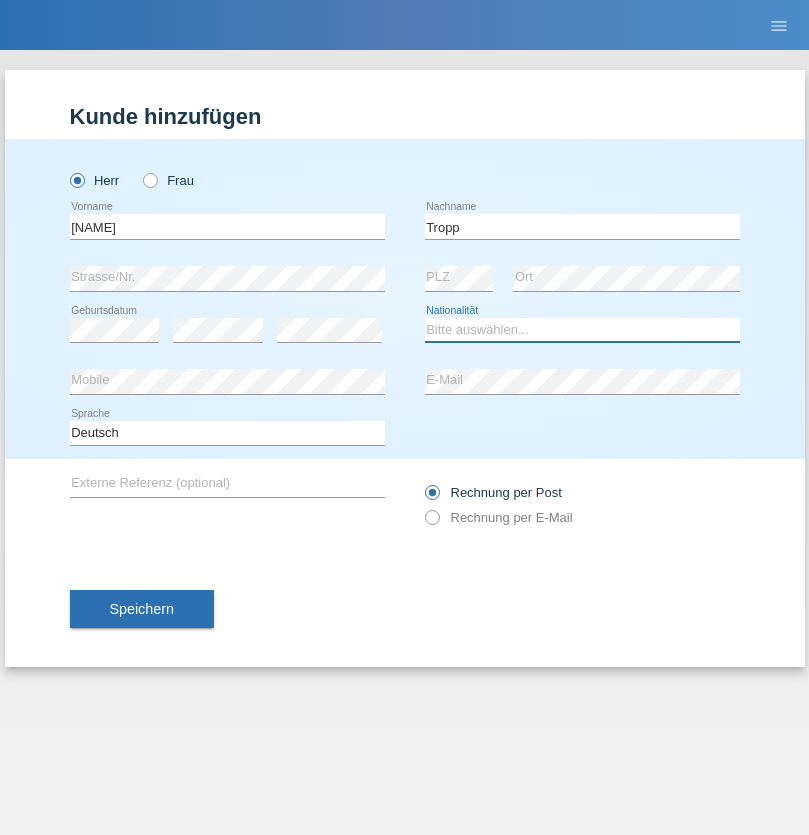 select on "SK" 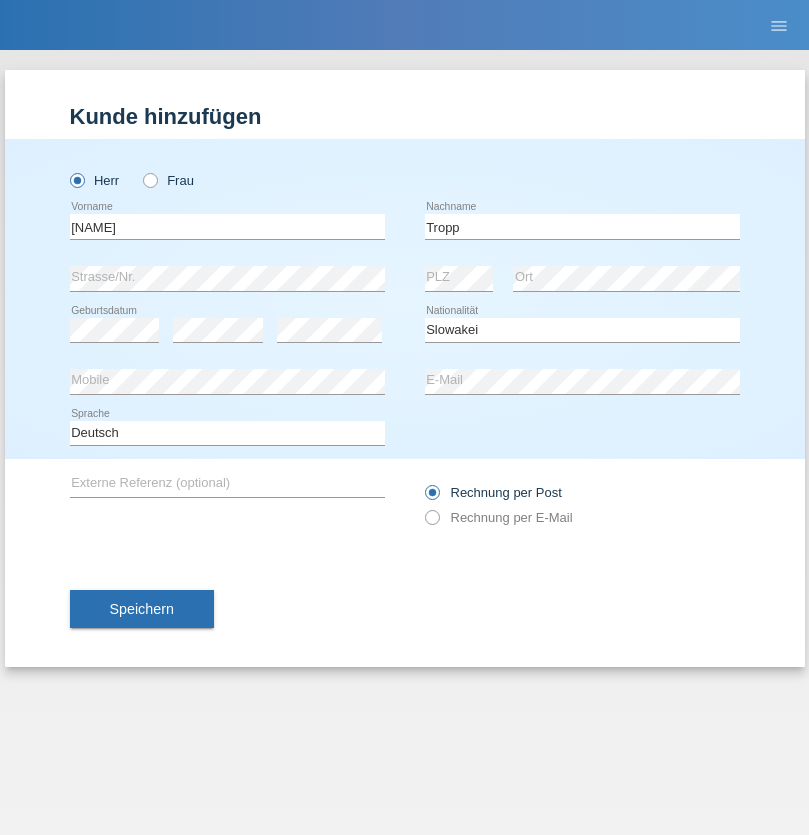 select on "C" 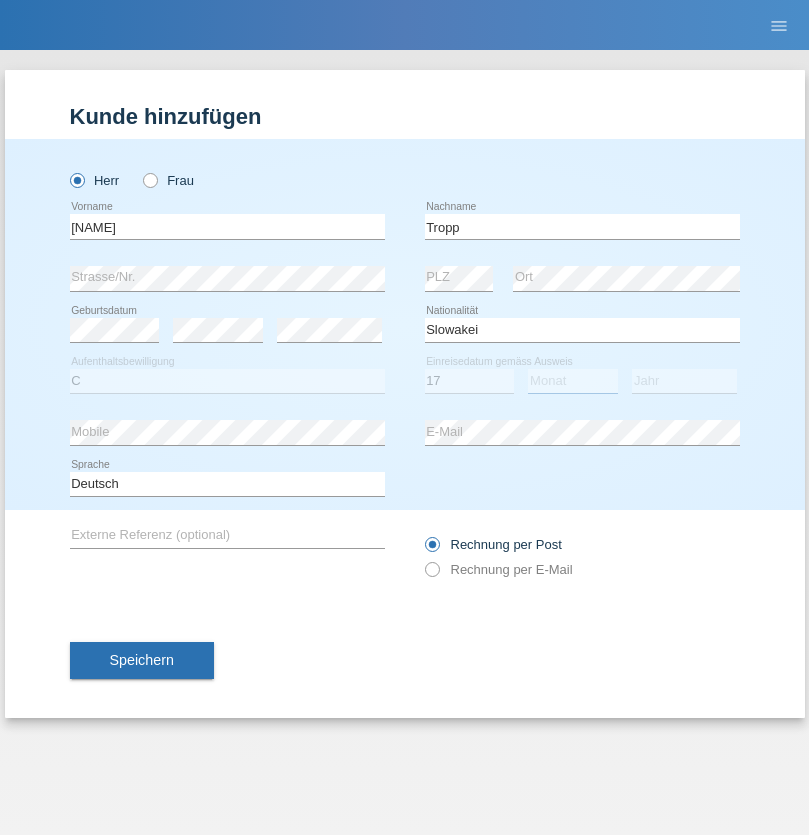 select on "02" 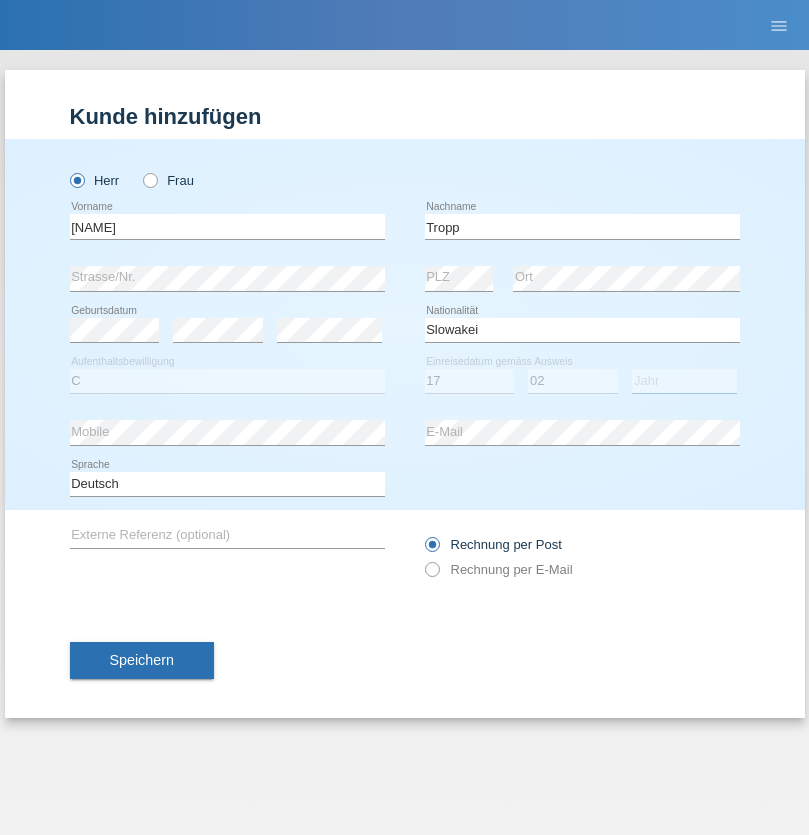 select on "2021" 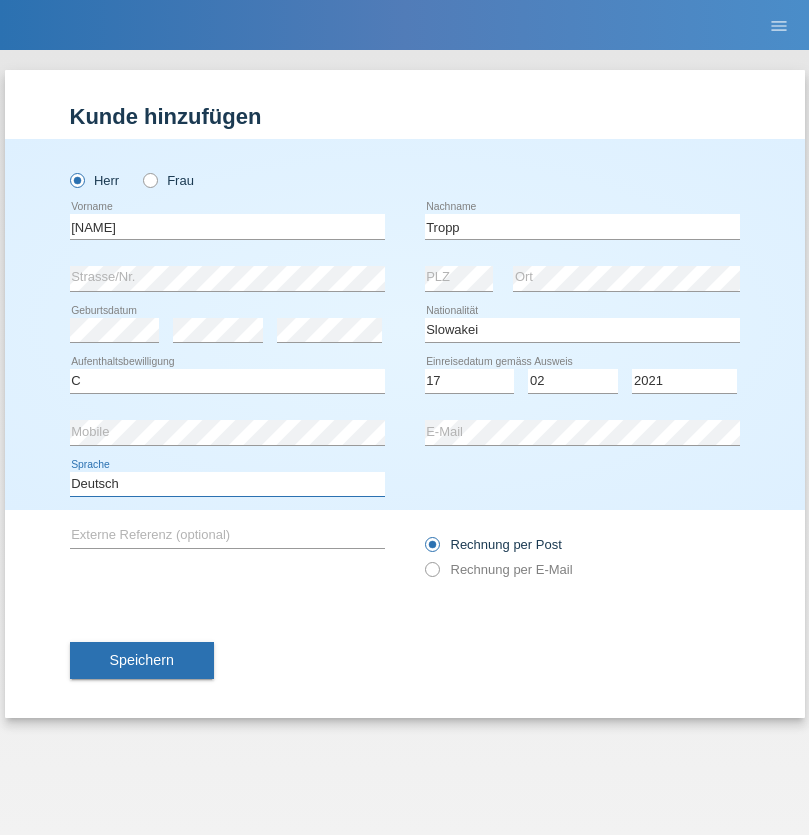 select on "en" 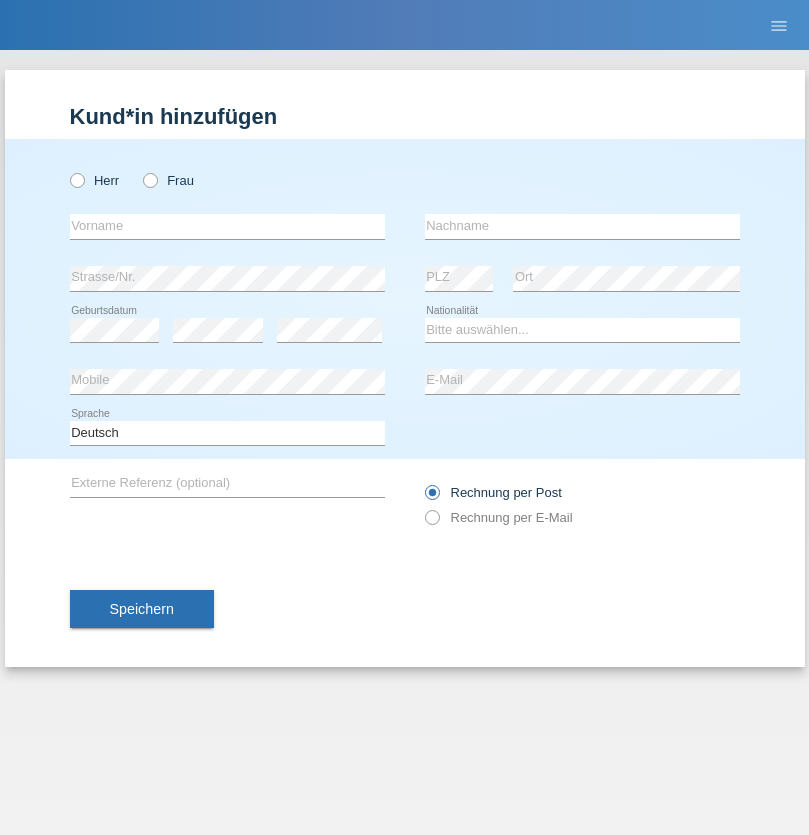 scroll, scrollTop: 0, scrollLeft: 0, axis: both 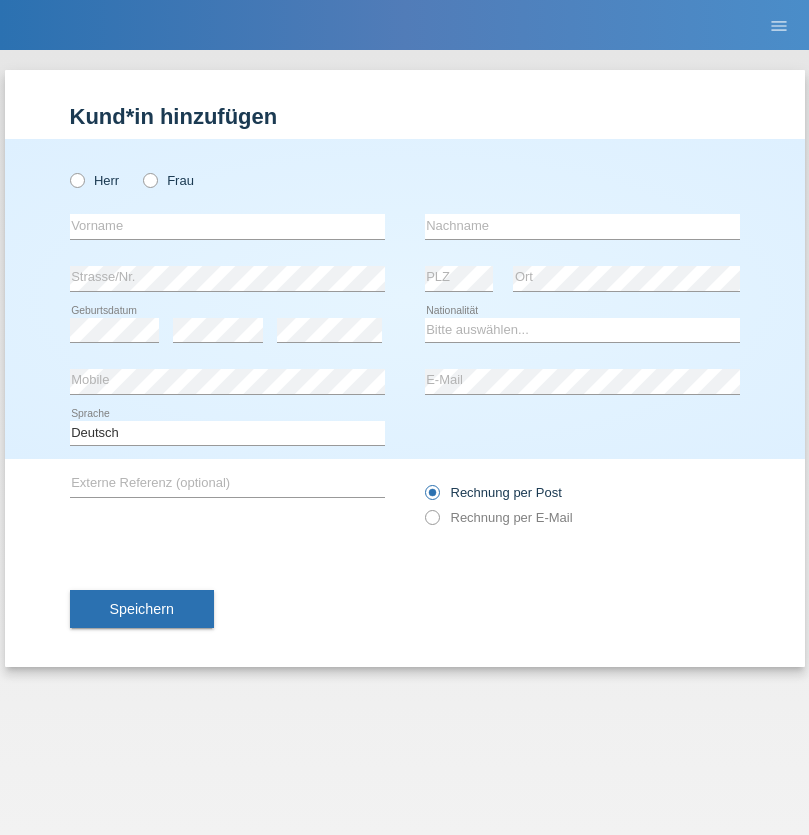 radio on "true" 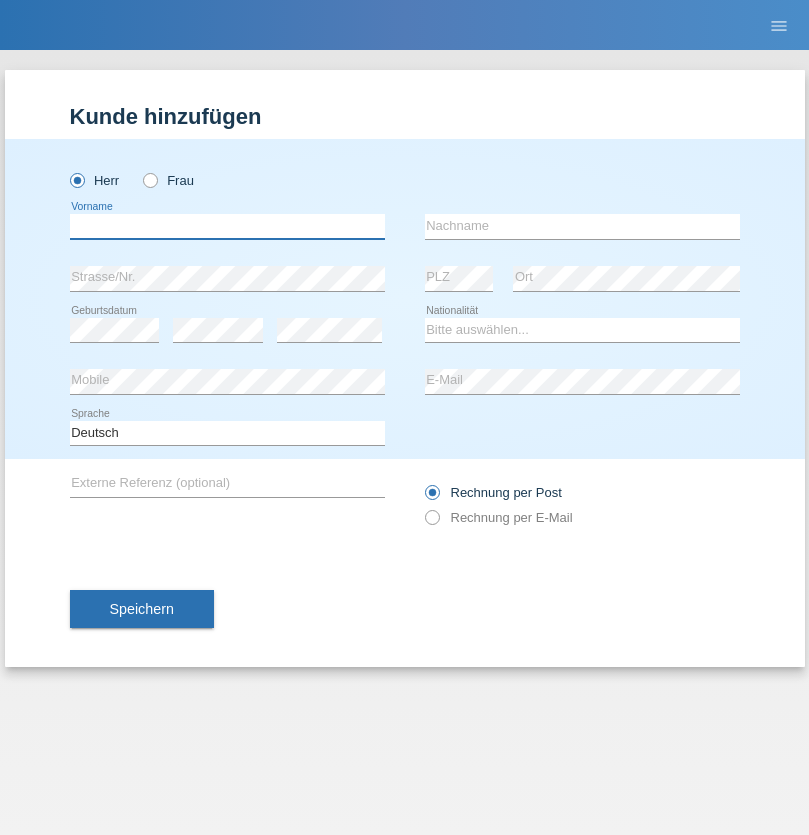 click at bounding box center (227, 226) 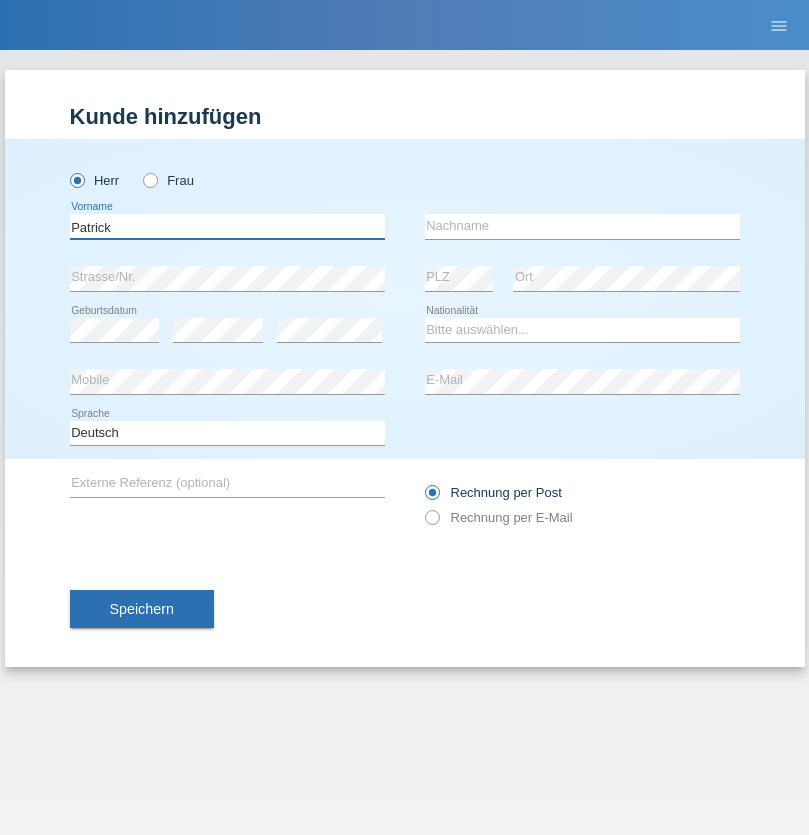 type on "Patrick" 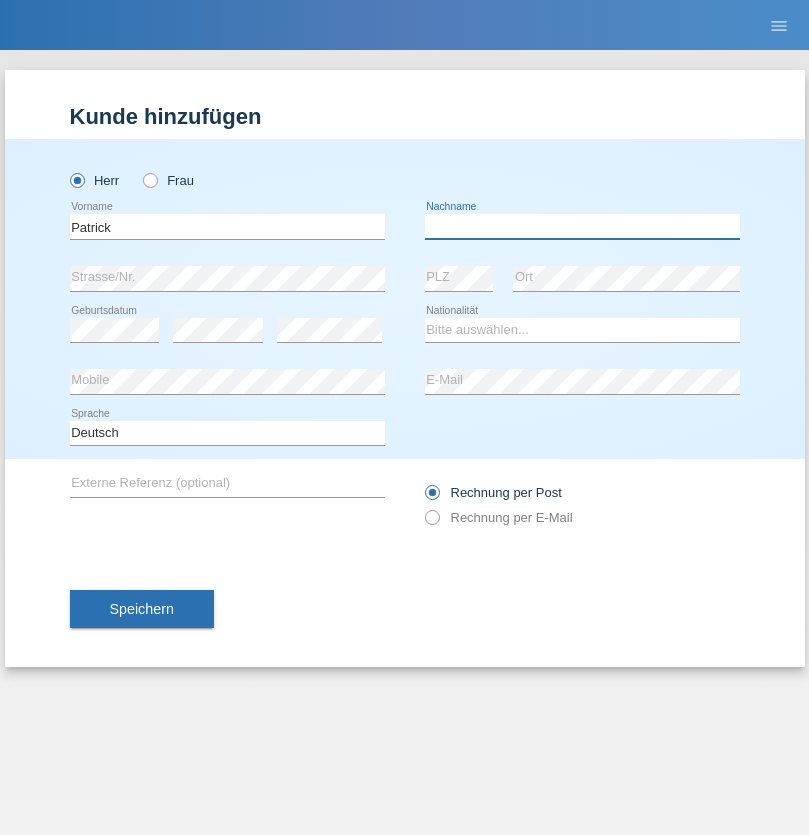 click at bounding box center [582, 226] 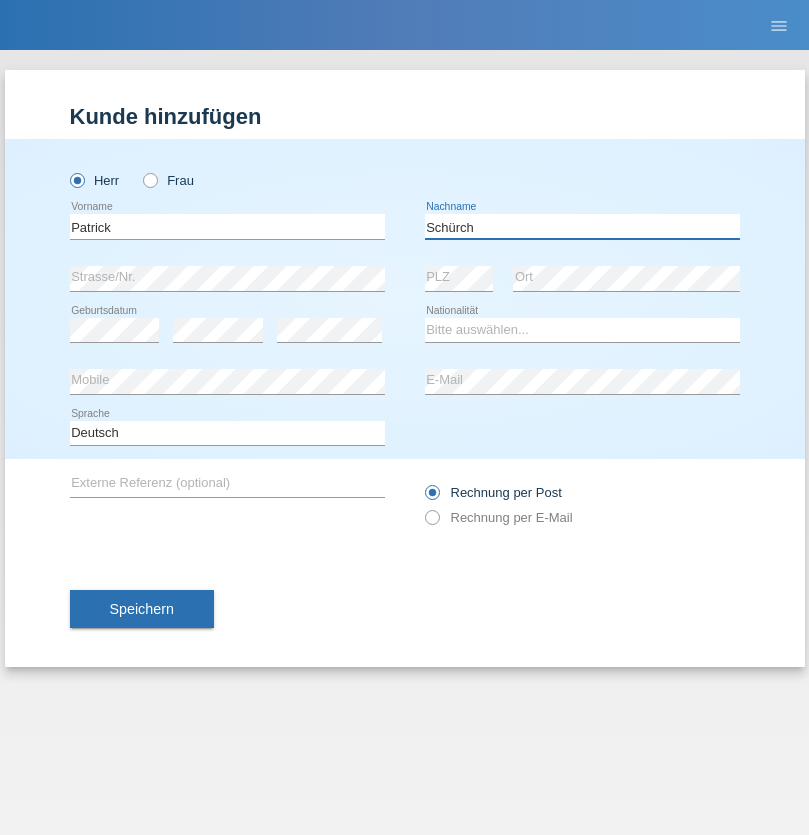 type on "Schürch" 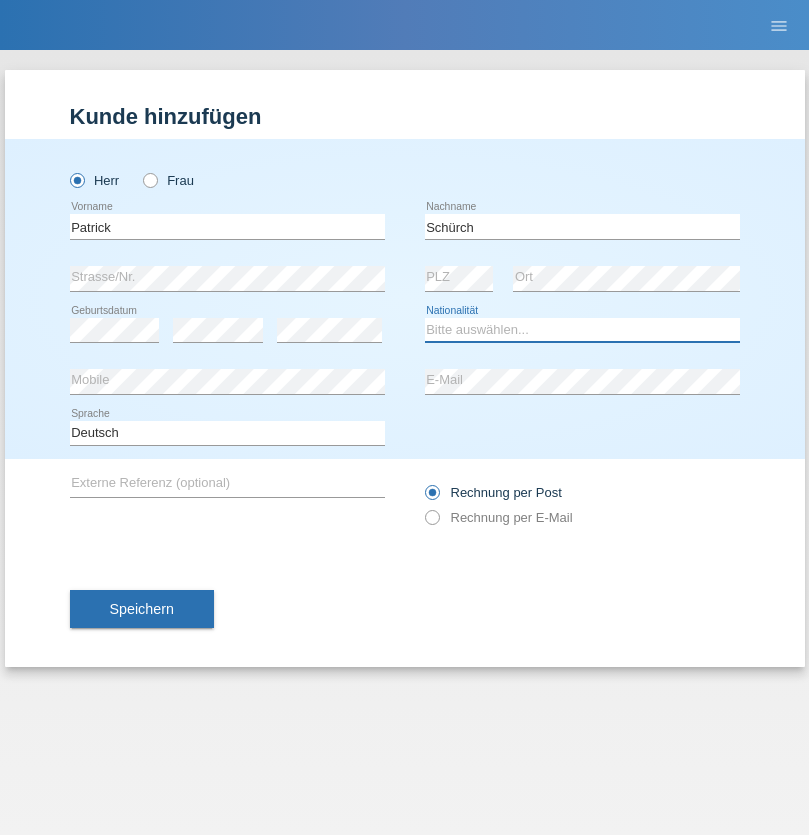 select on "CH" 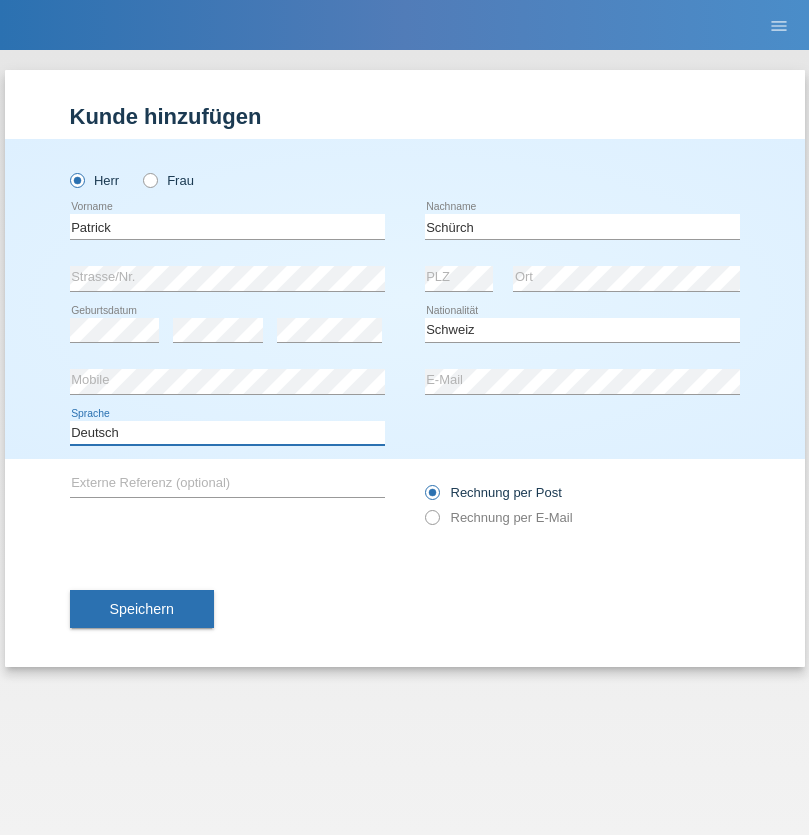 select on "en" 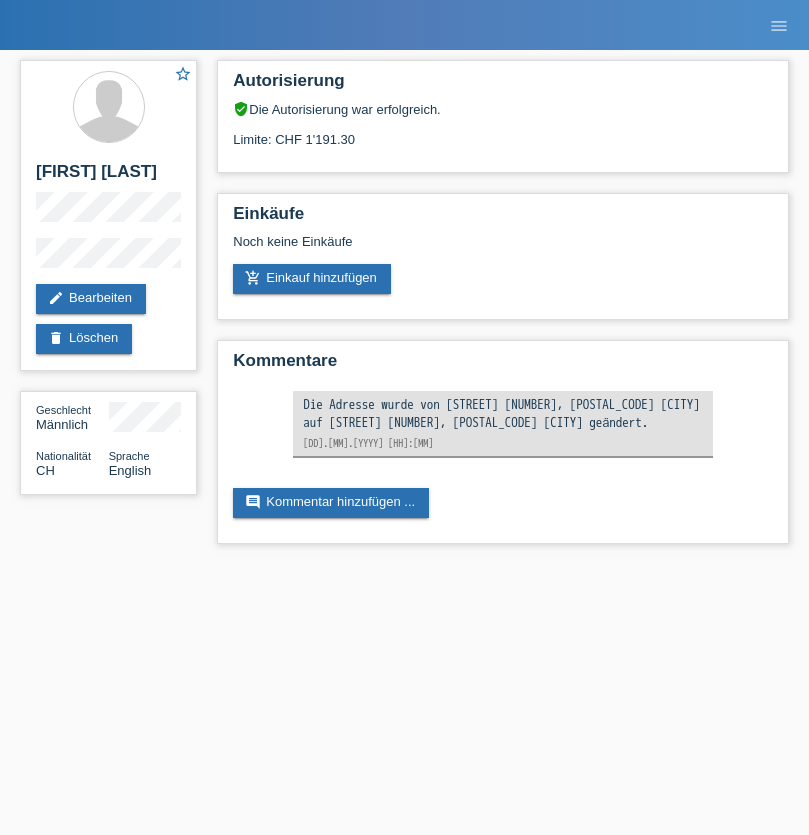 scroll, scrollTop: 0, scrollLeft: 0, axis: both 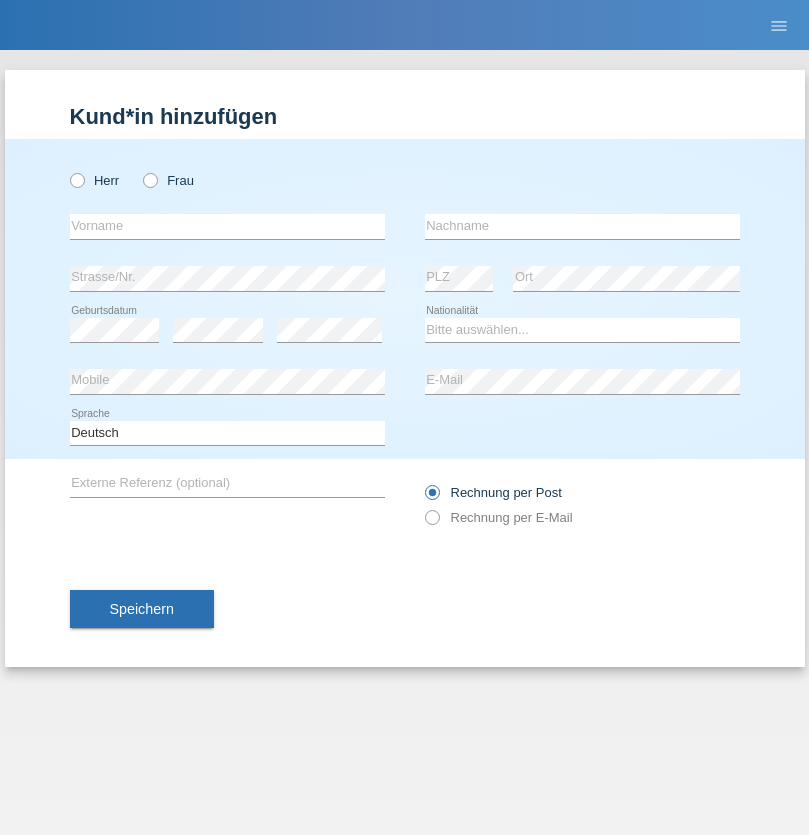 radio on "true" 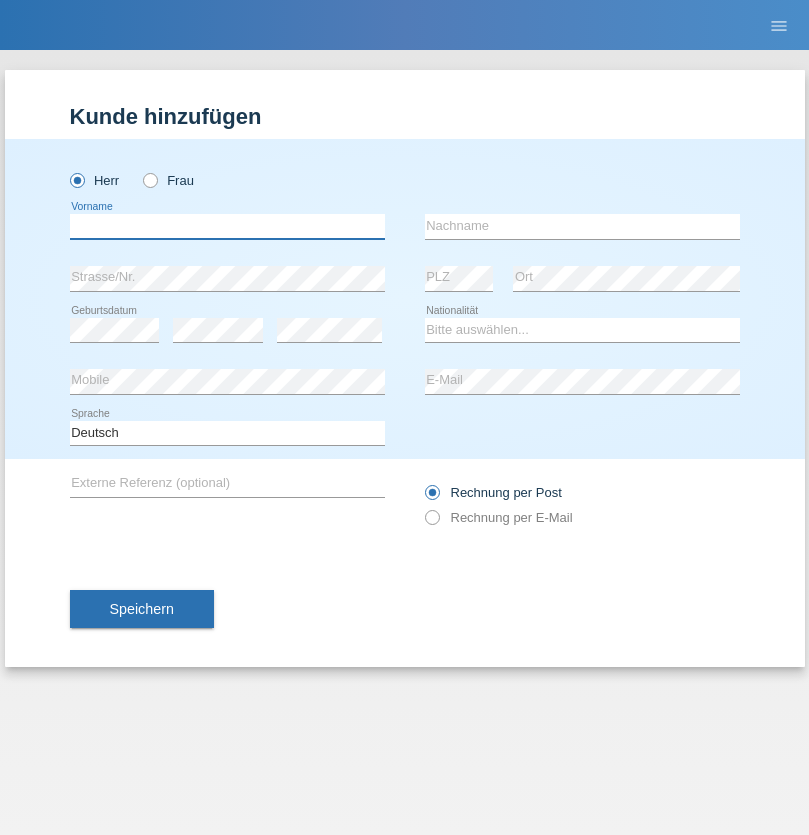 click at bounding box center (227, 226) 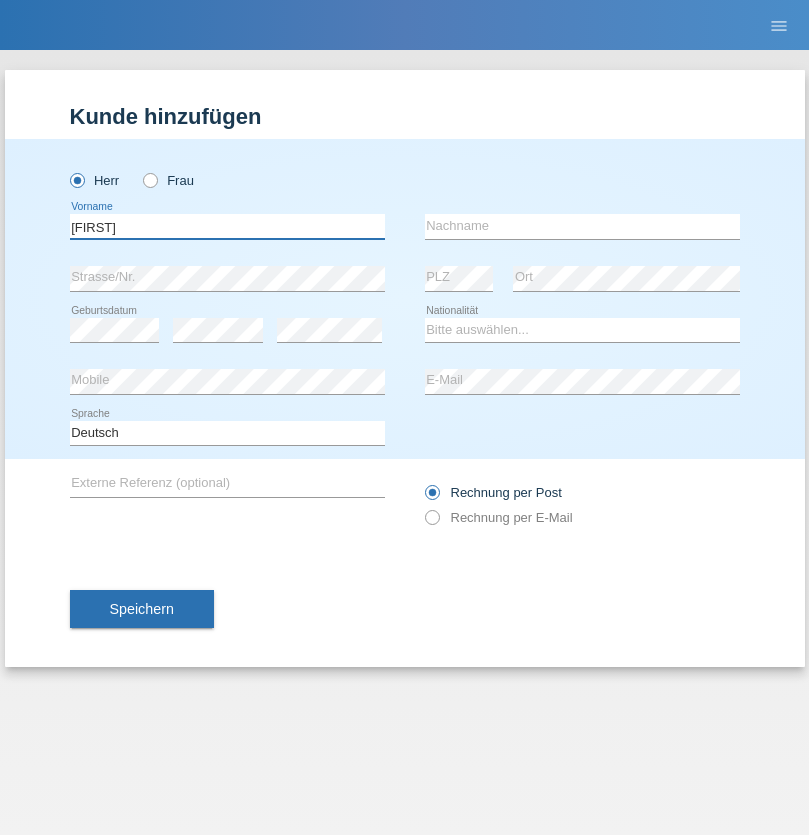 type on "Mario" 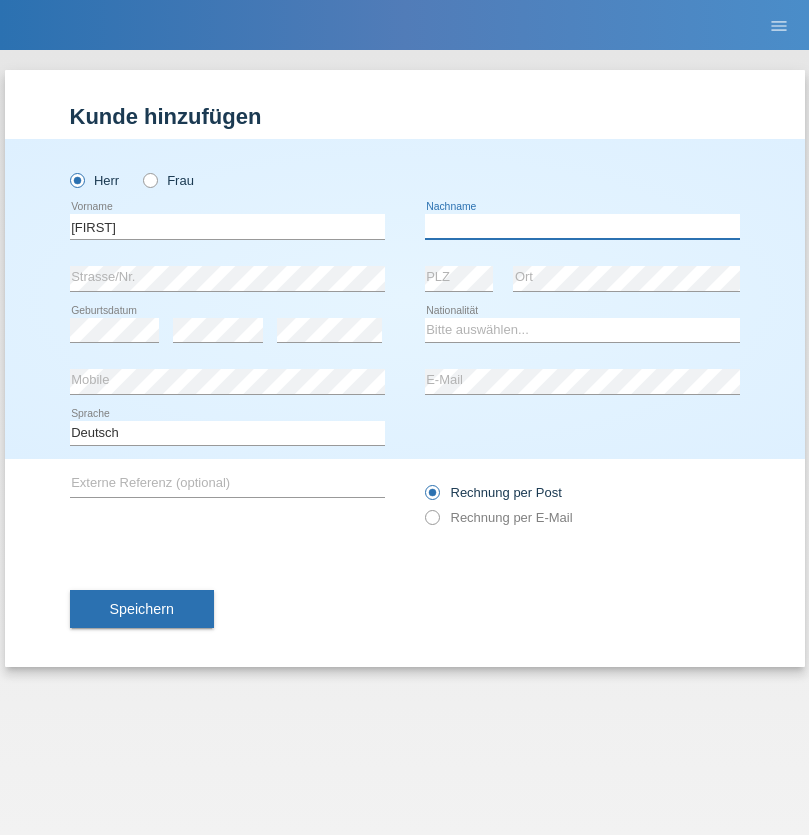 click at bounding box center (582, 226) 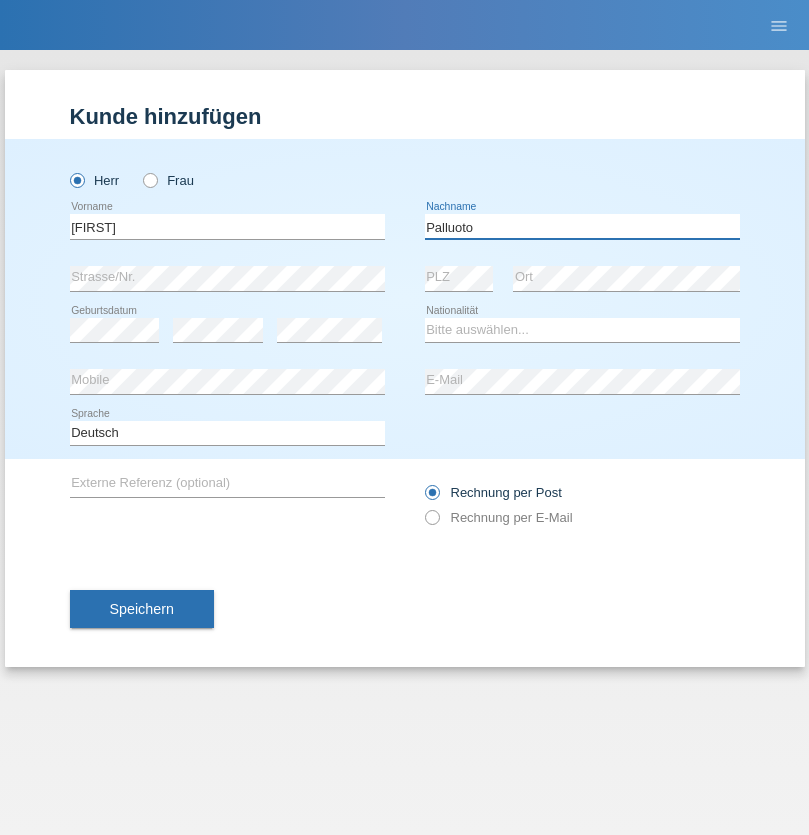 type on "Palluoto" 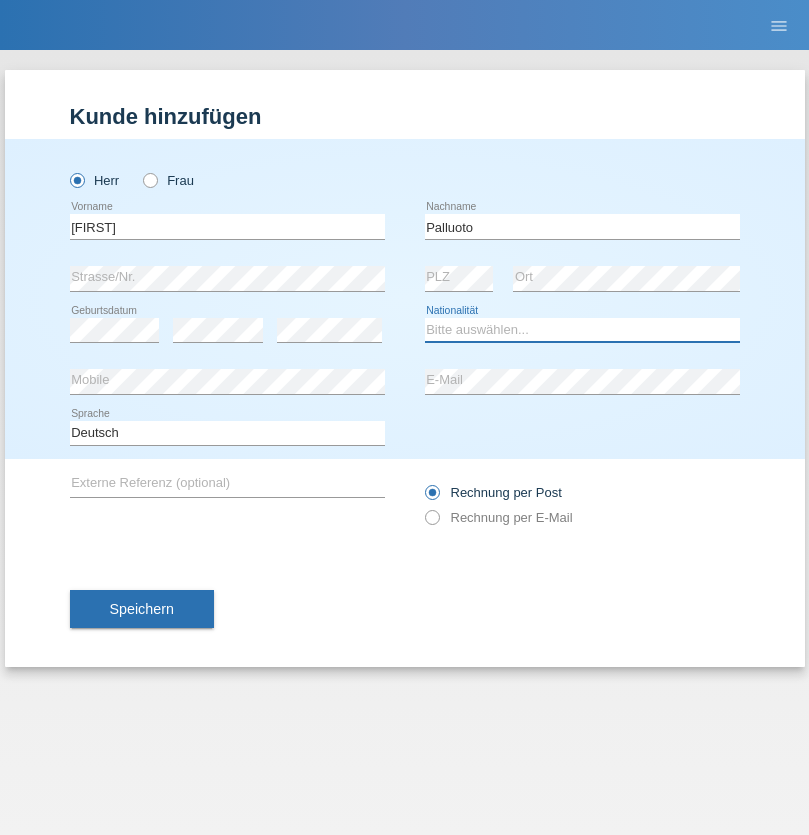 select on "IT" 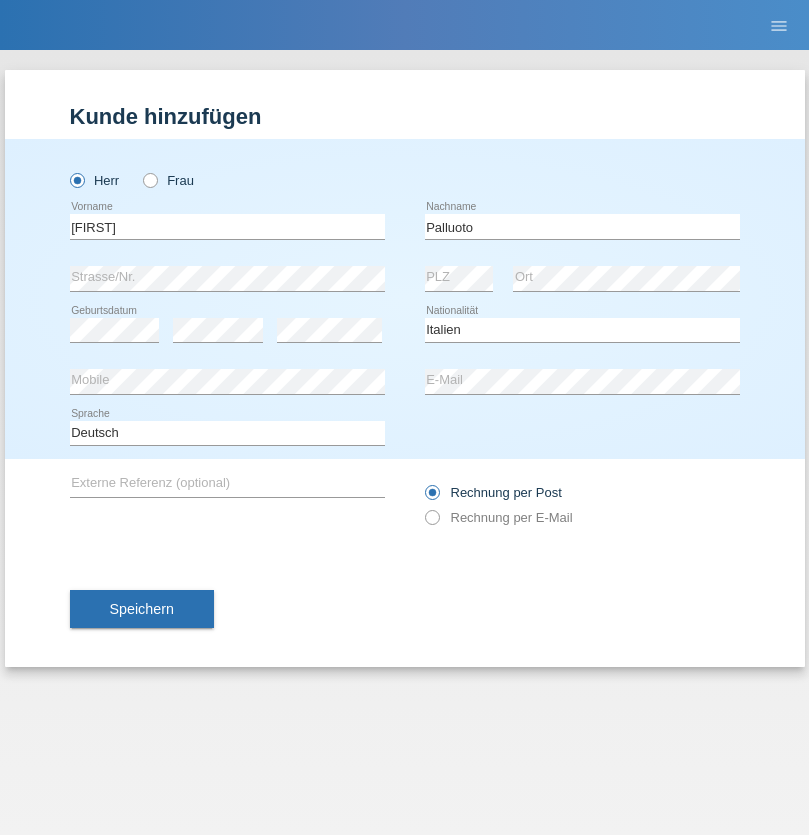select on "C" 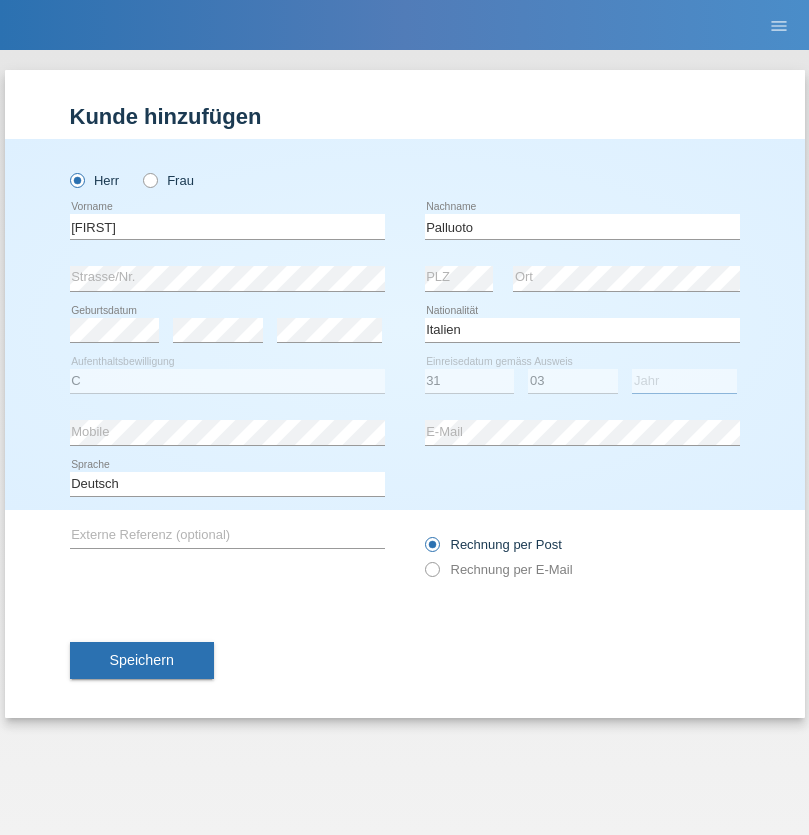 select on "1995" 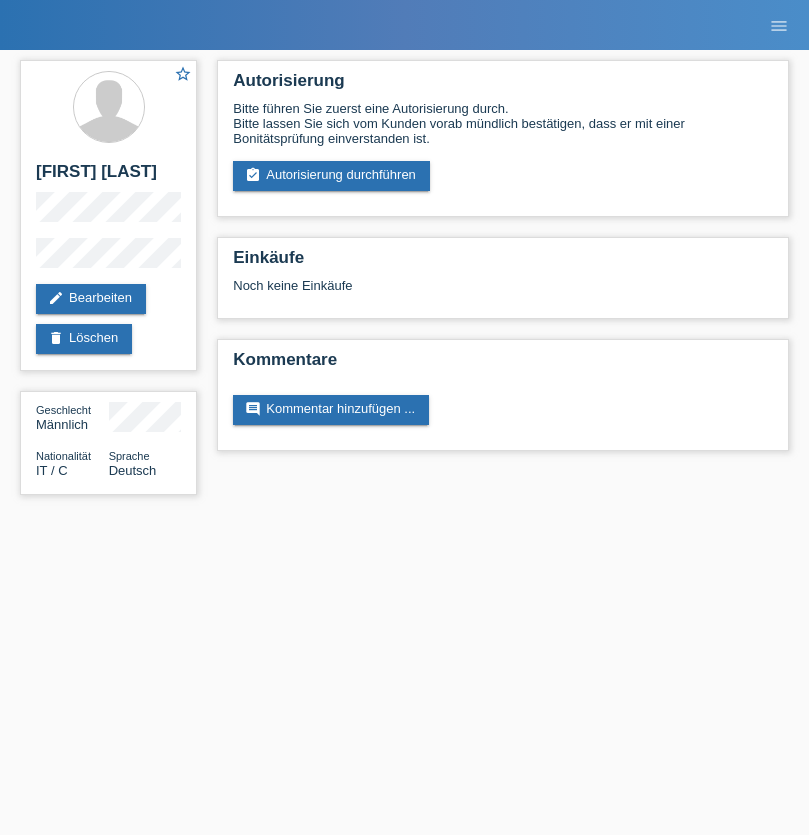 scroll, scrollTop: 0, scrollLeft: 0, axis: both 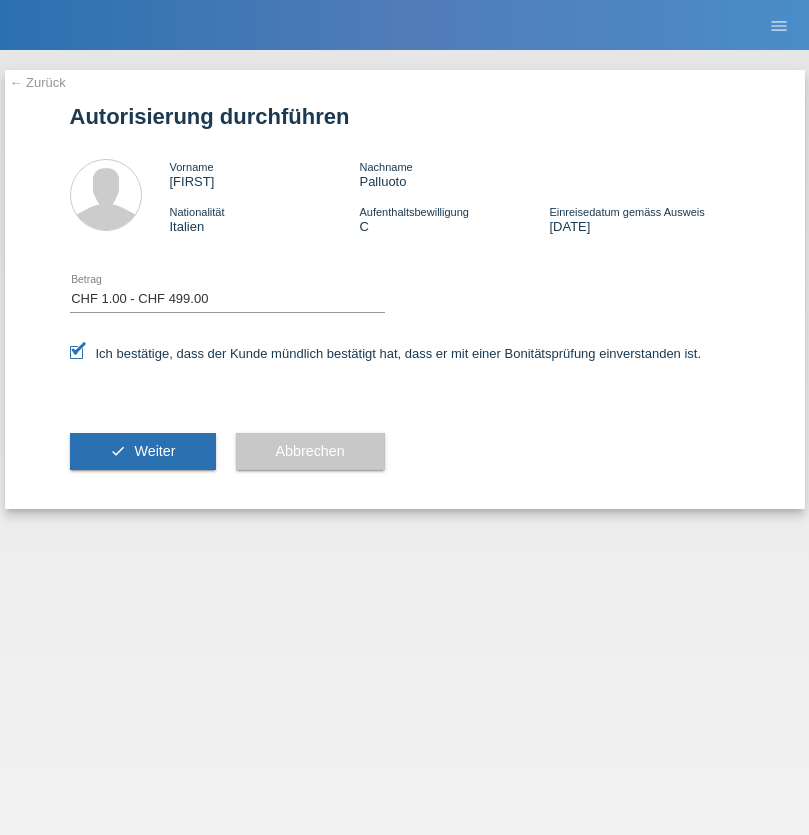 select on "1" 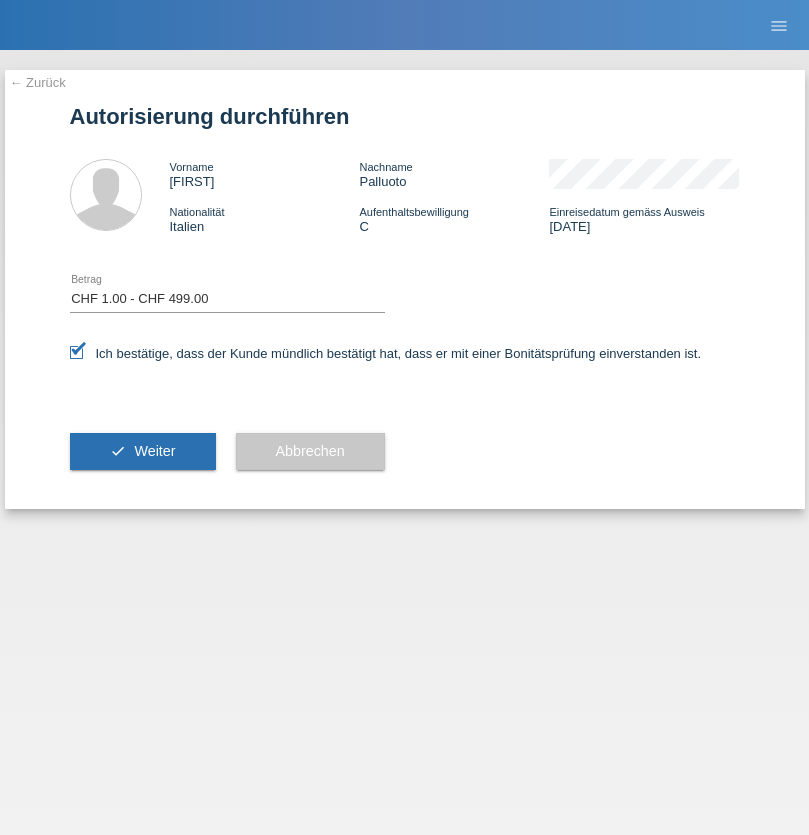 scroll, scrollTop: 0, scrollLeft: 0, axis: both 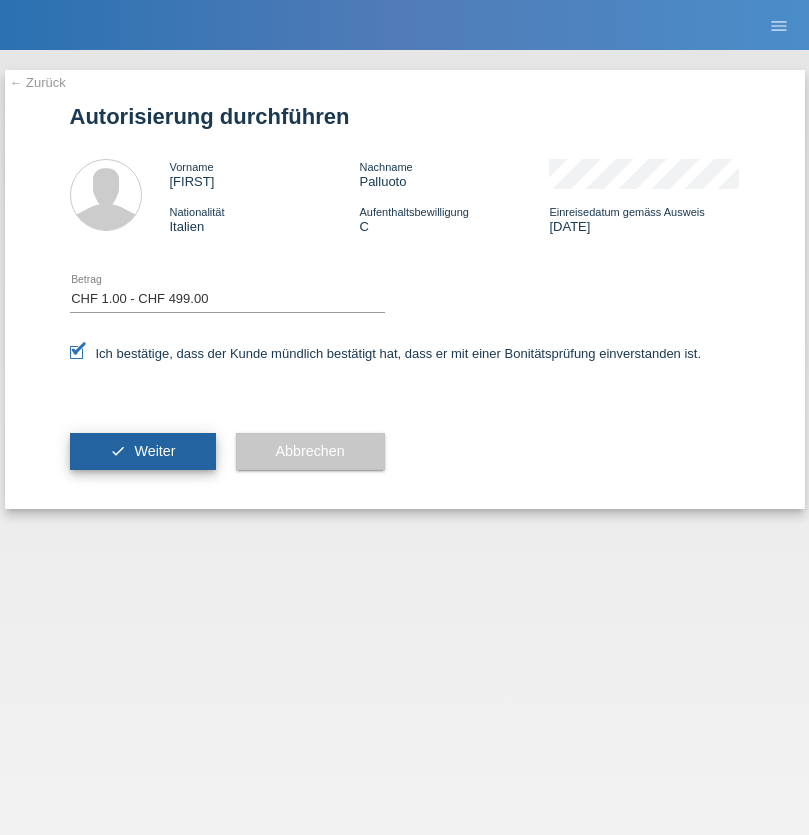 click on "Weiter" at bounding box center (154, 451) 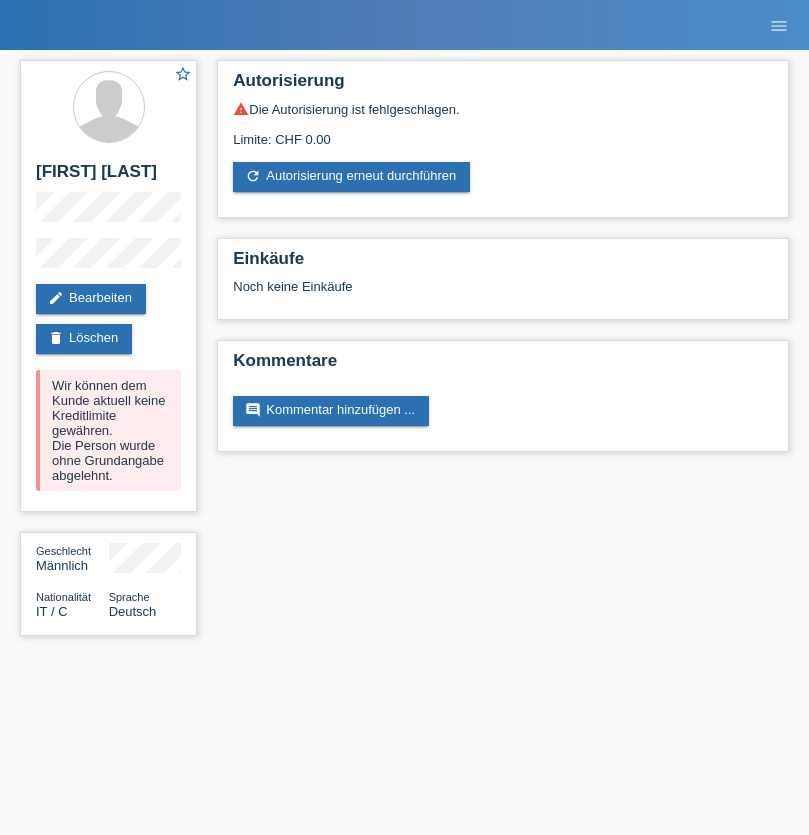 scroll, scrollTop: 0, scrollLeft: 0, axis: both 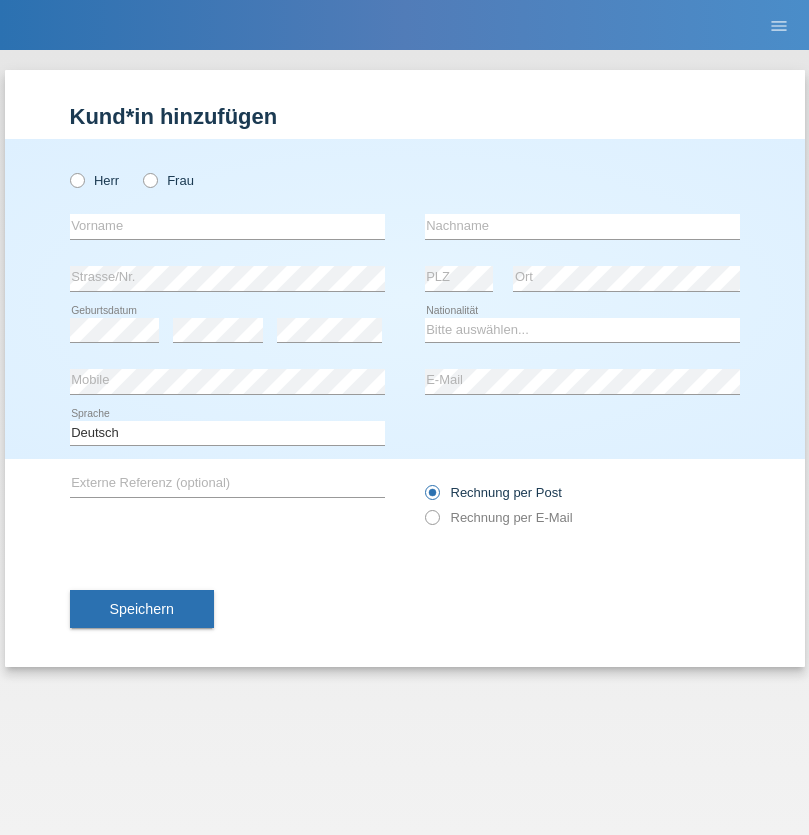 radio on "true" 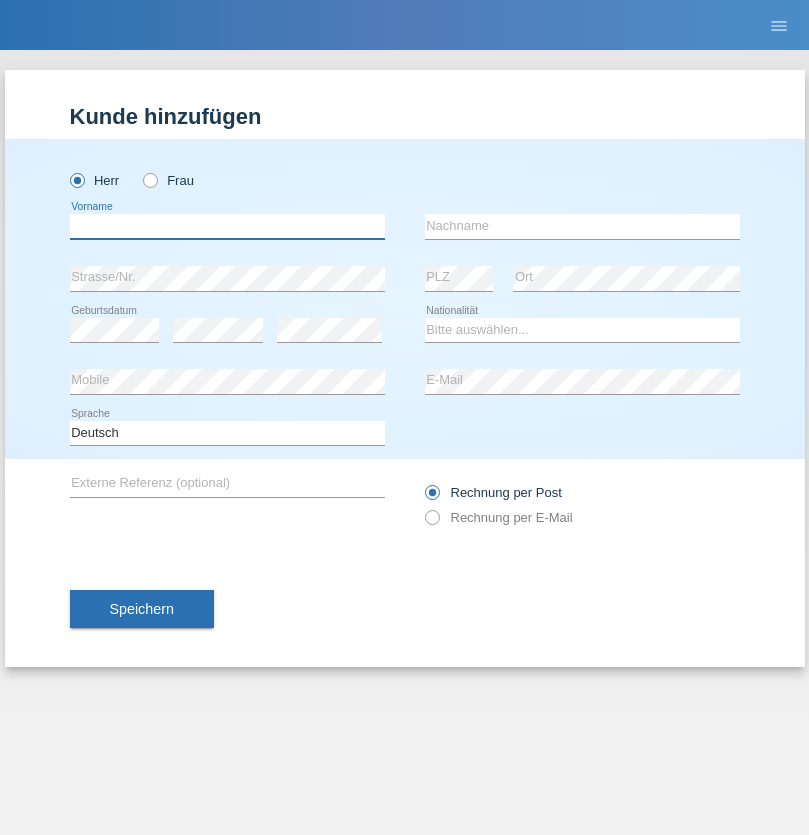 click at bounding box center (227, 226) 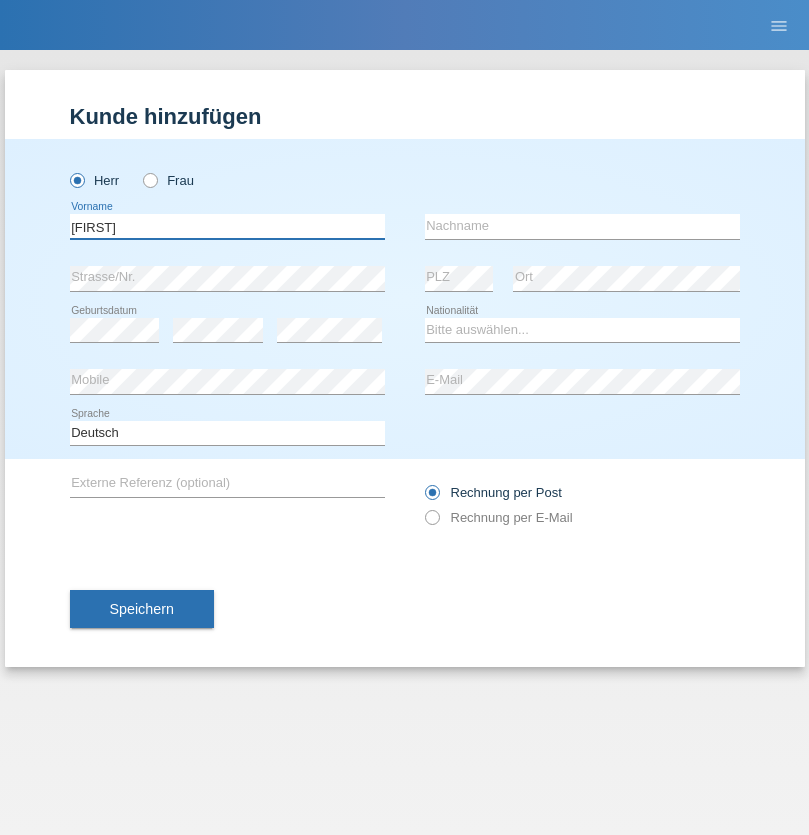 type on "[FIRST]" 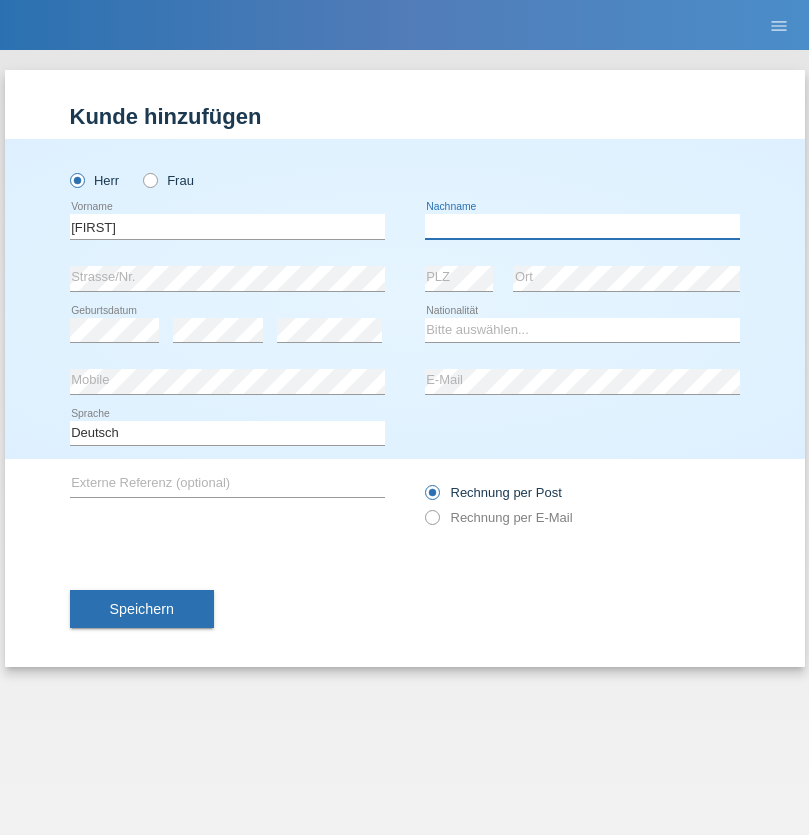 click at bounding box center [582, 226] 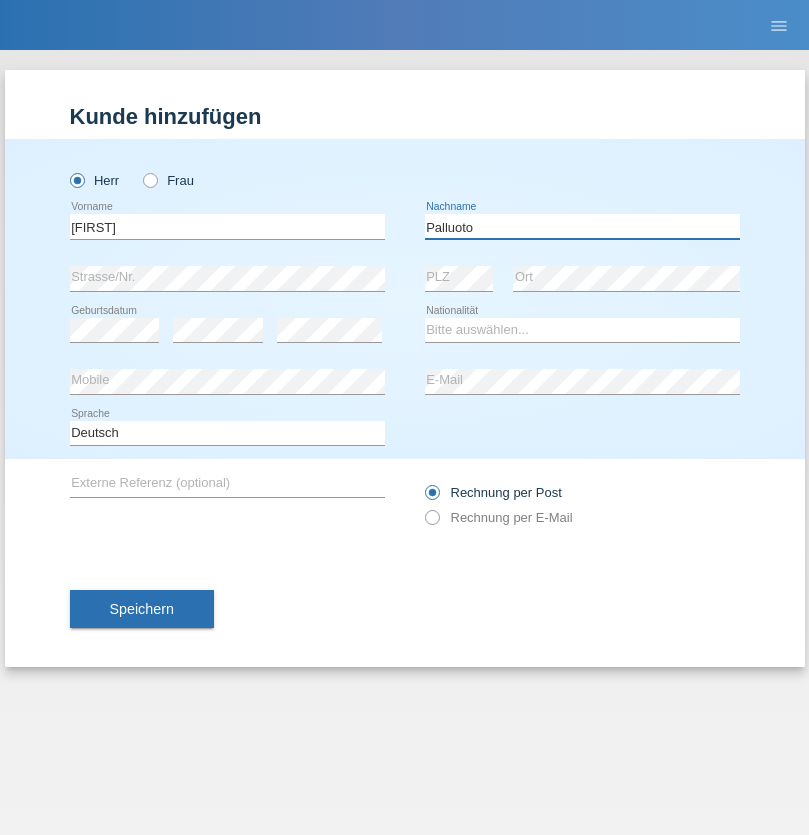 type on "Palluoto" 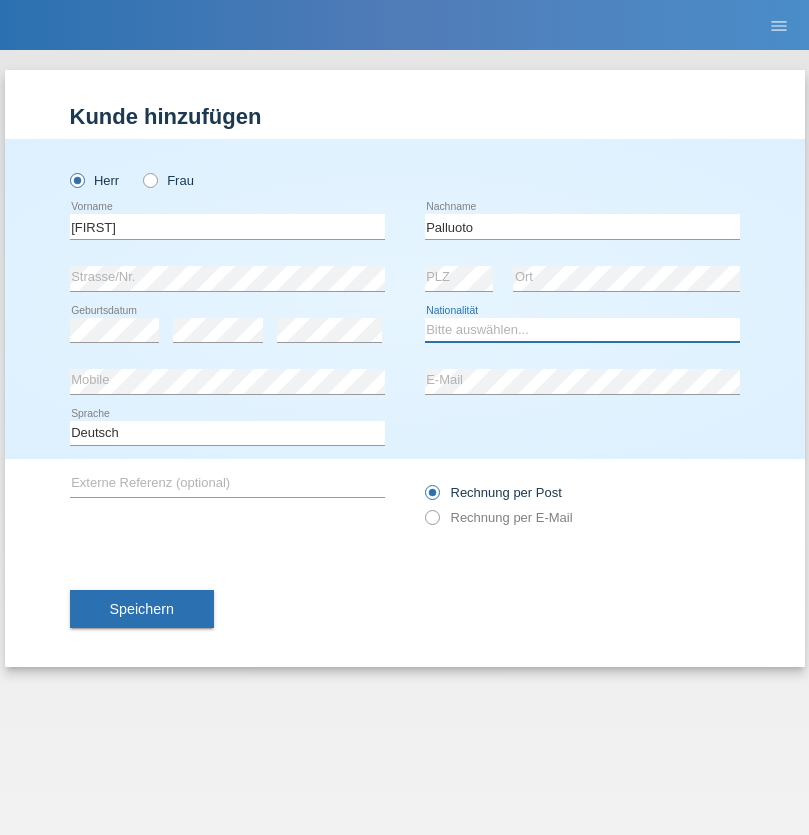 select on "IT" 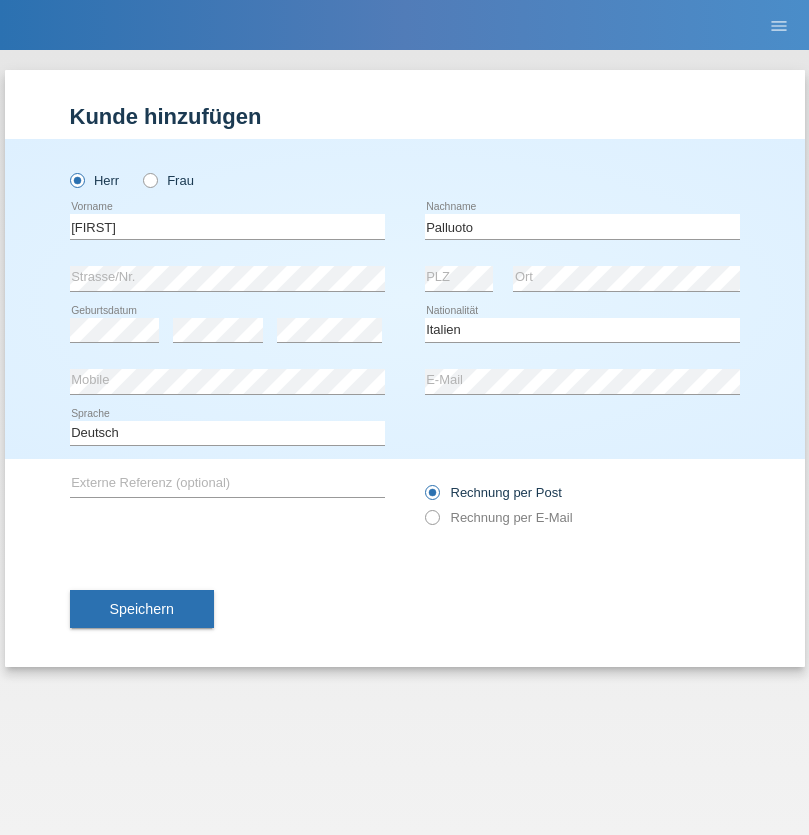 select on "C" 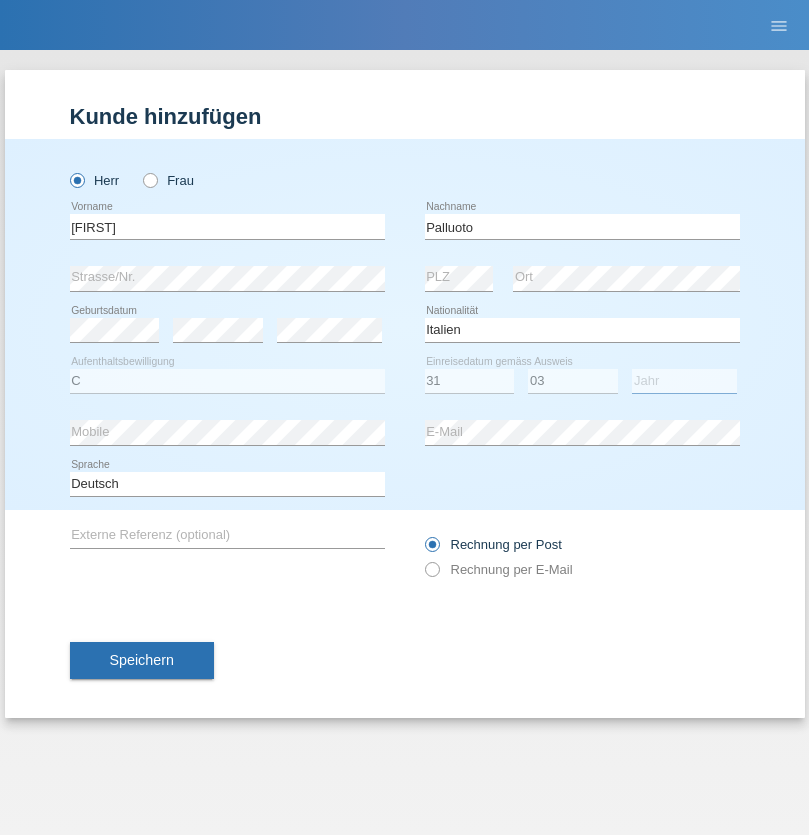 select on "1995" 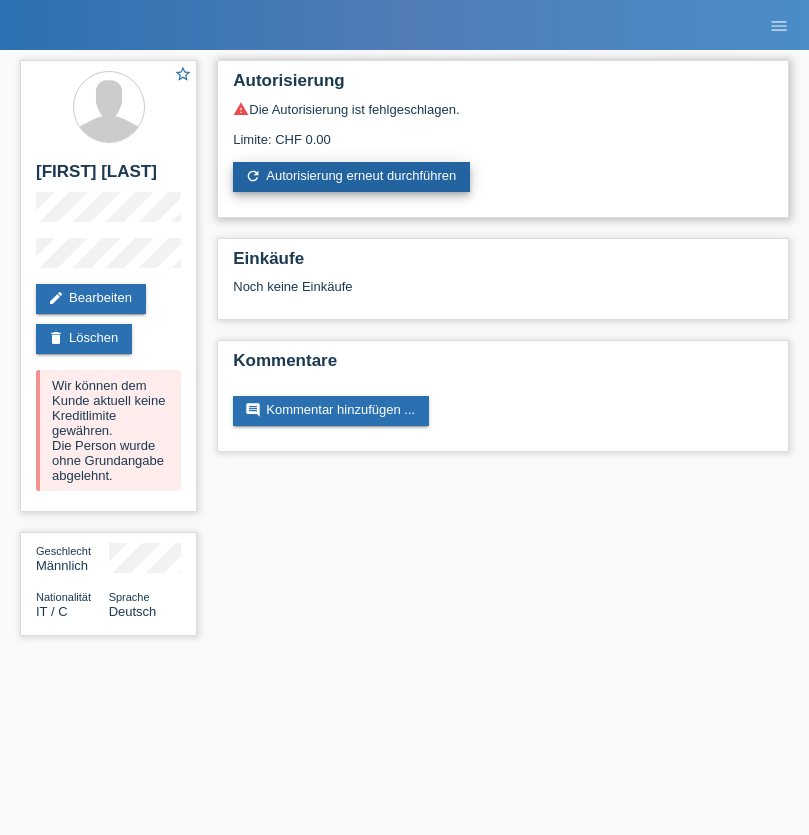 click on "refresh  Autorisierung erneut durchführen" at bounding box center (351, 177) 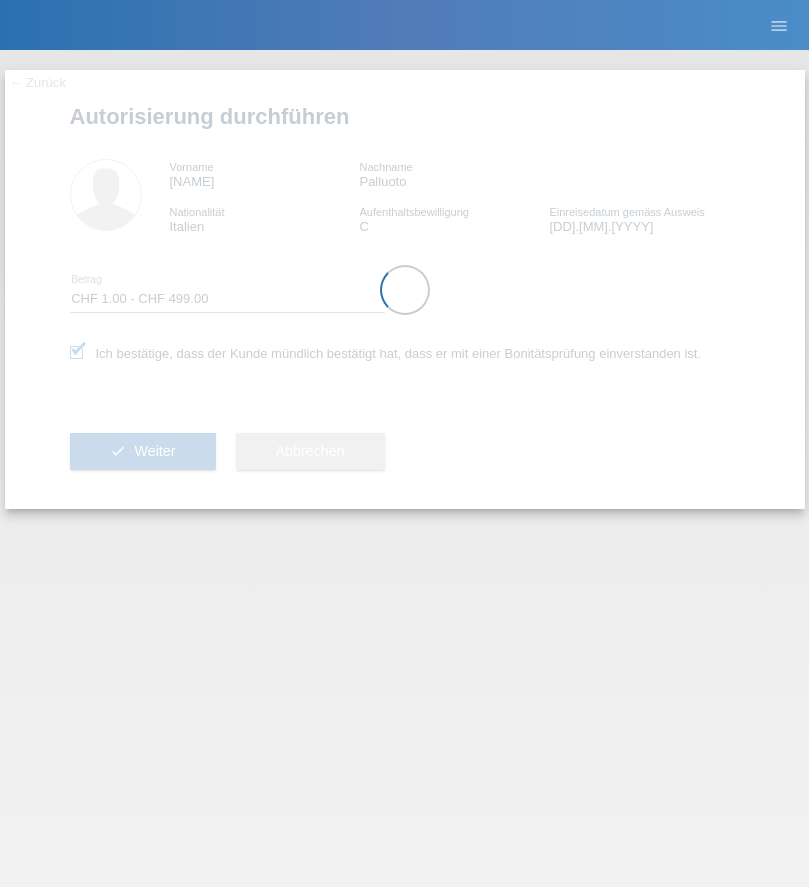 select on "1" 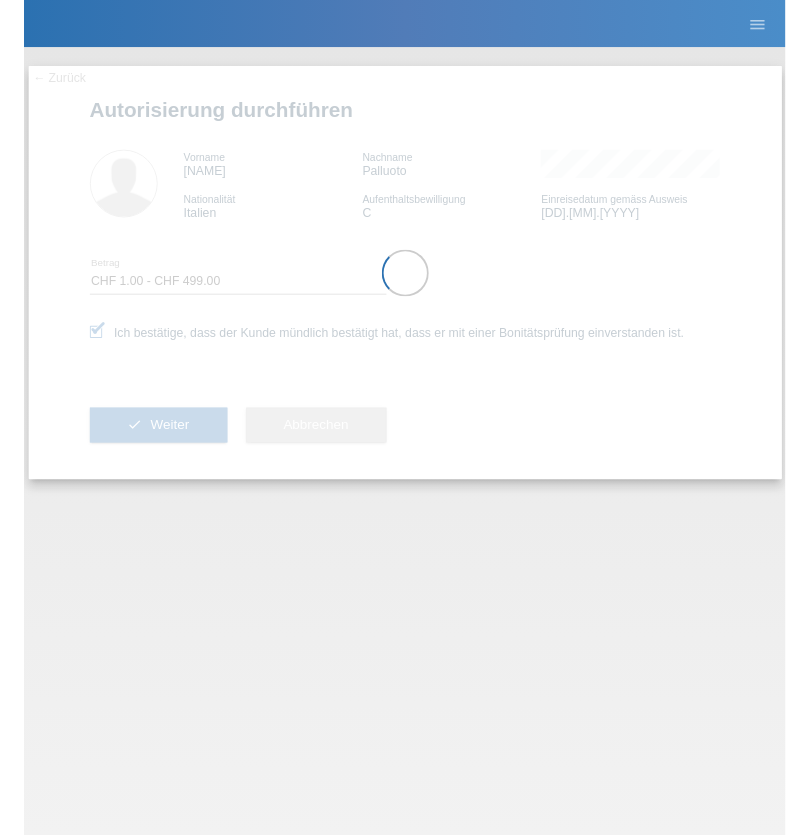 scroll, scrollTop: 0, scrollLeft: 0, axis: both 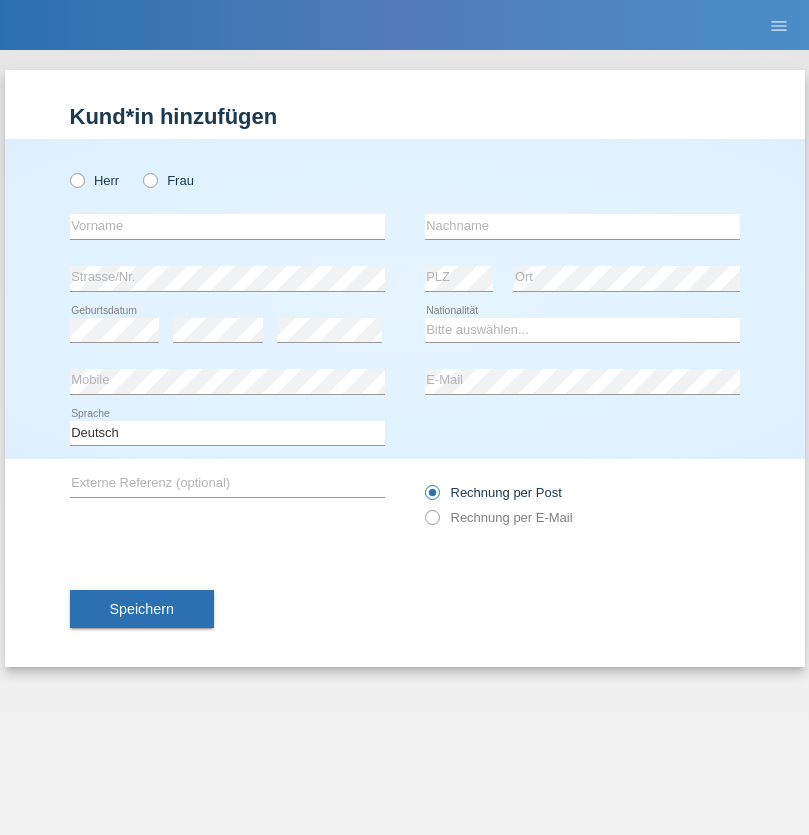 radio on "true" 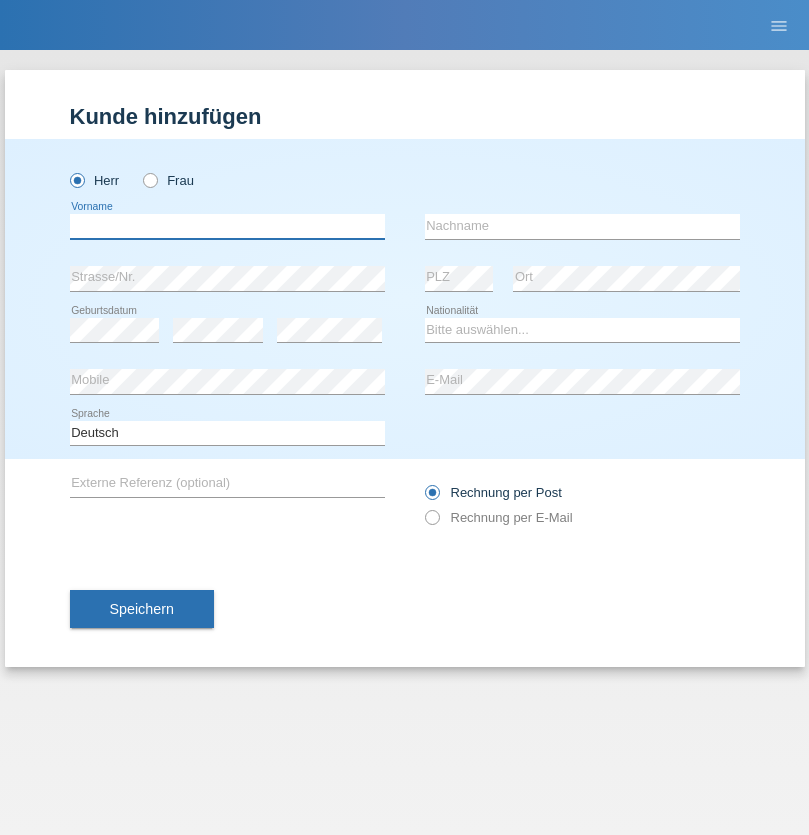 click at bounding box center [227, 226] 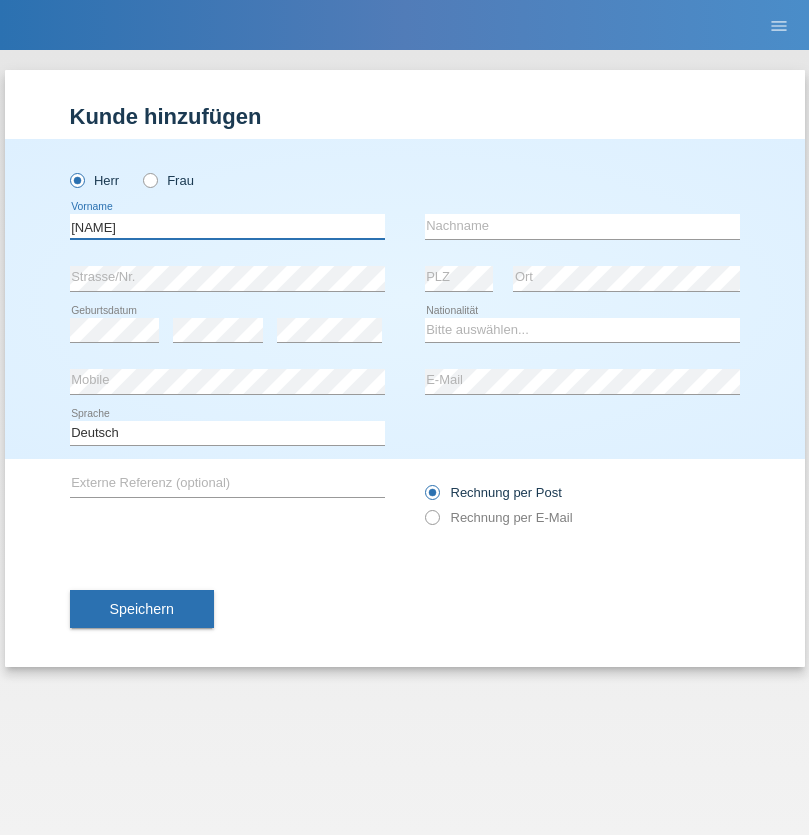 type on "[FIRST]" 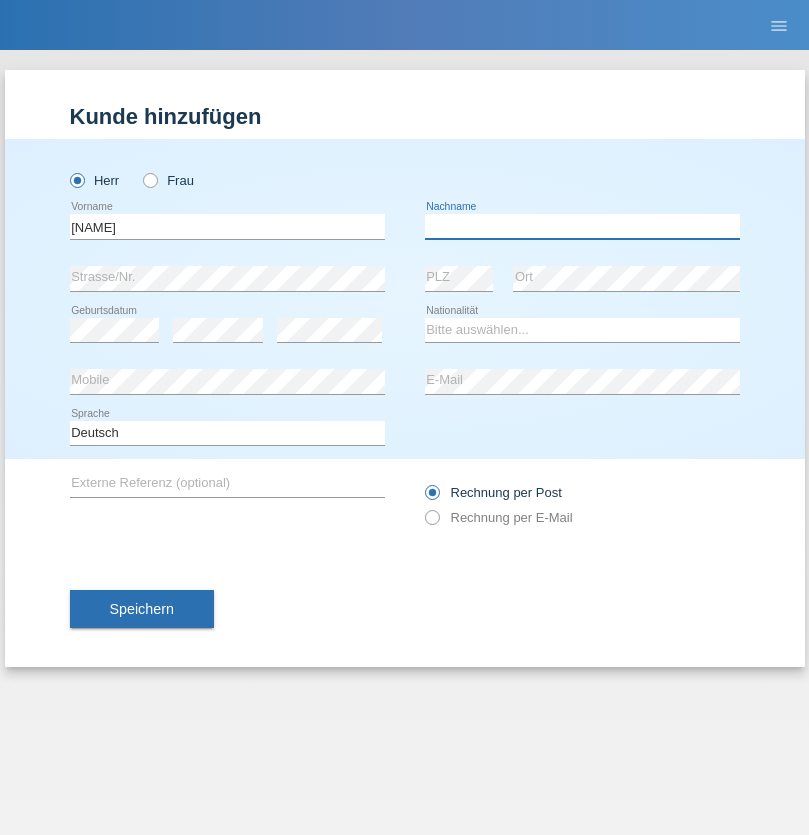click at bounding box center (582, 226) 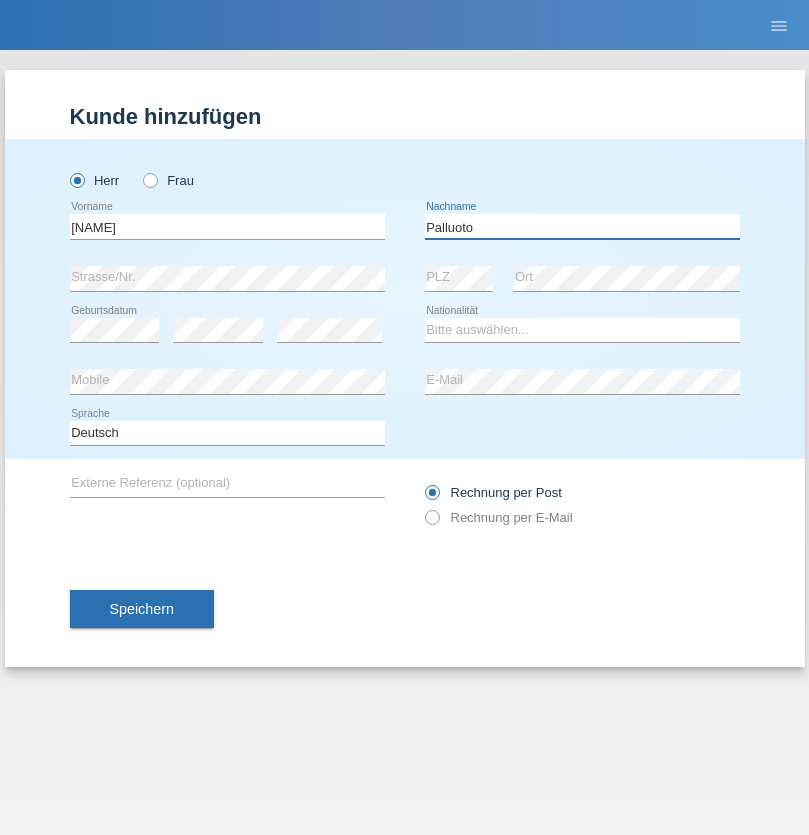 type on "Palluoto" 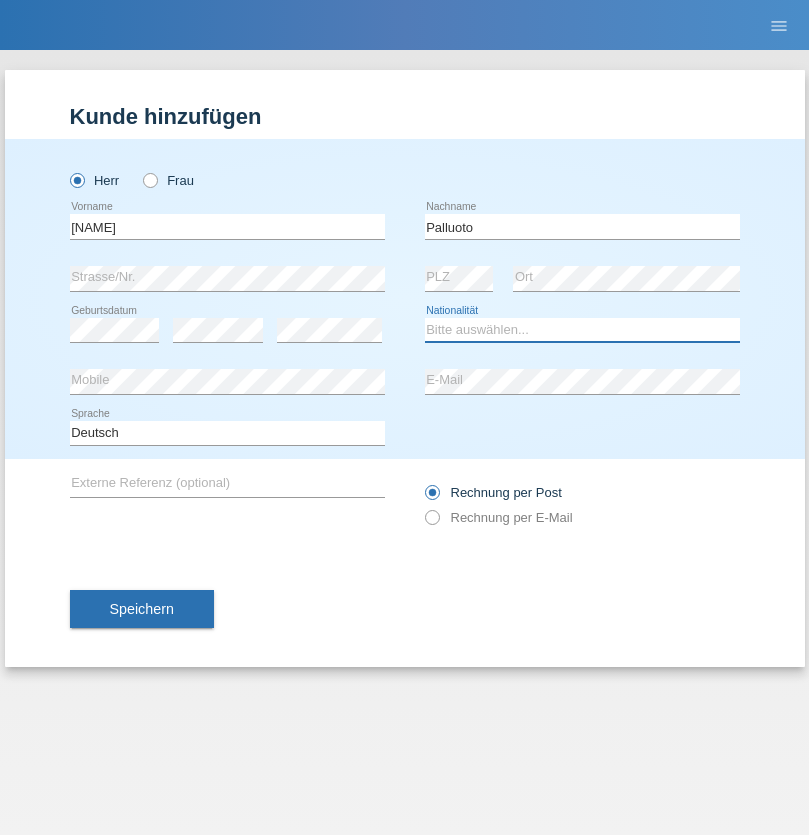 select on "IT" 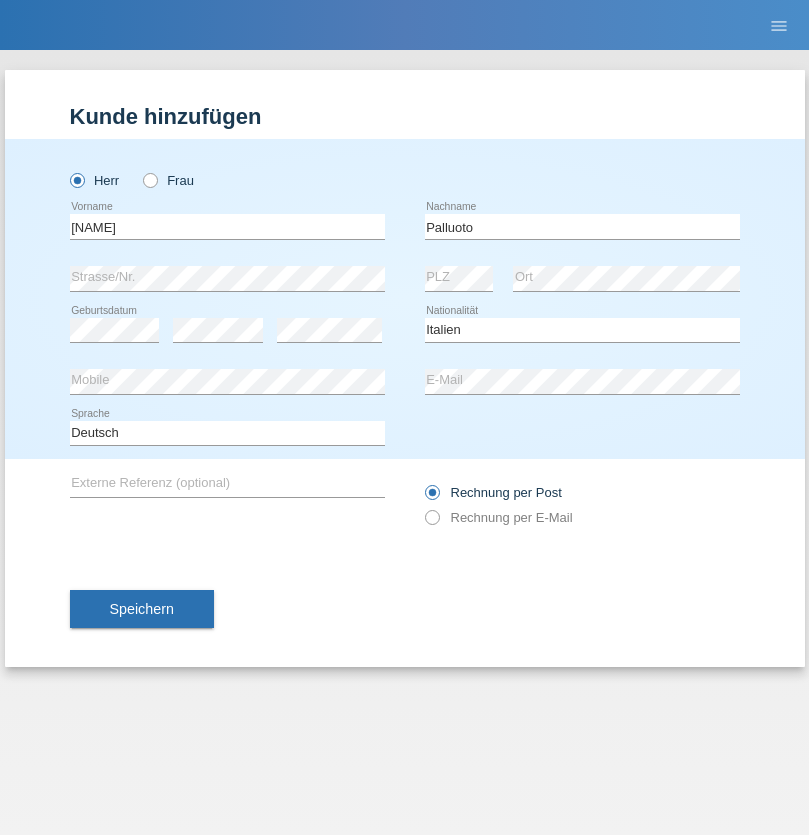 select on "C" 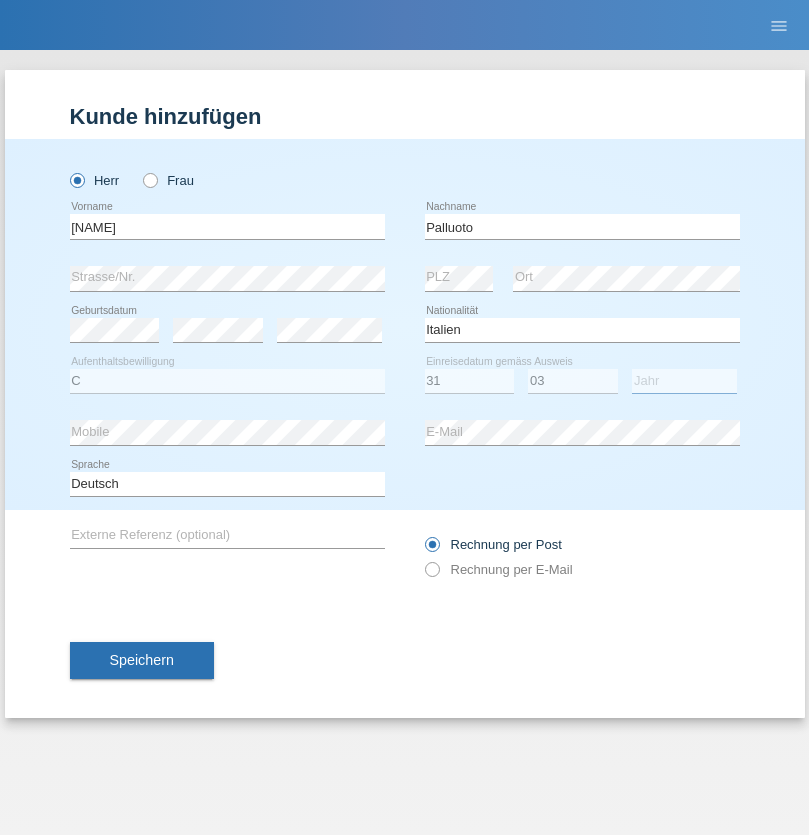 select on "1995" 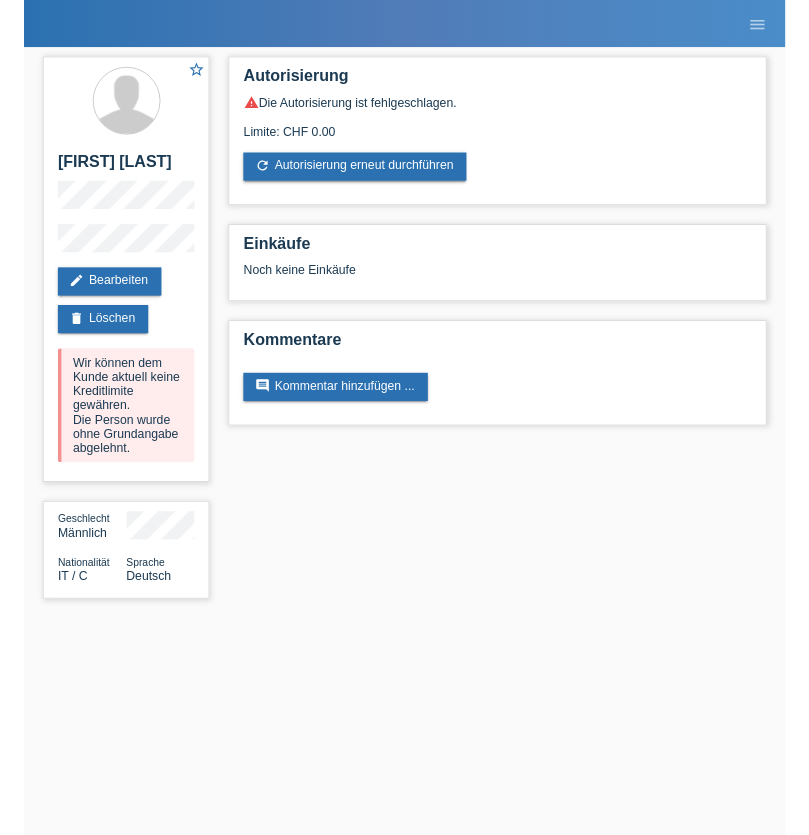 scroll, scrollTop: 0, scrollLeft: 0, axis: both 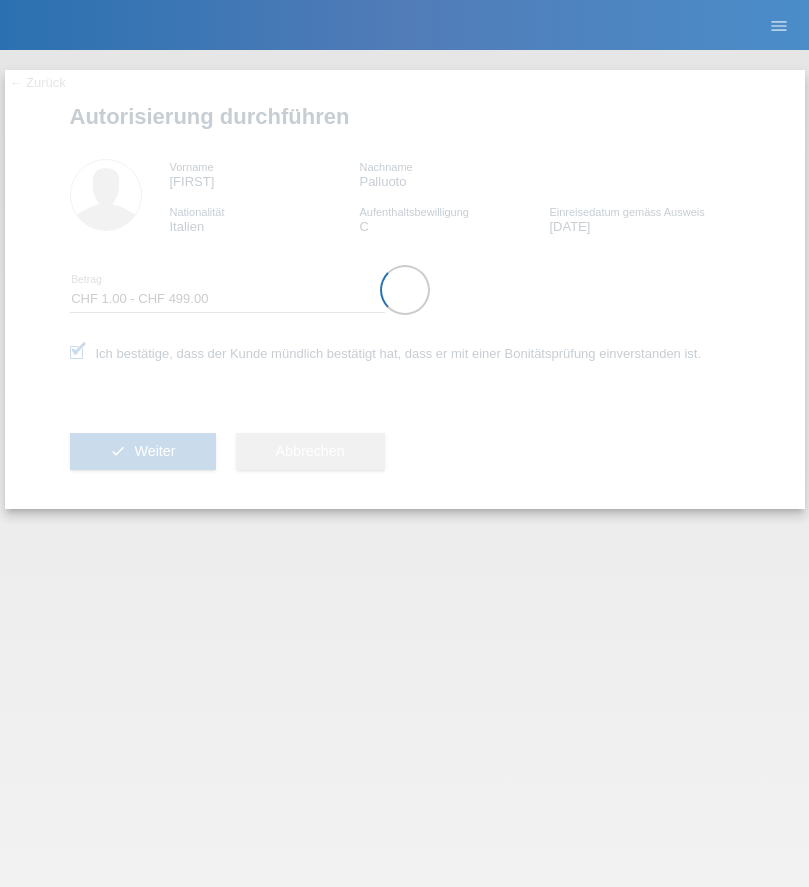 select on "1" 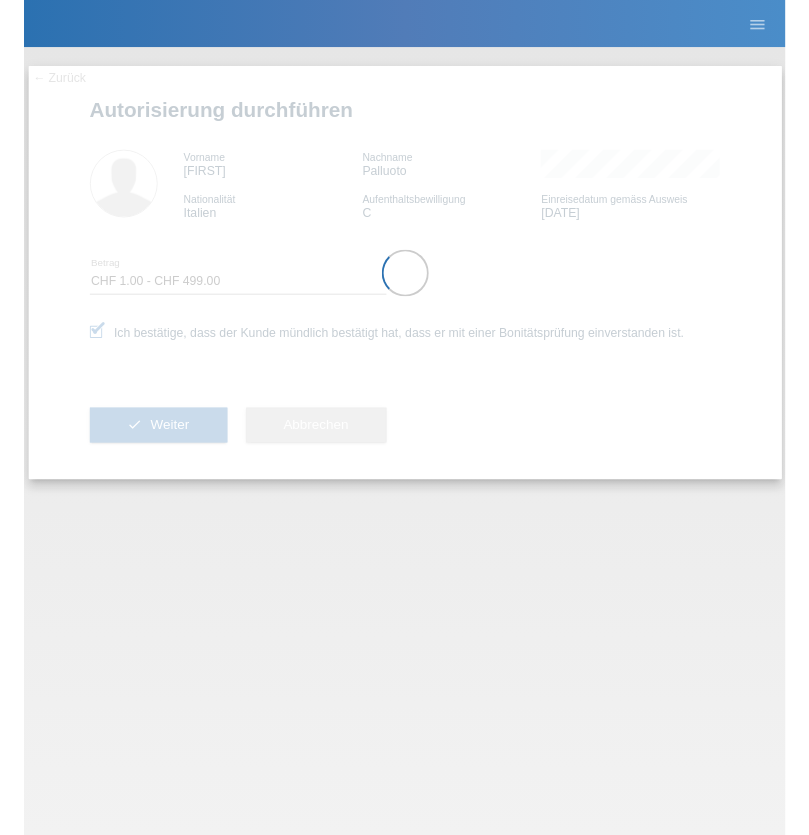 scroll, scrollTop: 0, scrollLeft: 0, axis: both 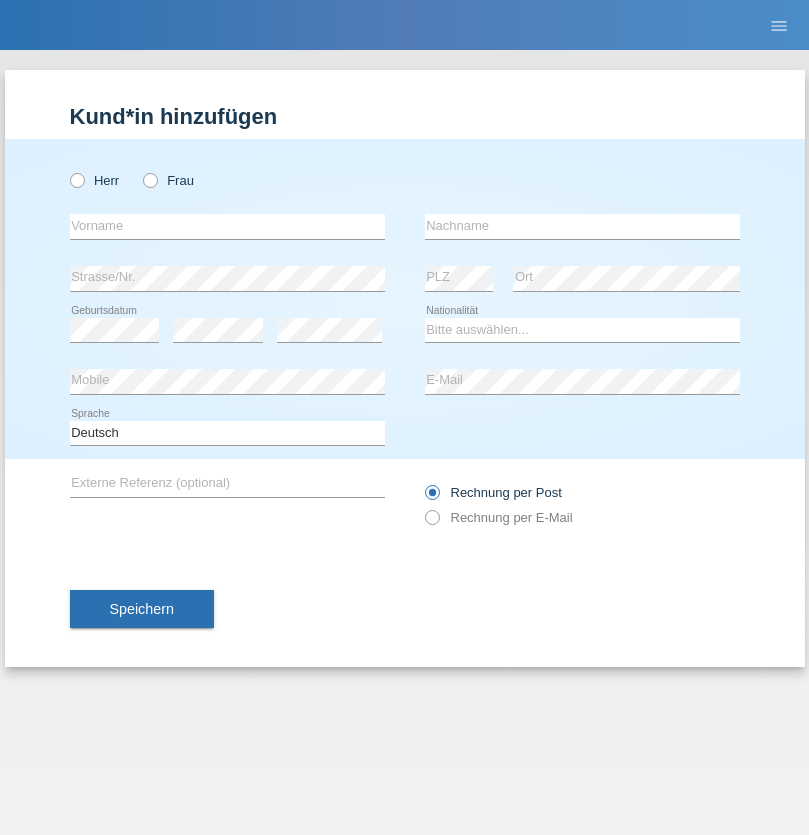 radio on "true" 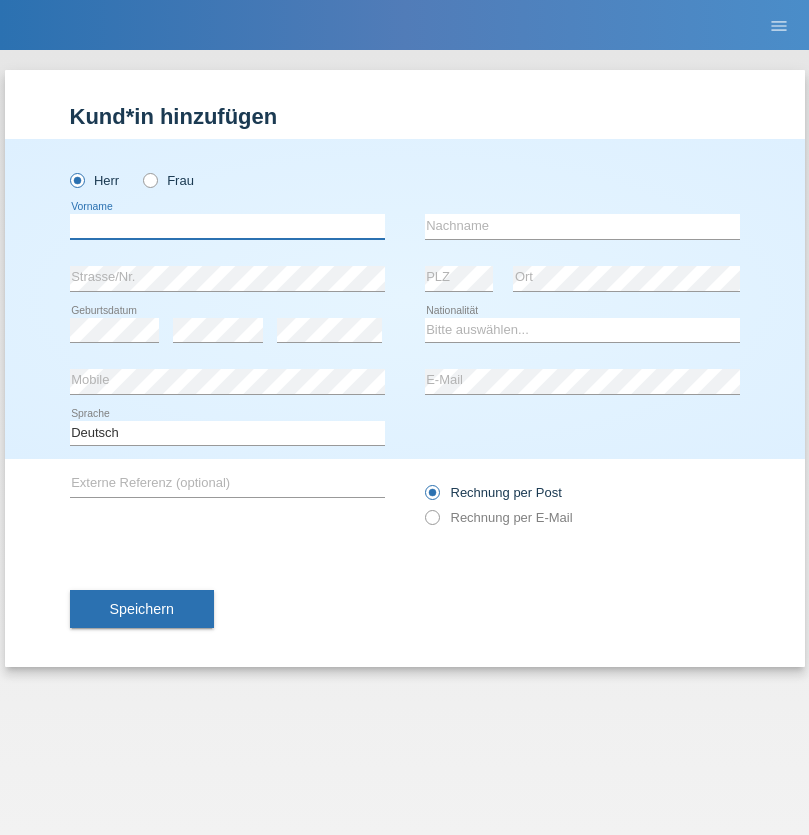 click at bounding box center (227, 226) 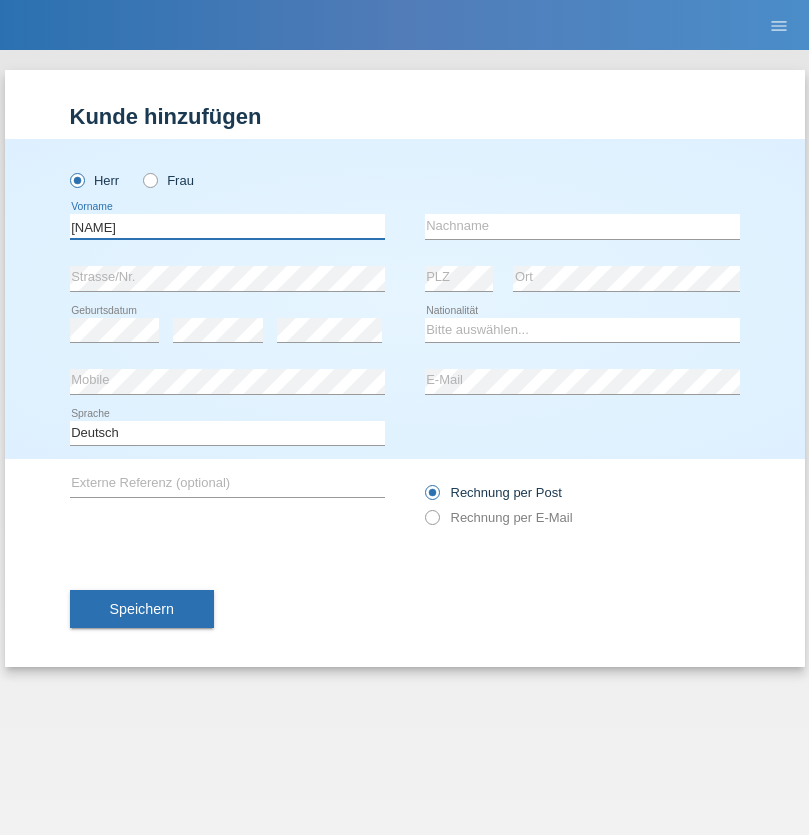 type on "[NAME]" 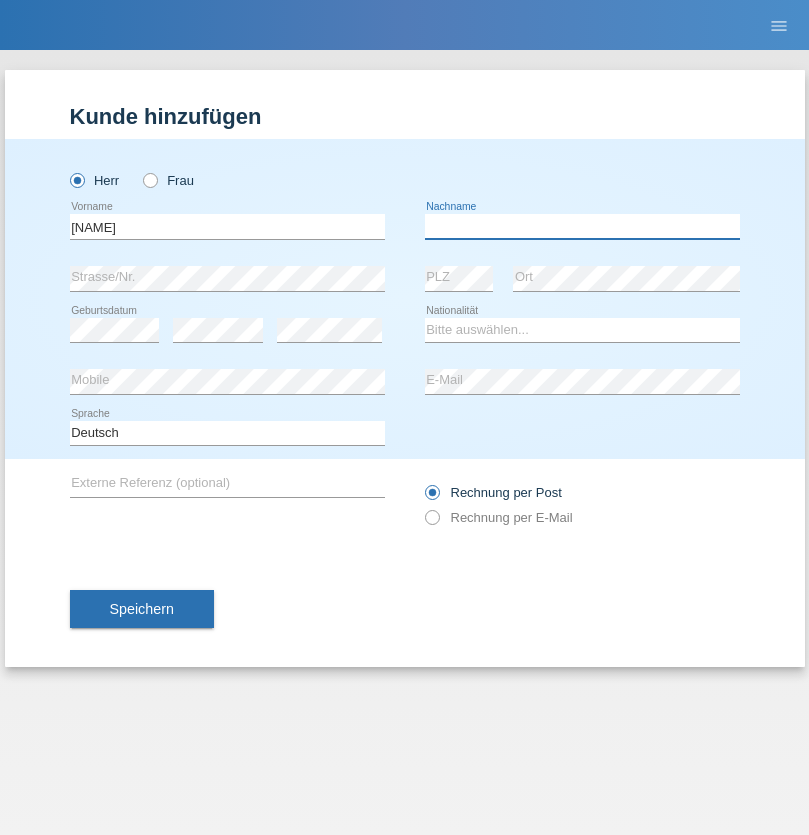 click at bounding box center [582, 226] 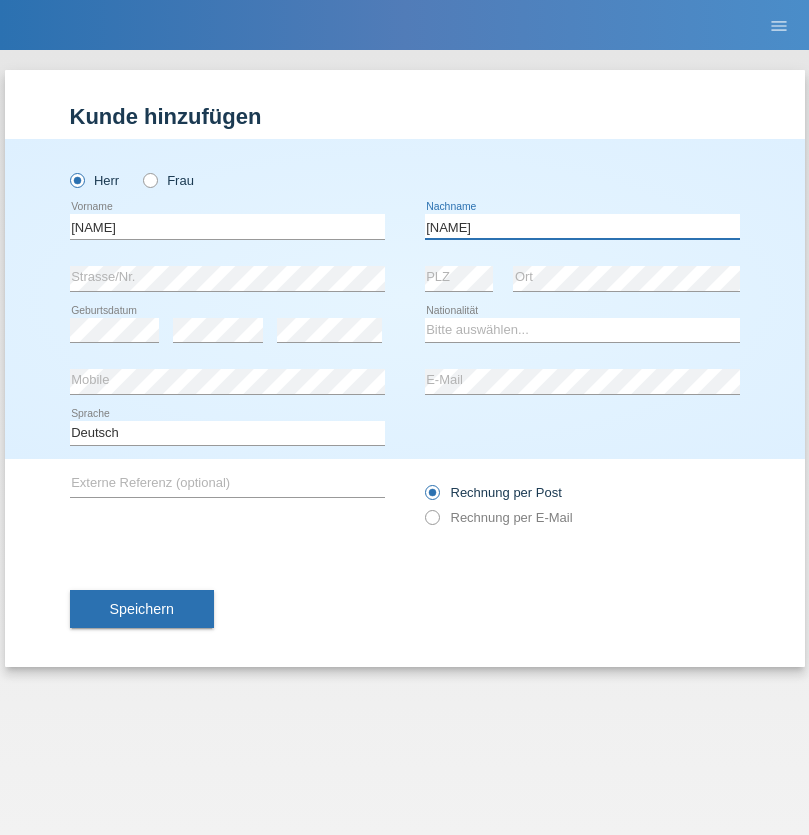 type on "Matano" 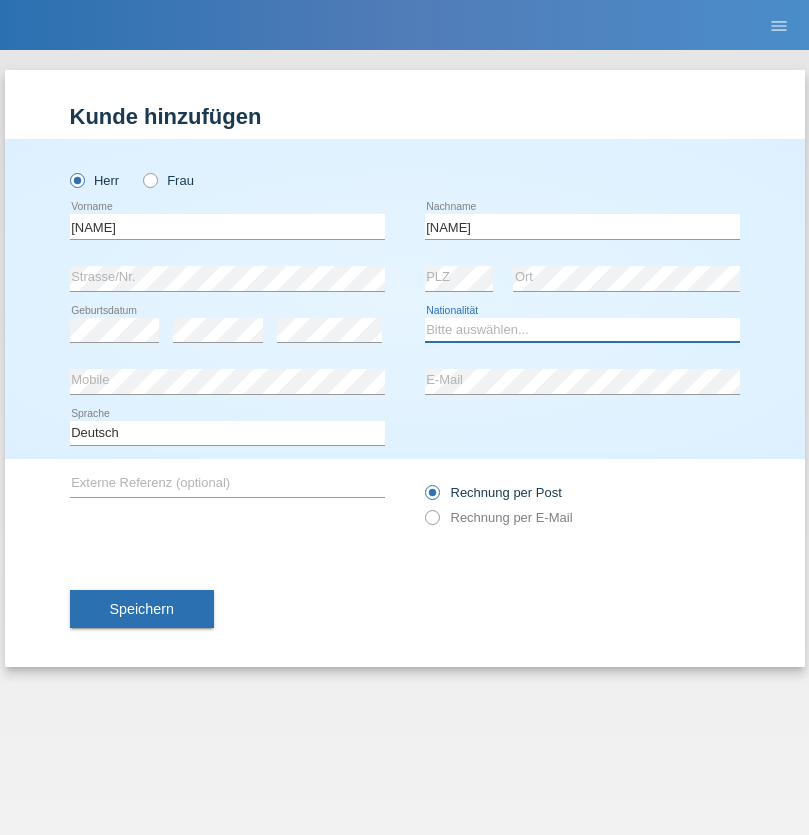 select on "IN" 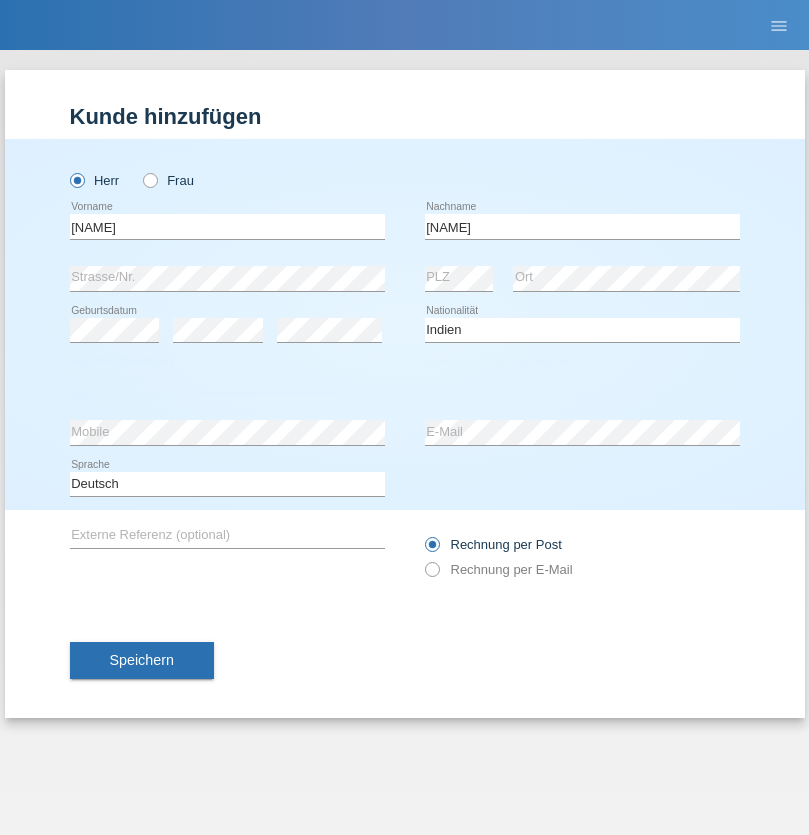 select on "C" 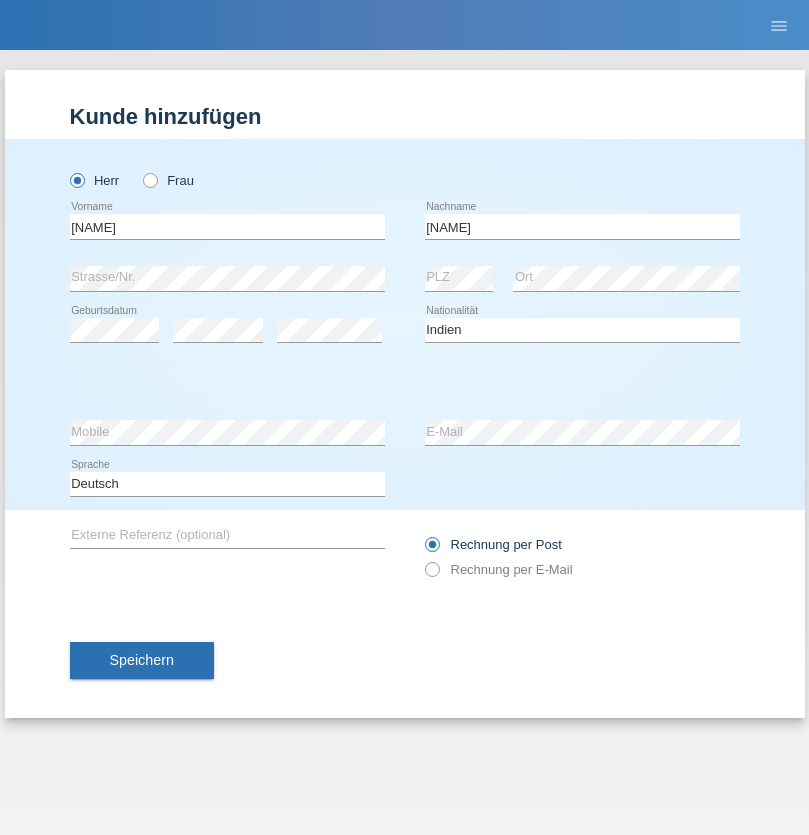 select on "27" 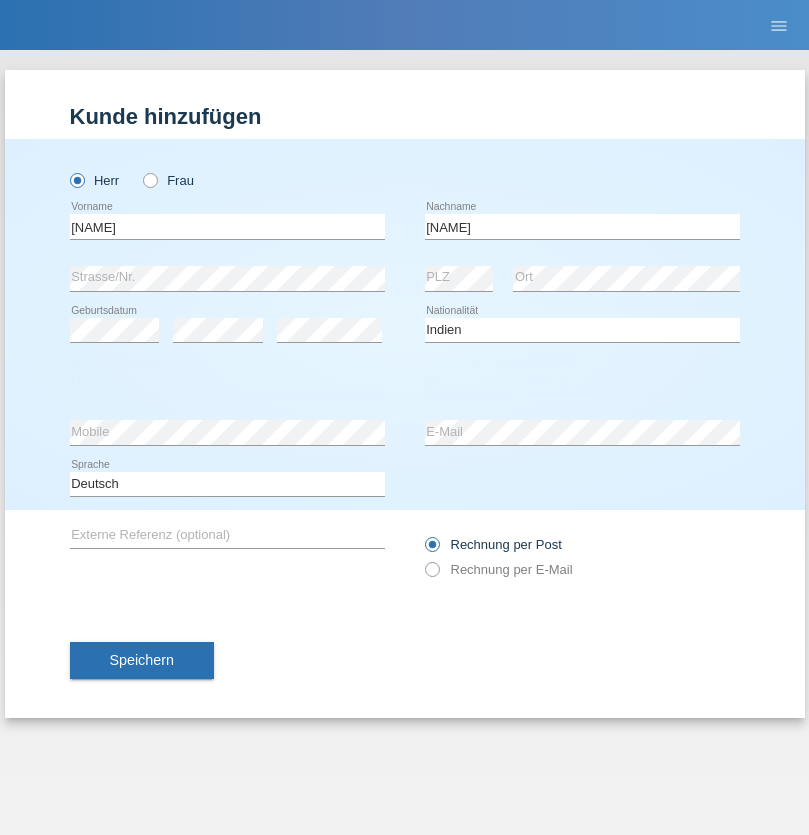 select on "09" 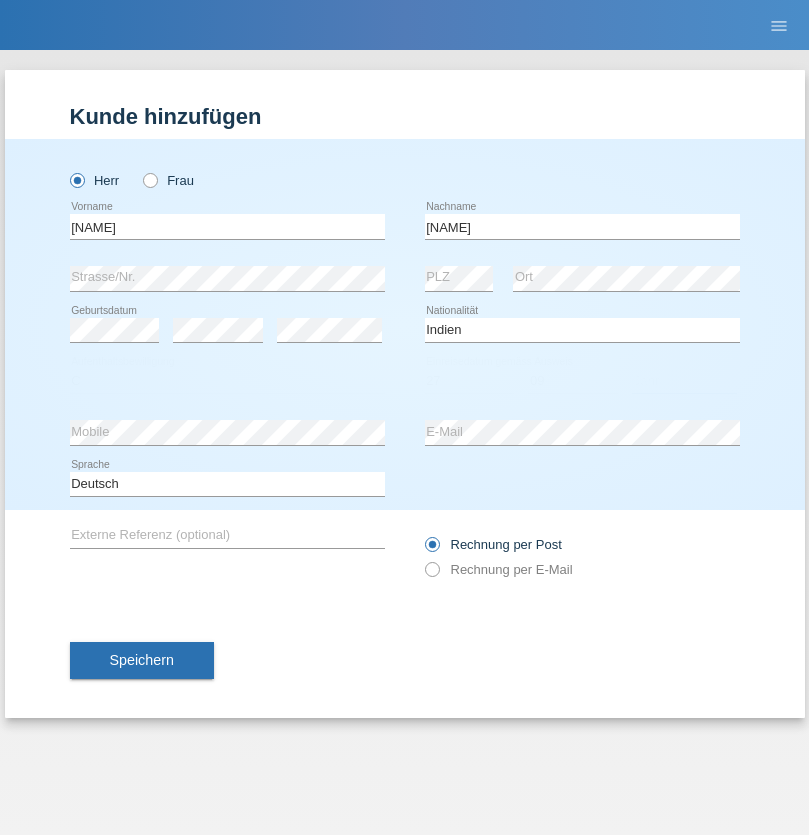 select on "2006" 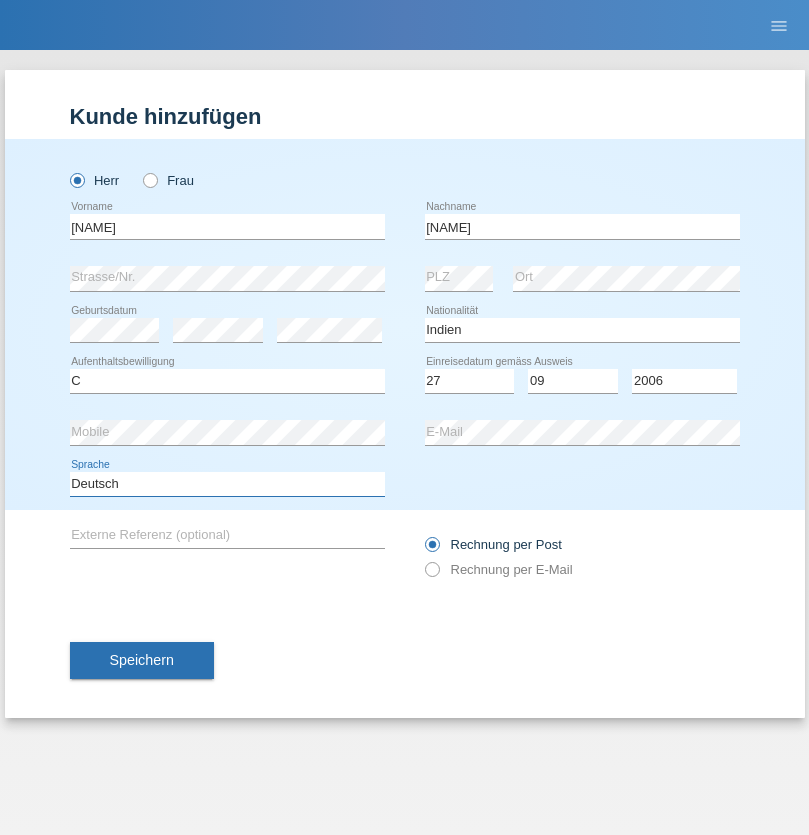 select on "en" 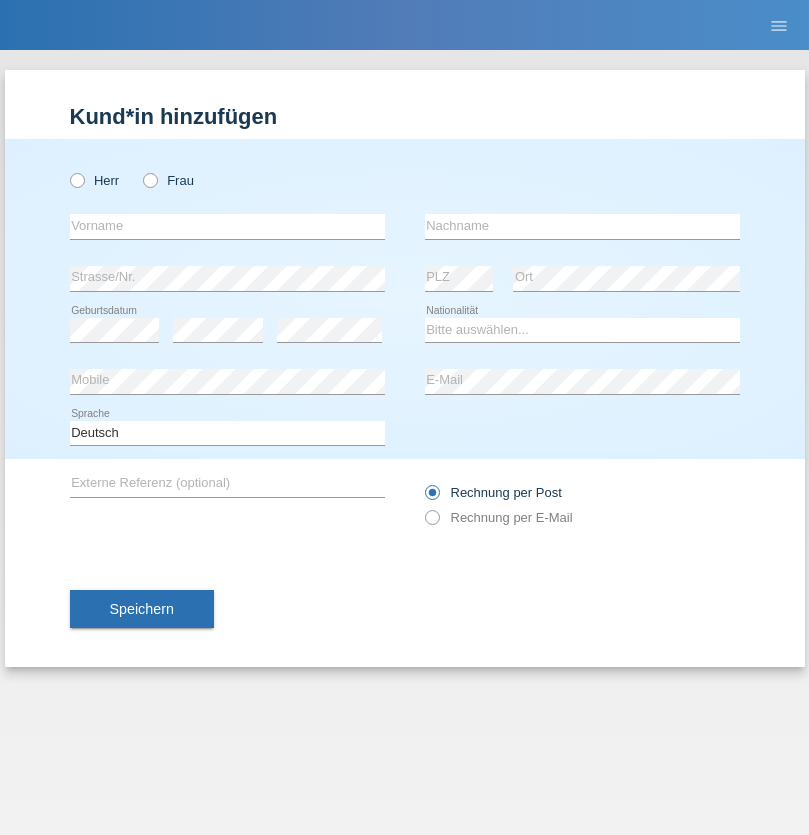 scroll, scrollTop: 0, scrollLeft: 0, axis: both 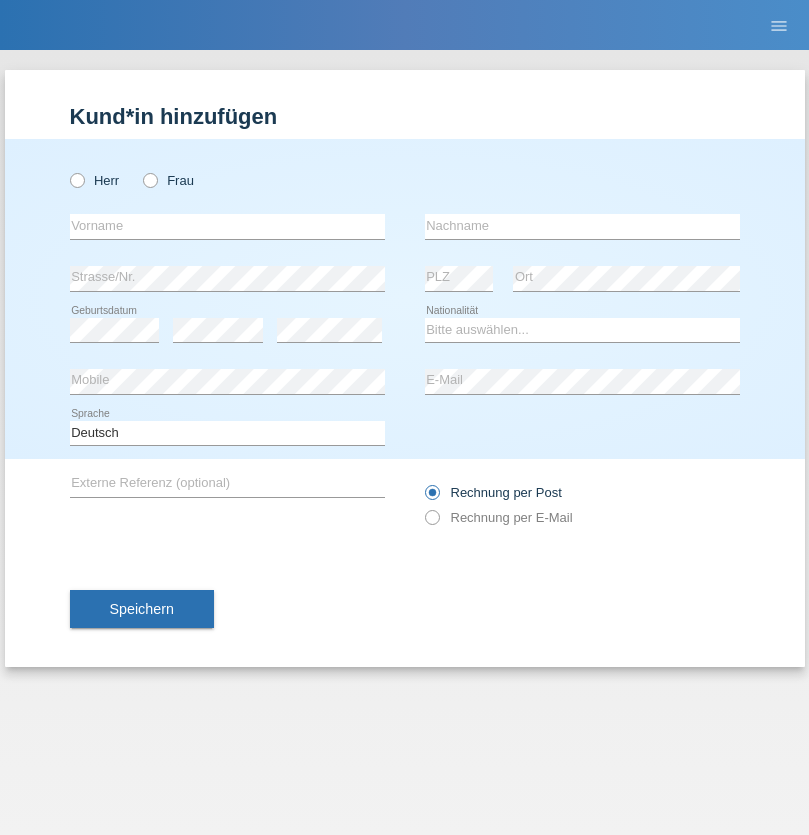 radio on "true" 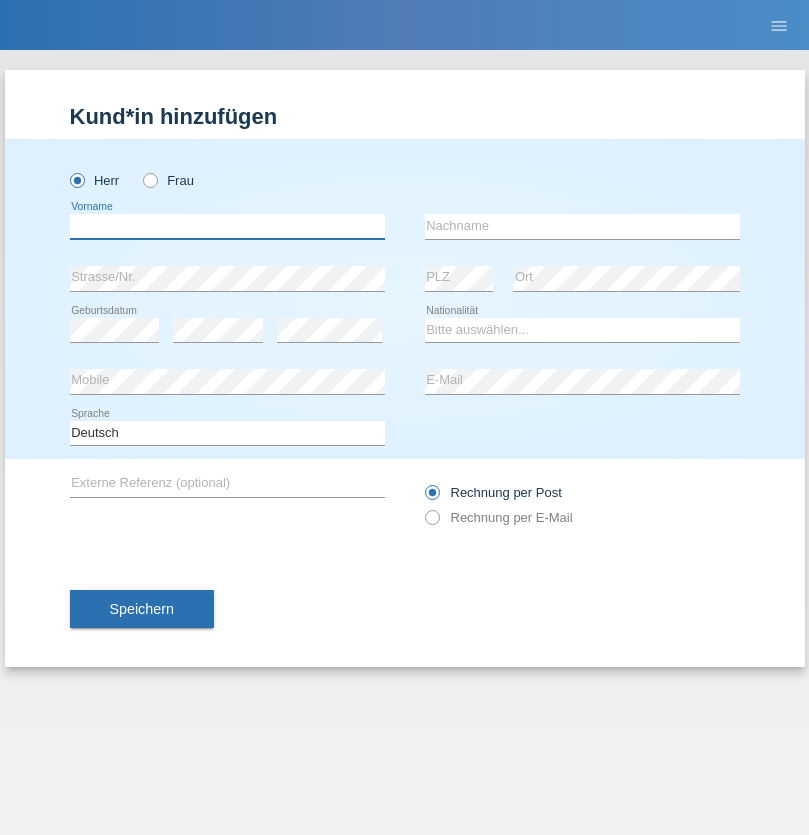 click at bounding box center (227, 226) 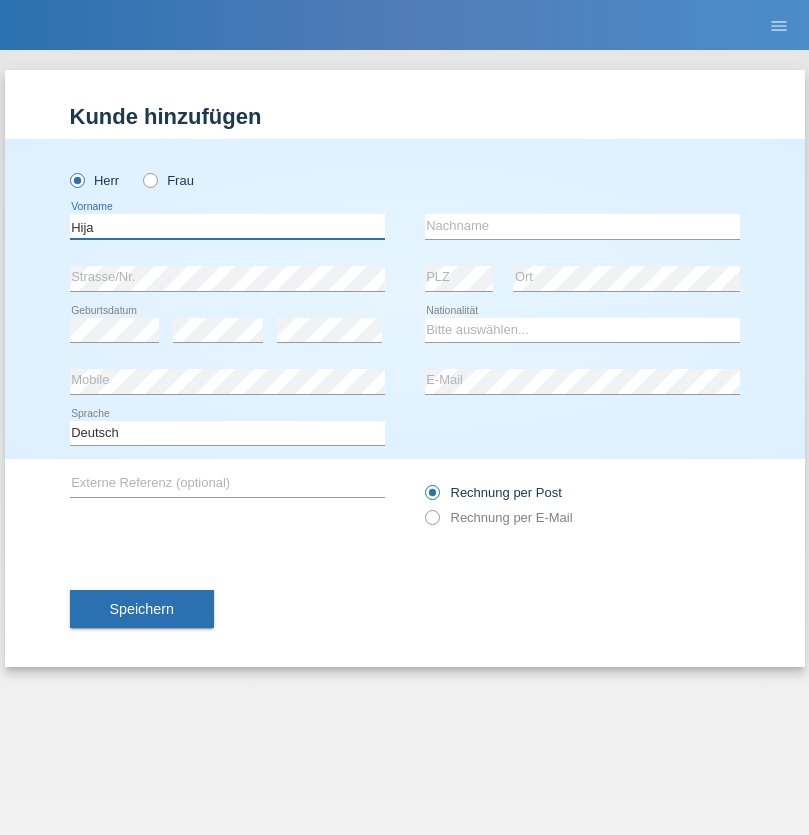type on "Hija" 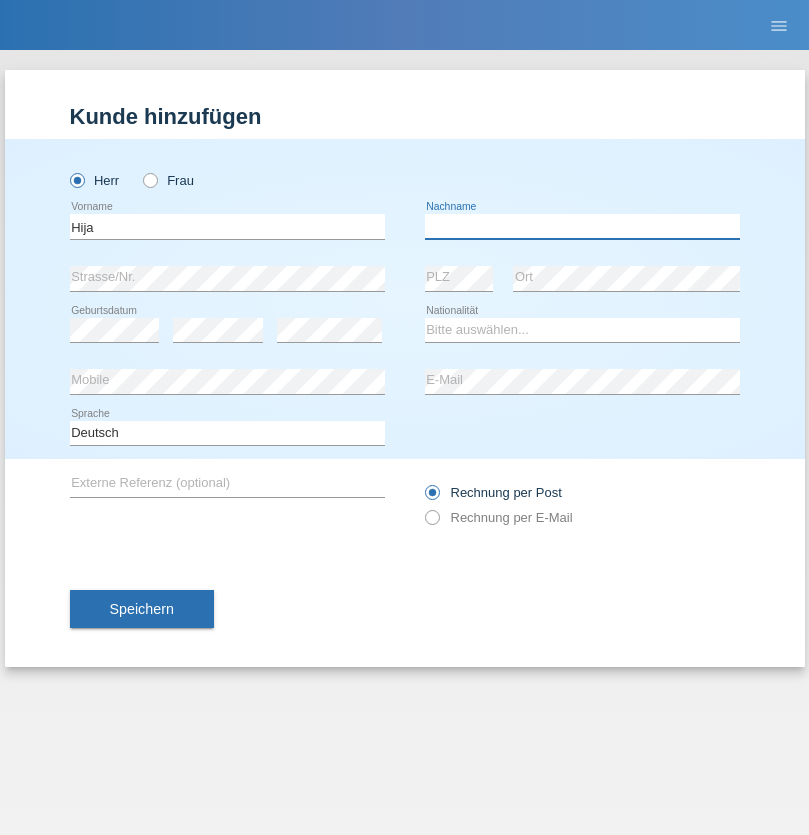 click at bounding box center (582, 226) 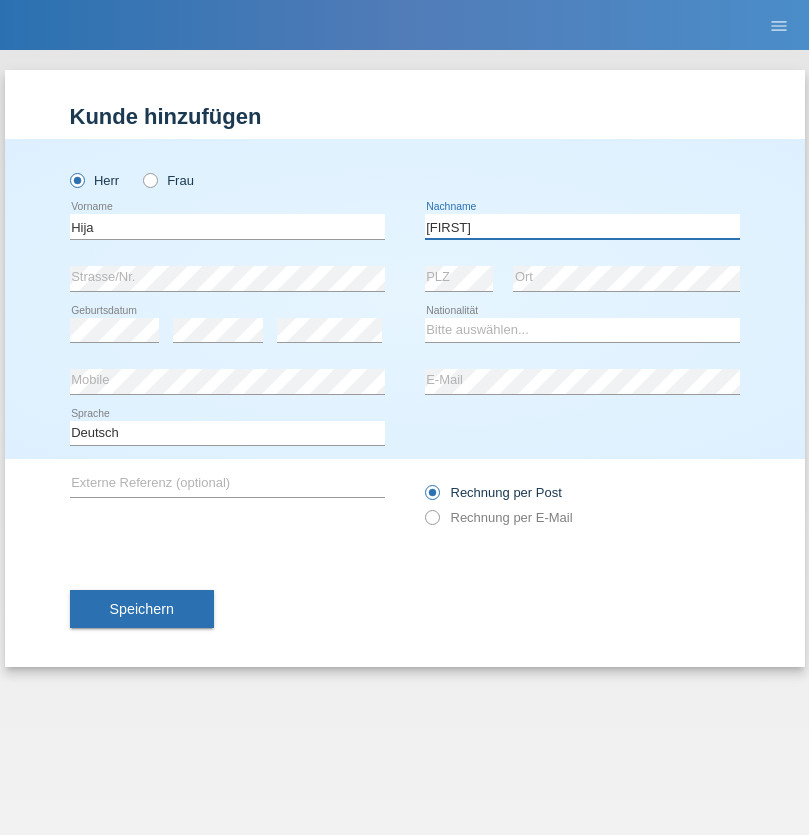 type on "Matano" 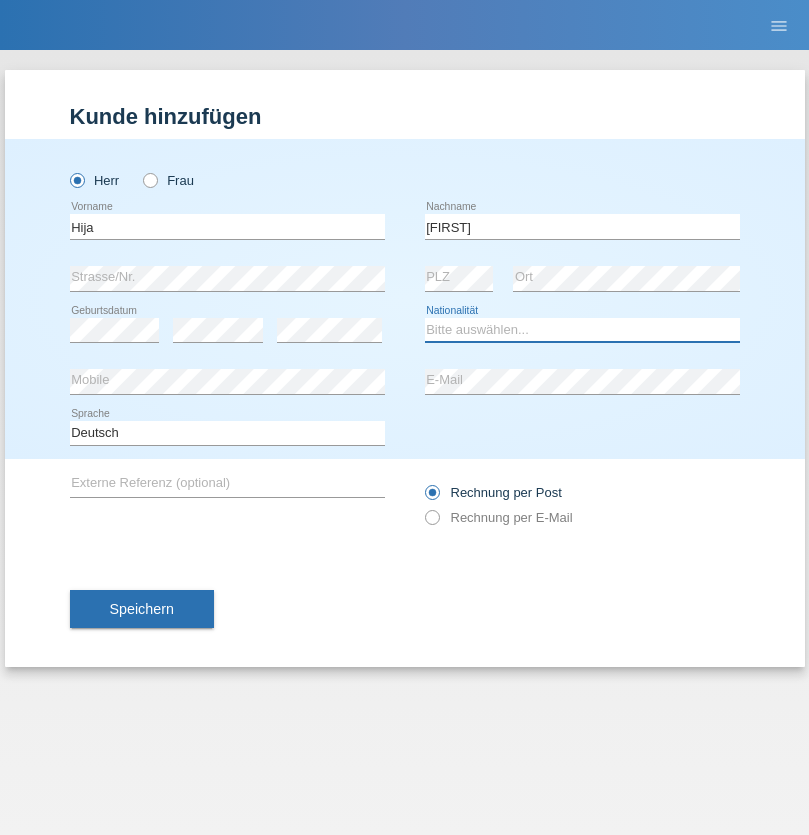 select on "CH" 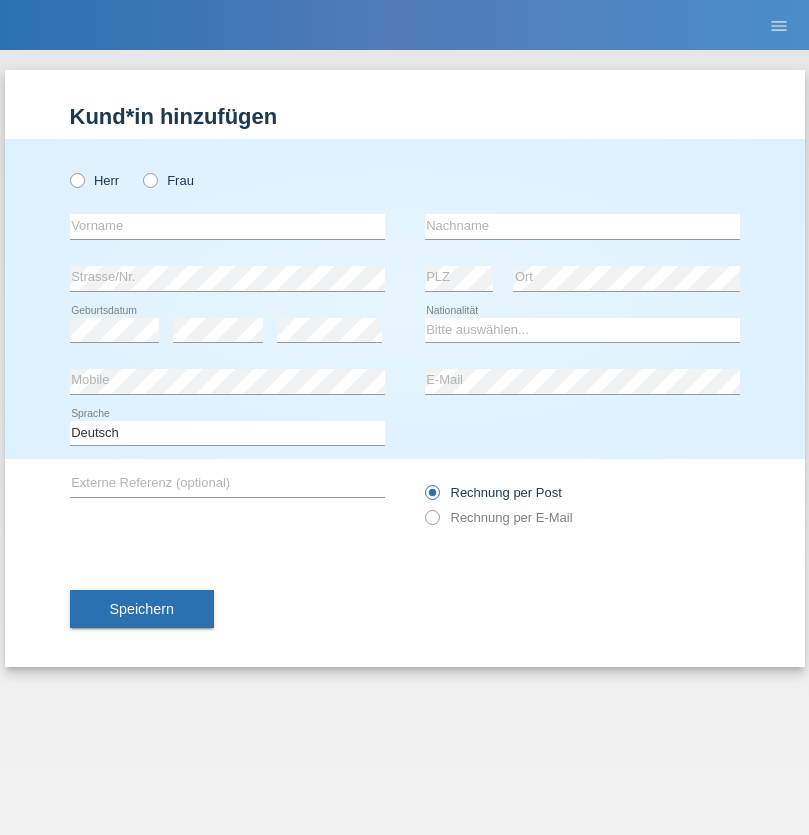 scroll, scrollTop: 0, scrollLeft: 0, axis: both 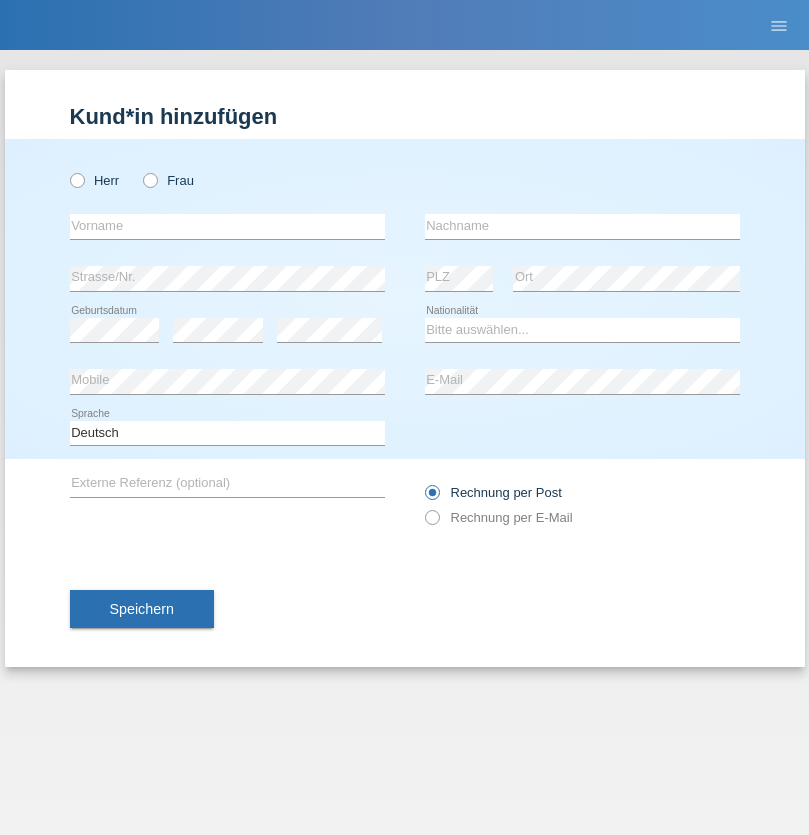 radio on "true" 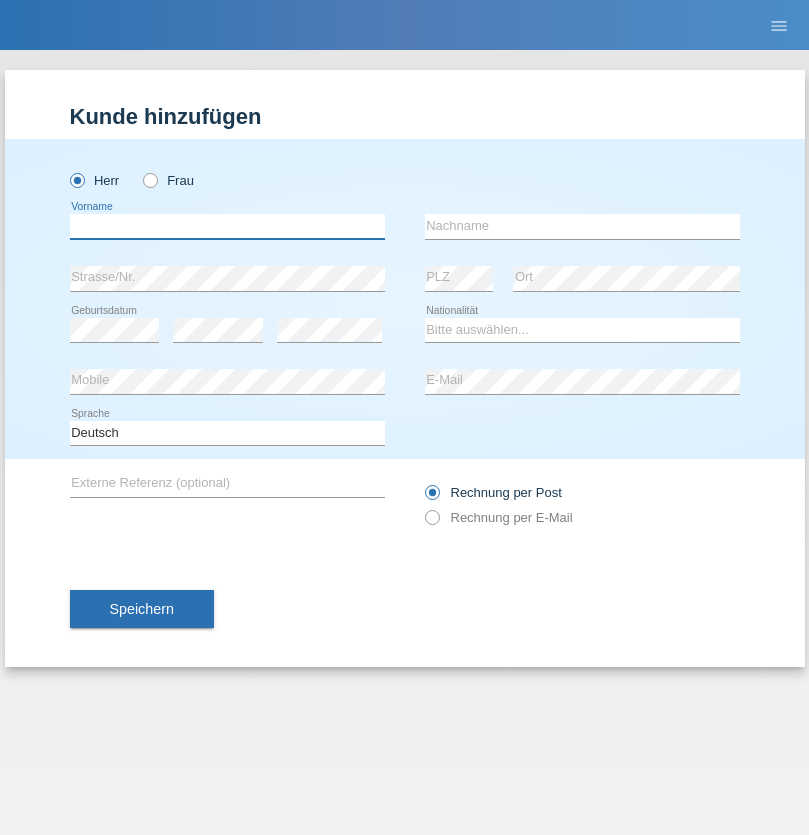 click at bounding box center (227, 226) 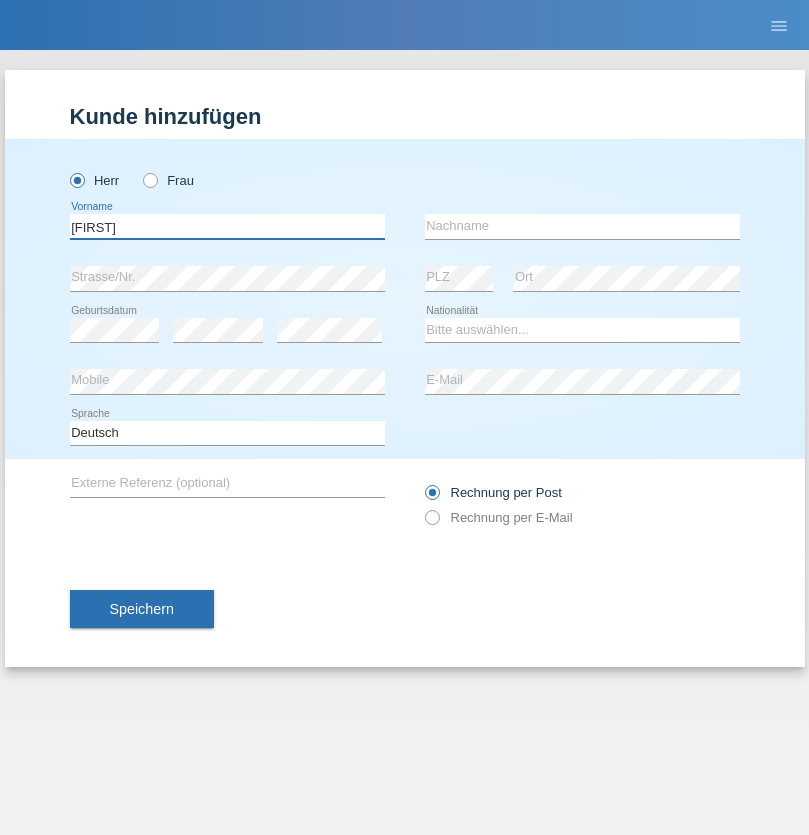 type on "Gurlal" 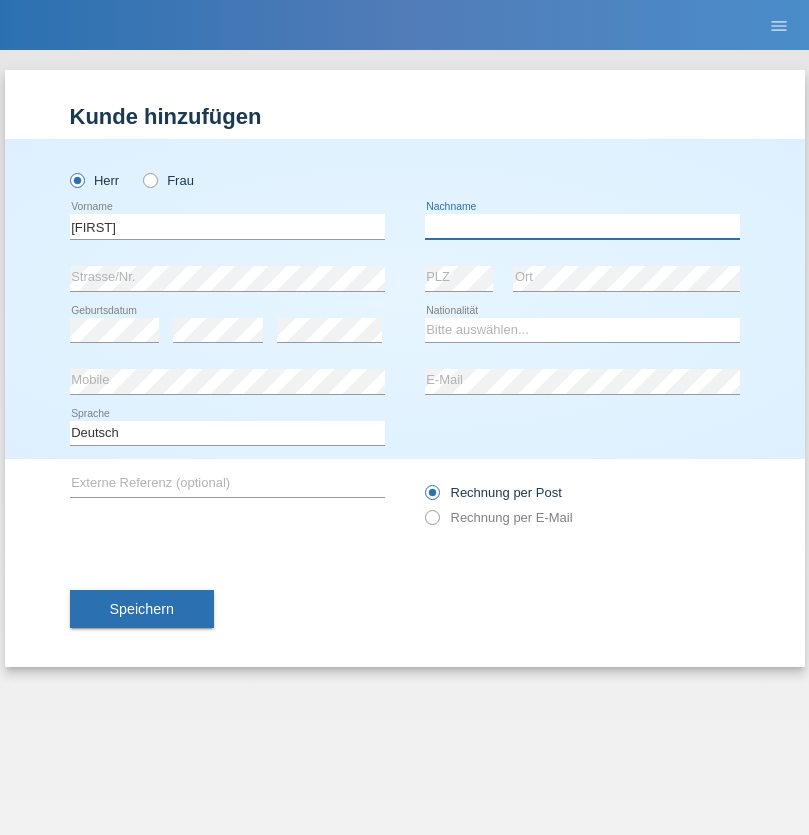 click at bounding box center [582, 226] 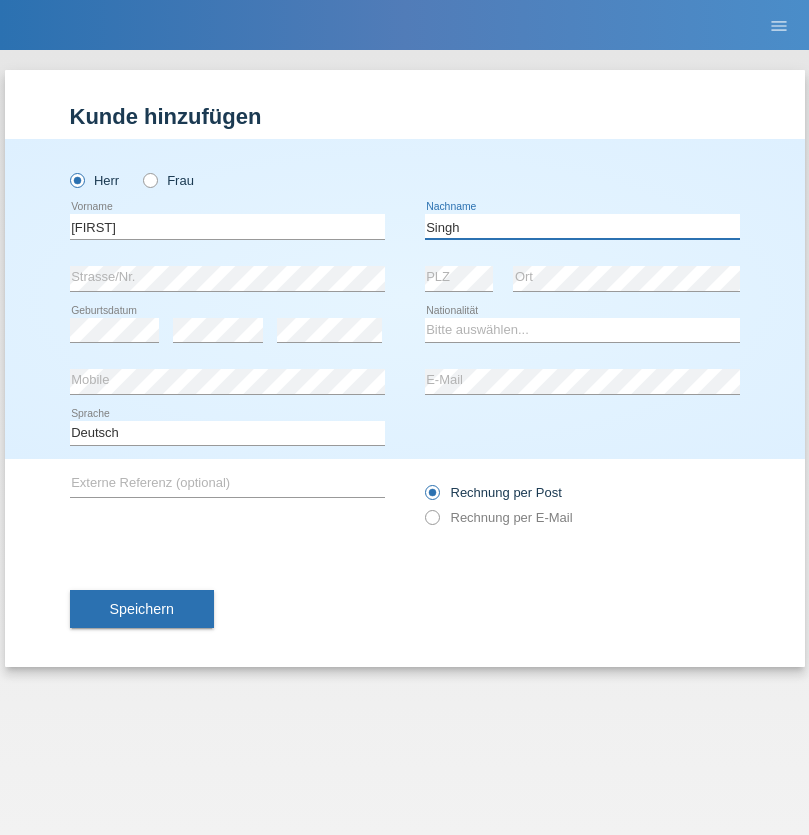 type on "Singh" 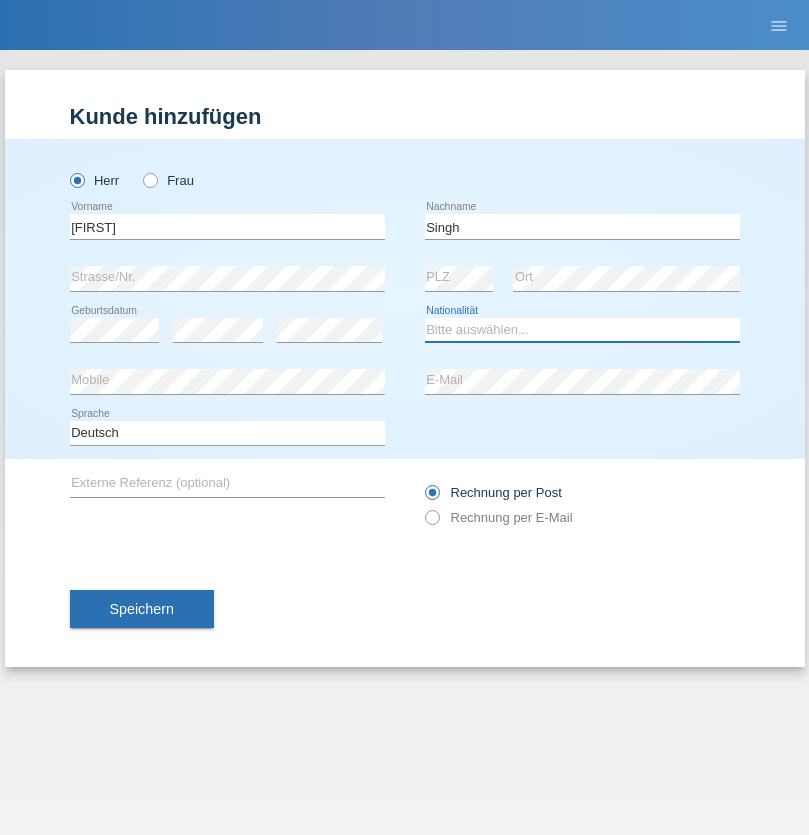 select on "CH" 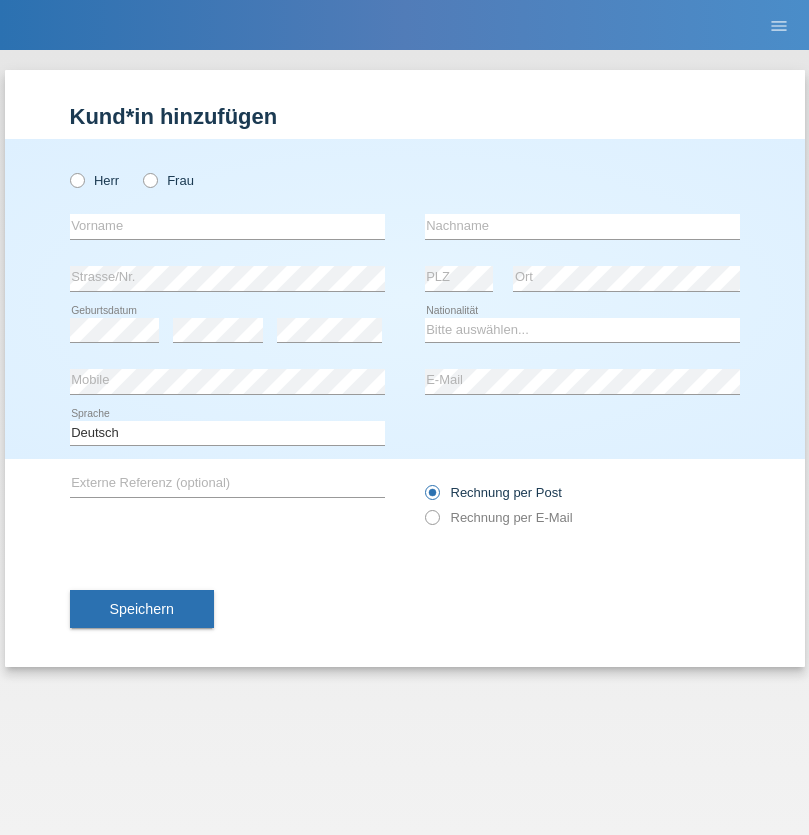 scroll, scrollTop: 0, scrollLeft: 0, axis: both 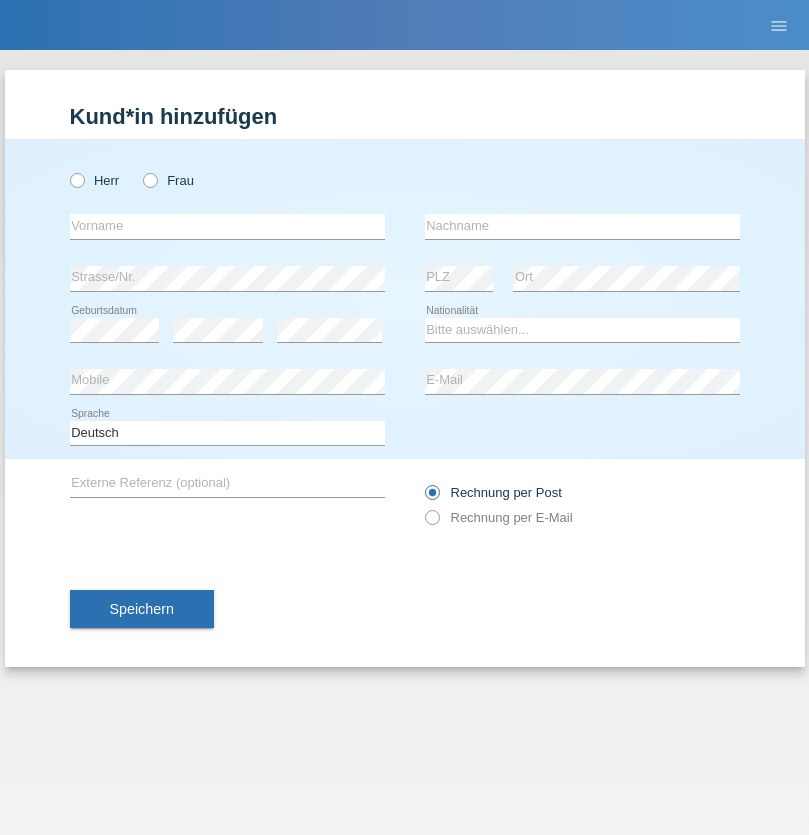 radio on "true" 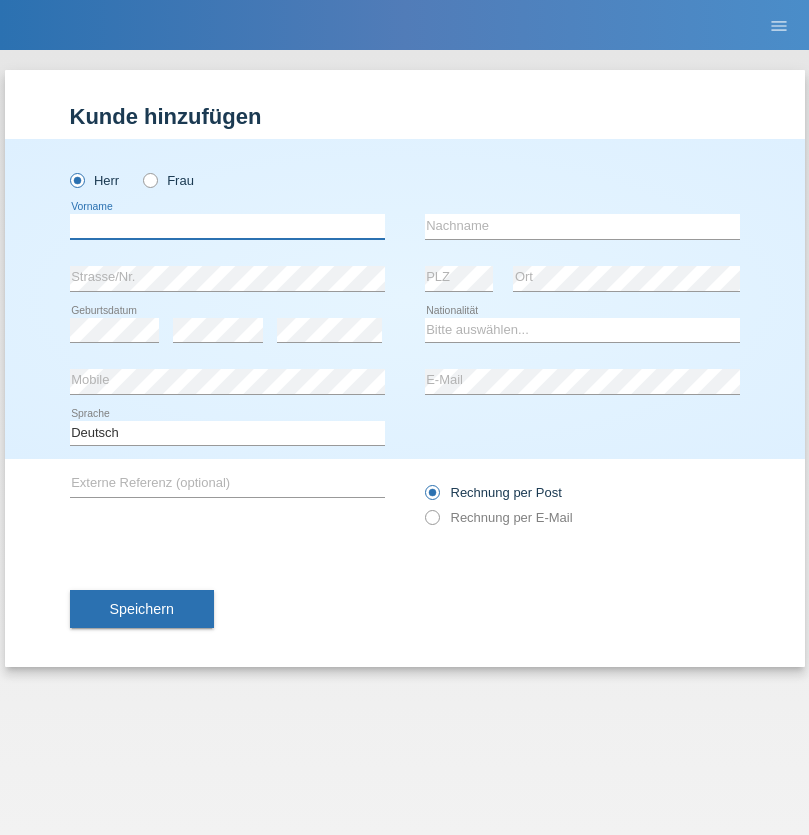 click at bounding box center [227, 226] 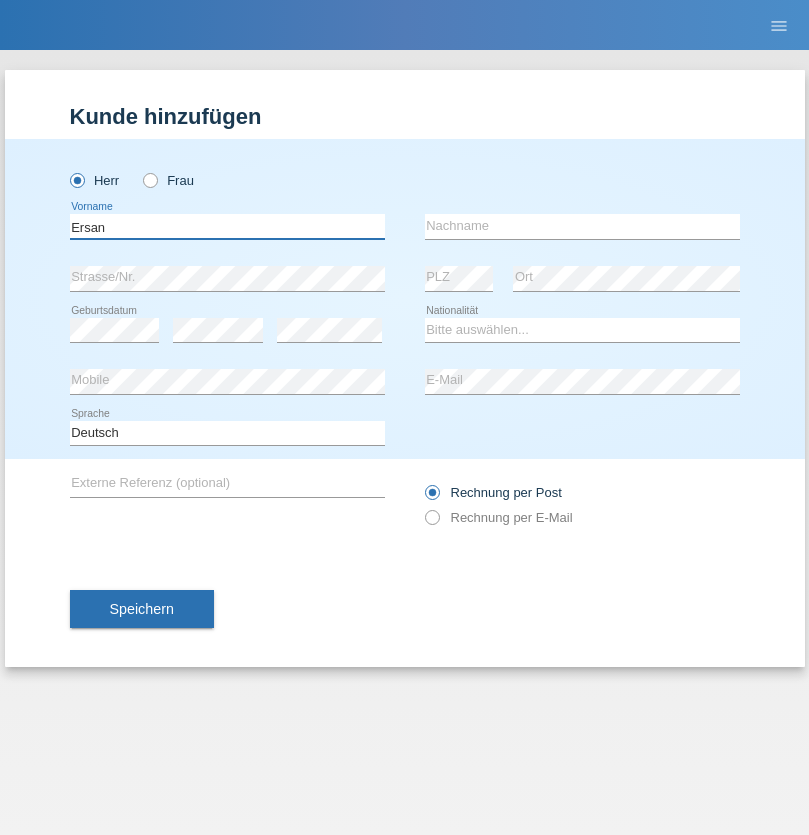 type on "Ersan" 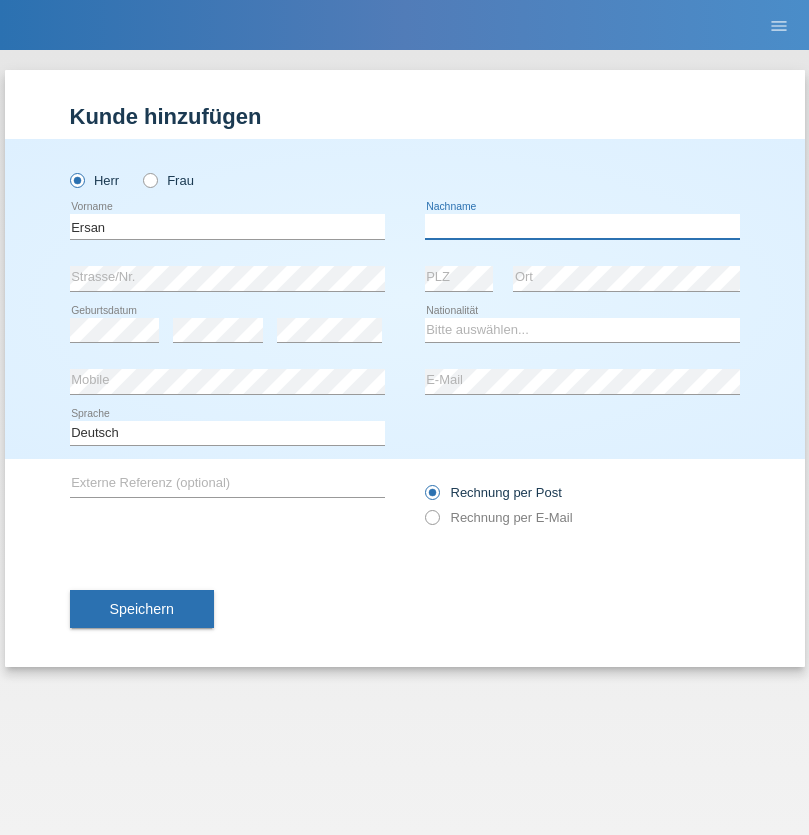click at bounding box center (582, 226) 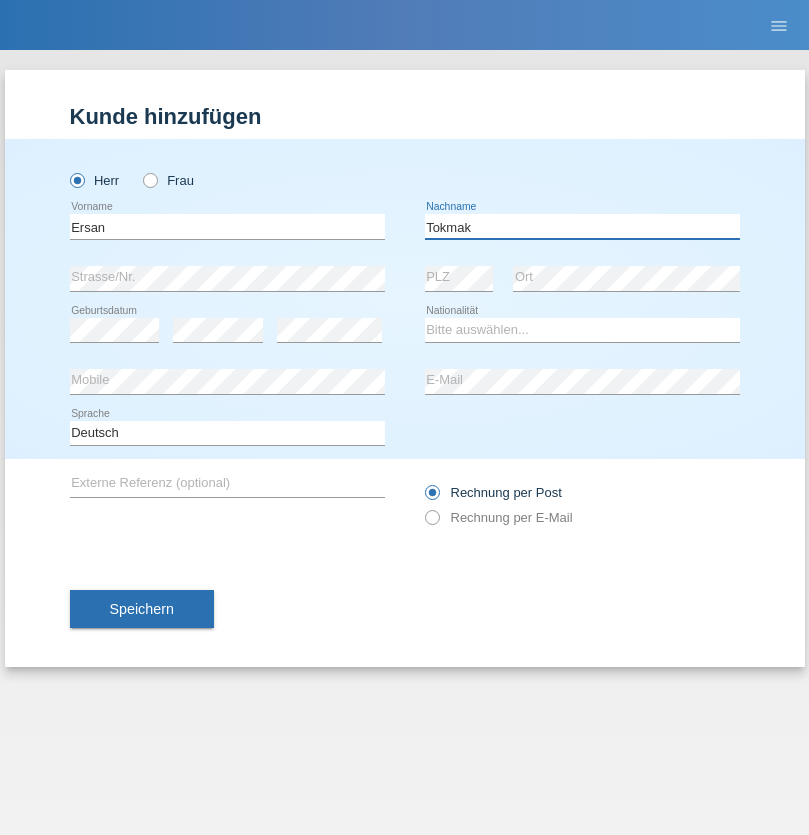 type on "Tokmak" 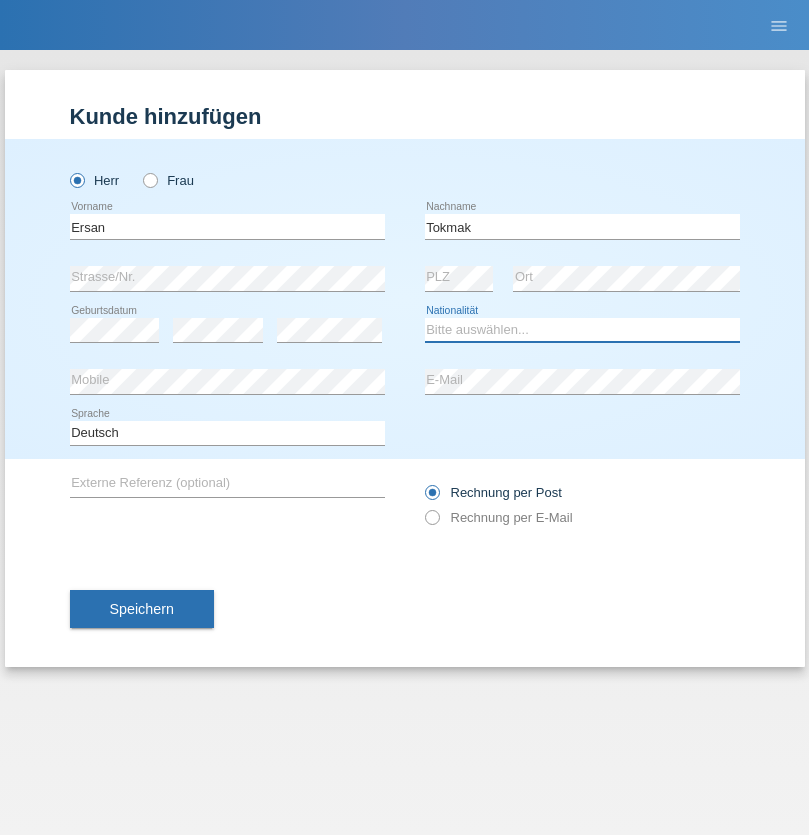 select on "CH" 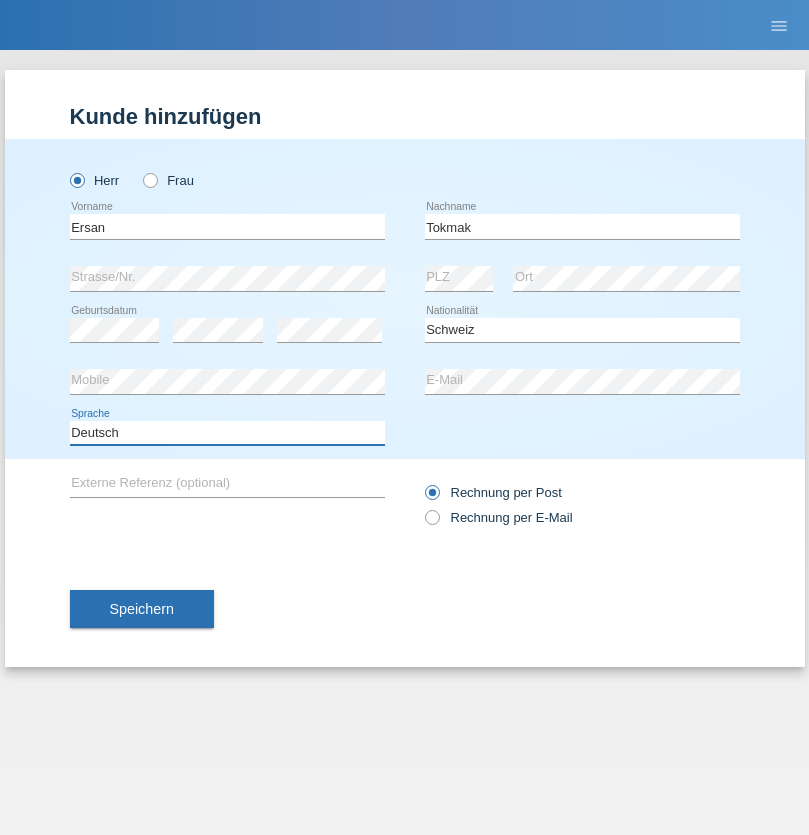 select on "en" 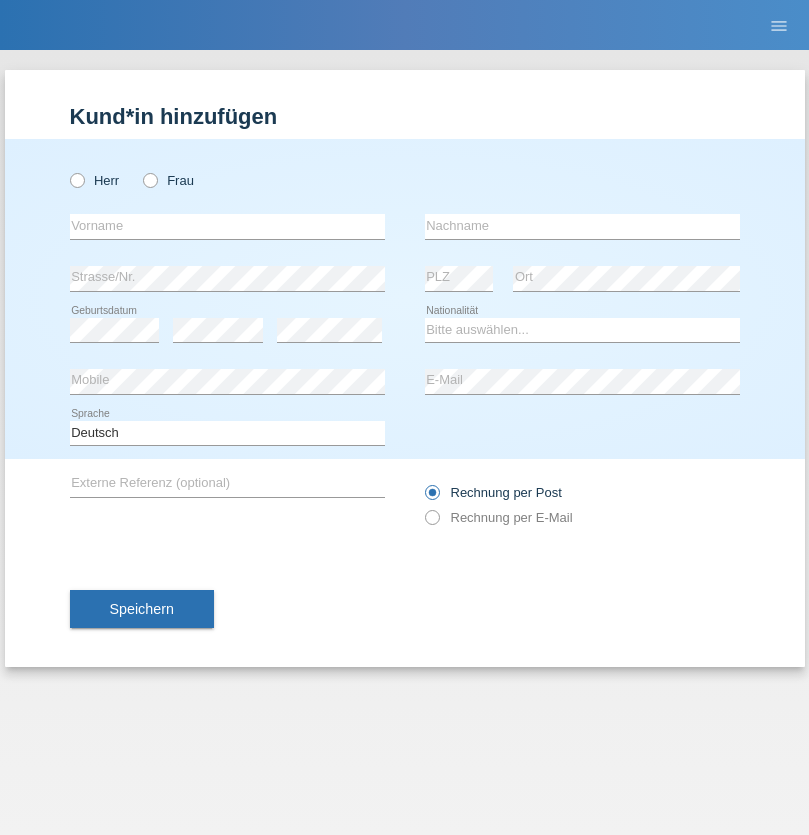 scroll, scrollTop: 0, scrollLeft: 0, axis: both 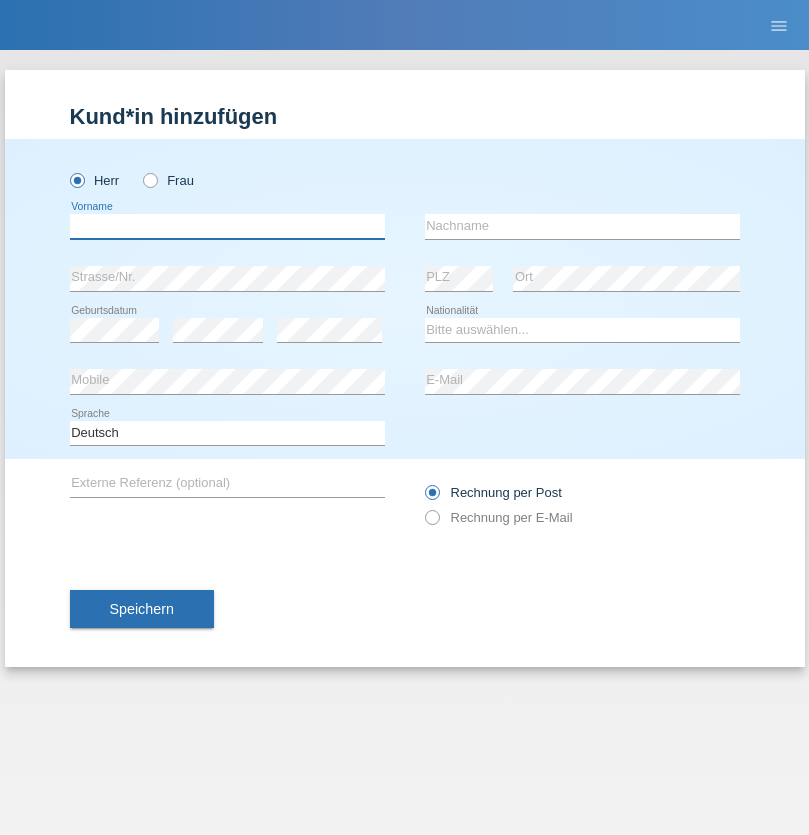 click at bounding box center [227, 226] 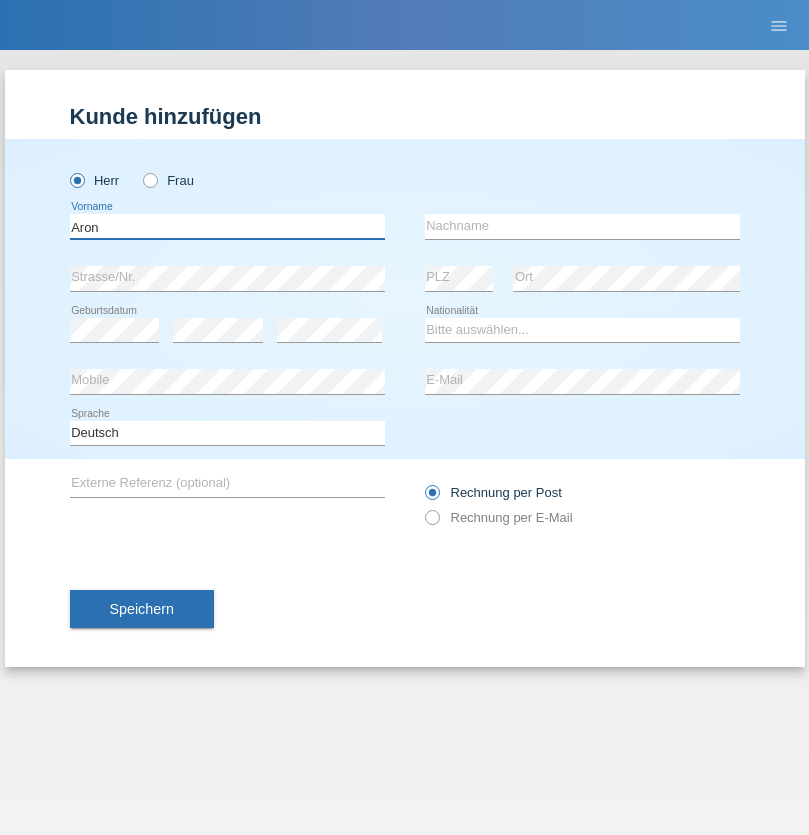 type on "Aron" 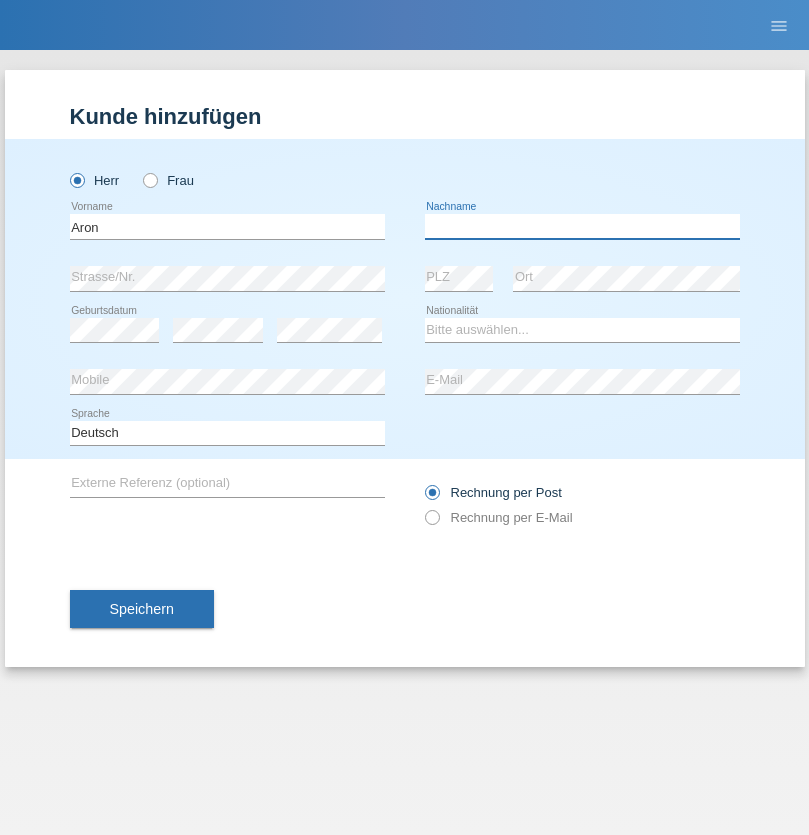 click at bounding box center [582, 226] 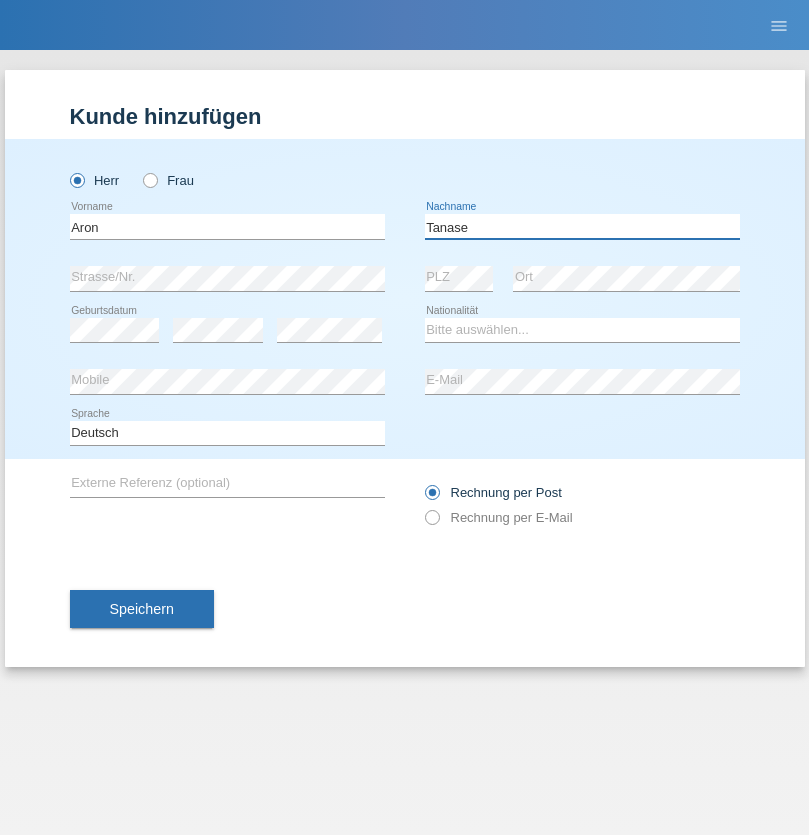 type on "Tanase" 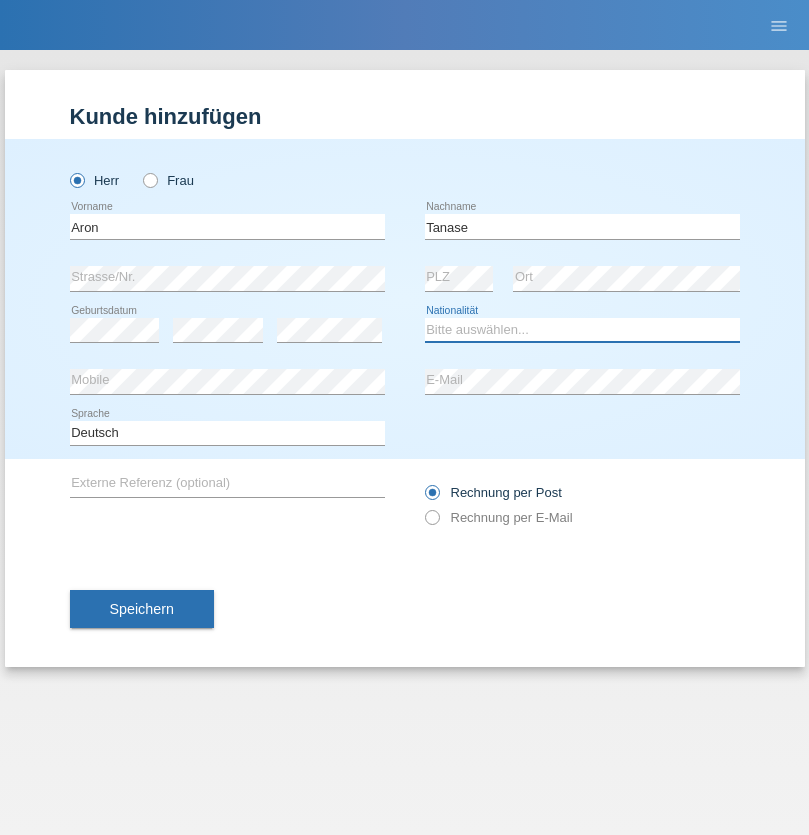 select on "RO" 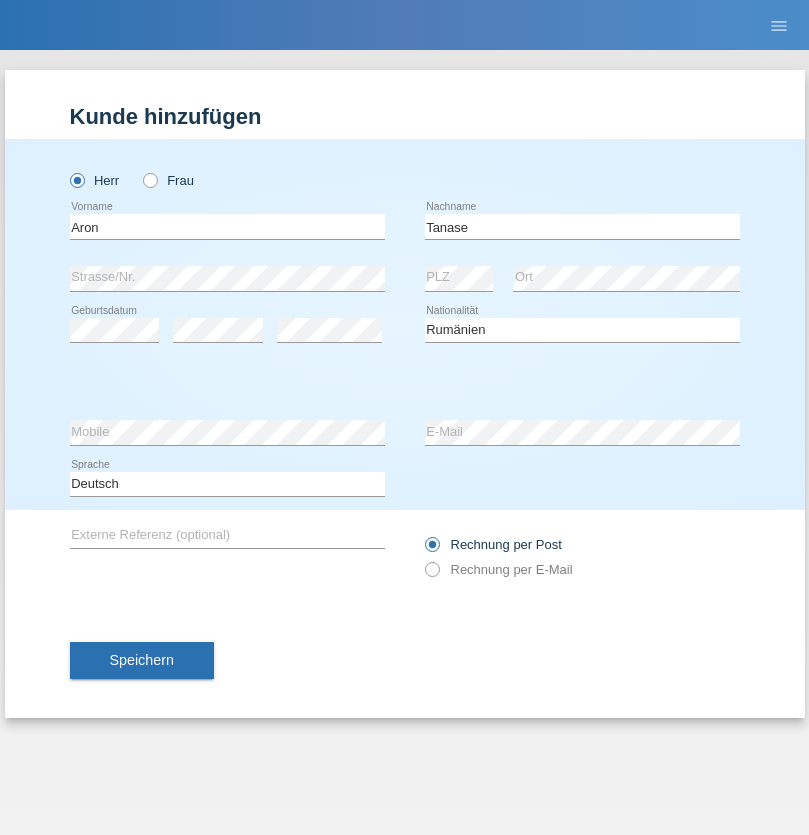 select on "C" 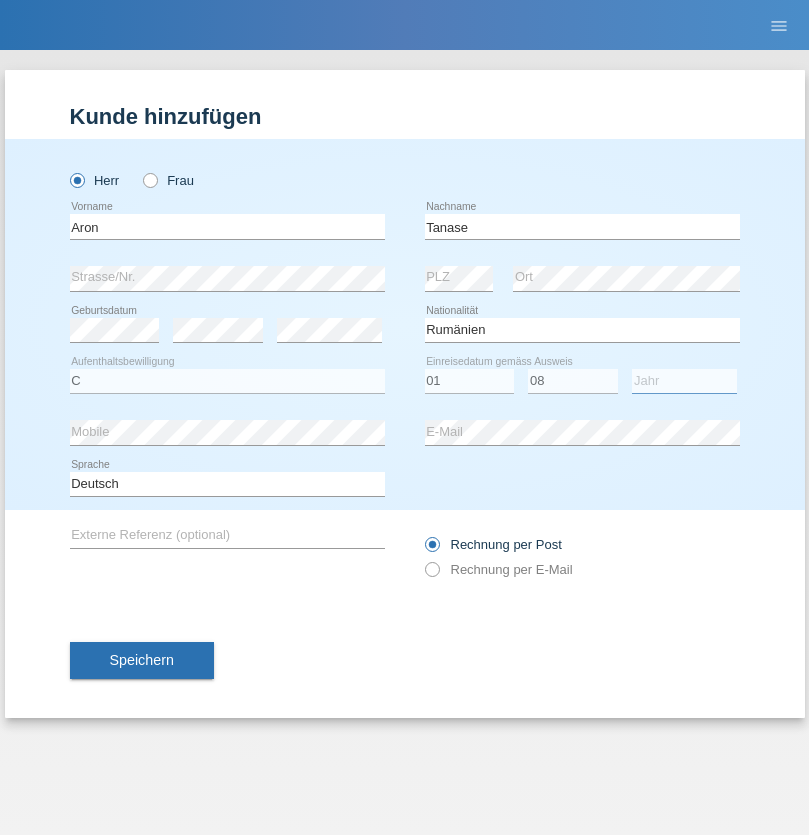select on "2021" 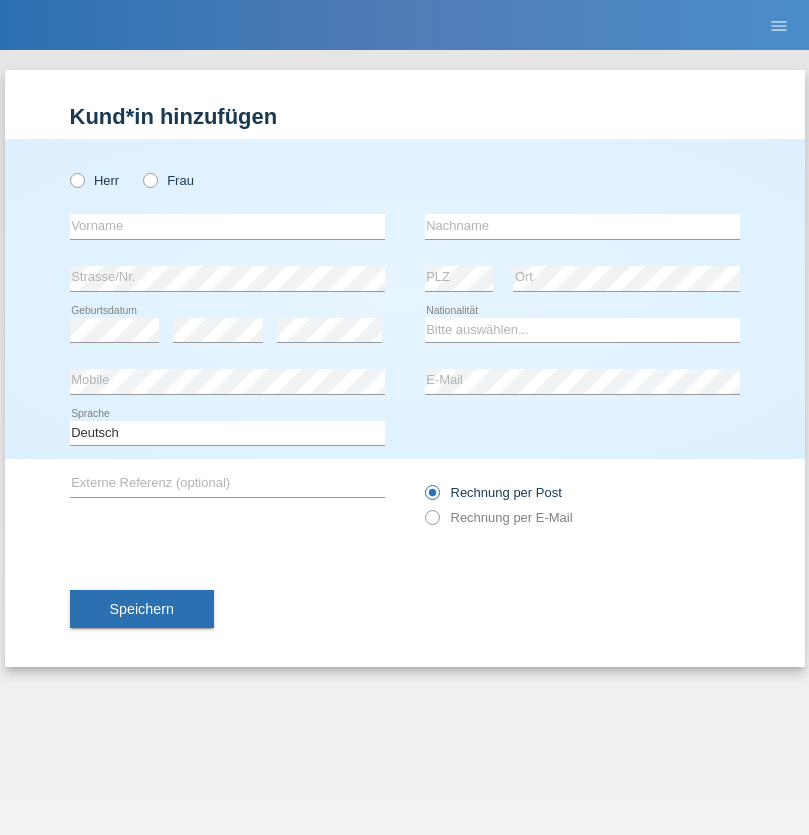 scroll, scrollTop: 0, scrollLeft: 0, axis: both 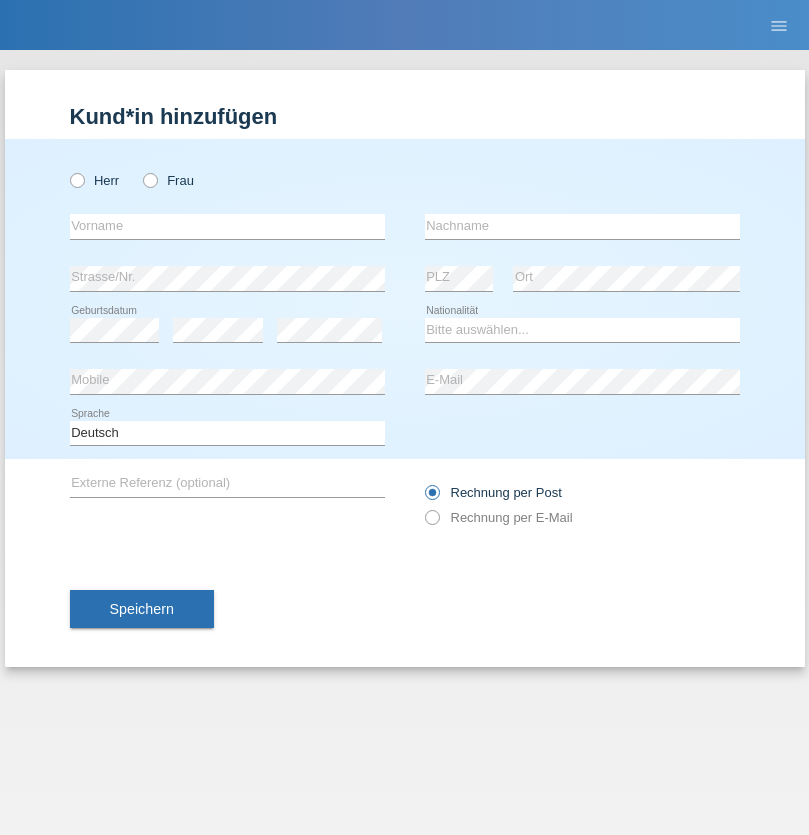 radio on "true" 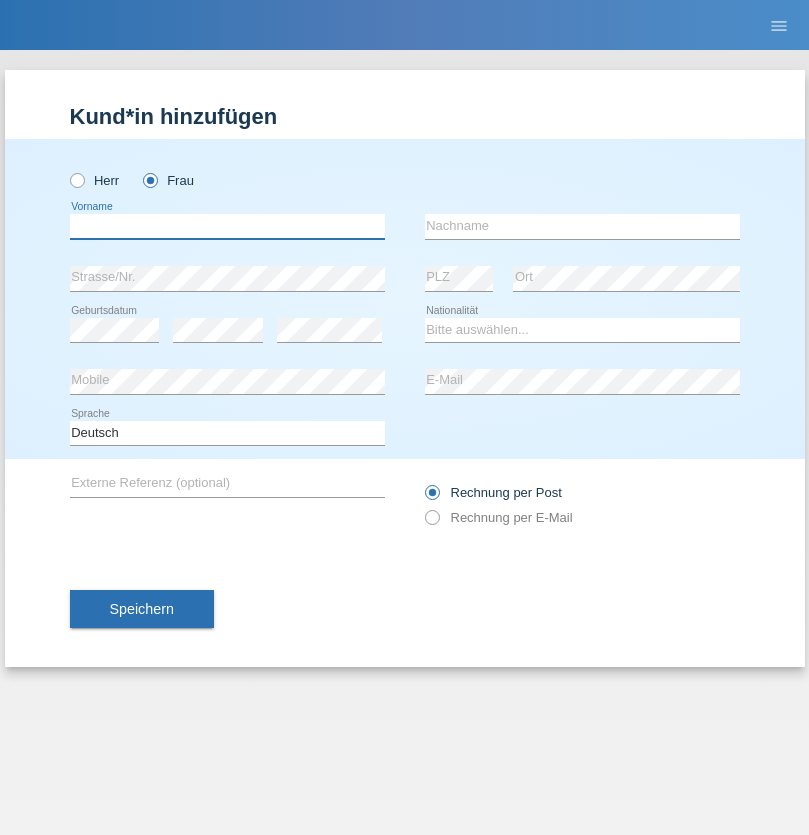 click at bounding box center (227, 226) 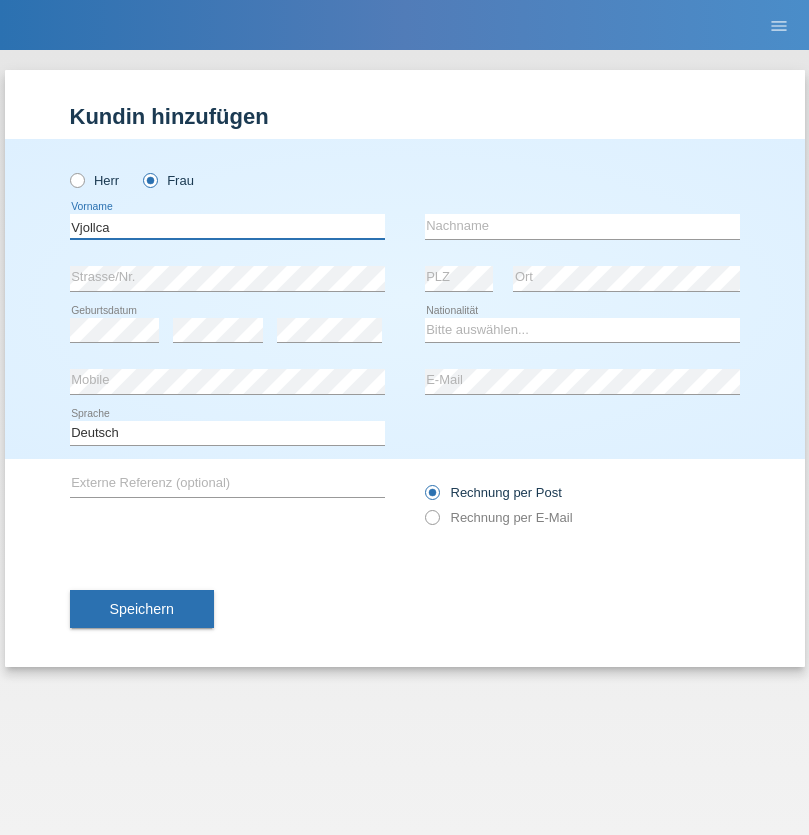 type on "Vjollca" 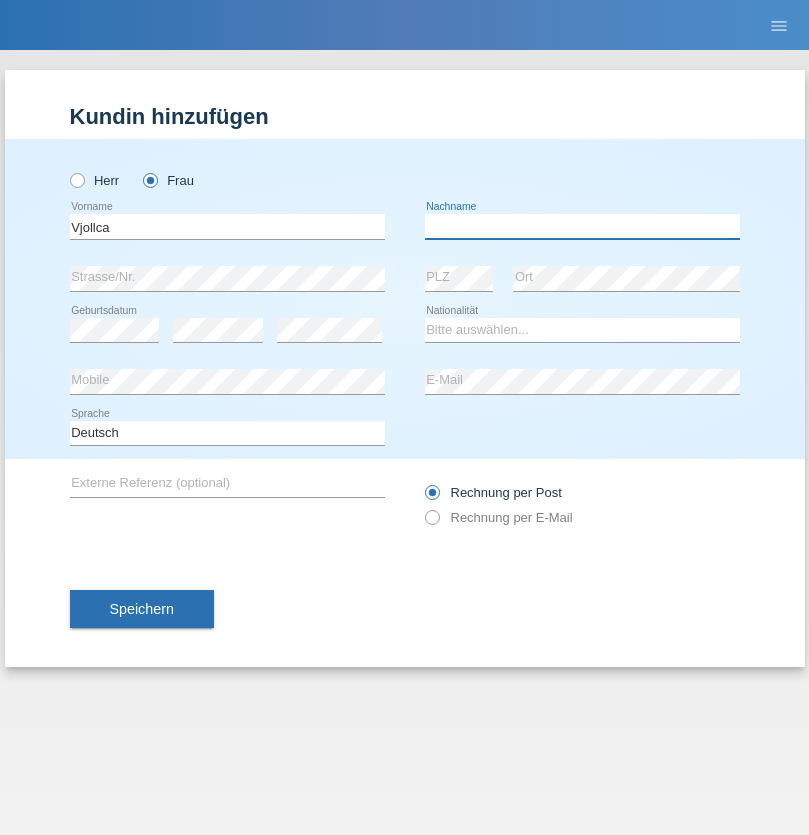 click at bounding box center (582, 226) 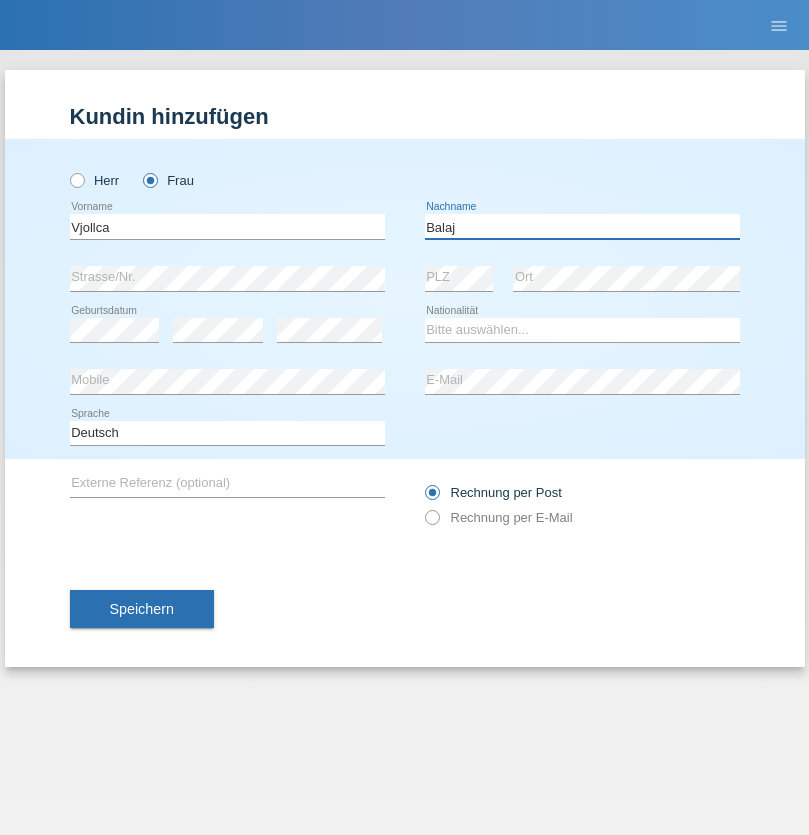 type on "Balaj" 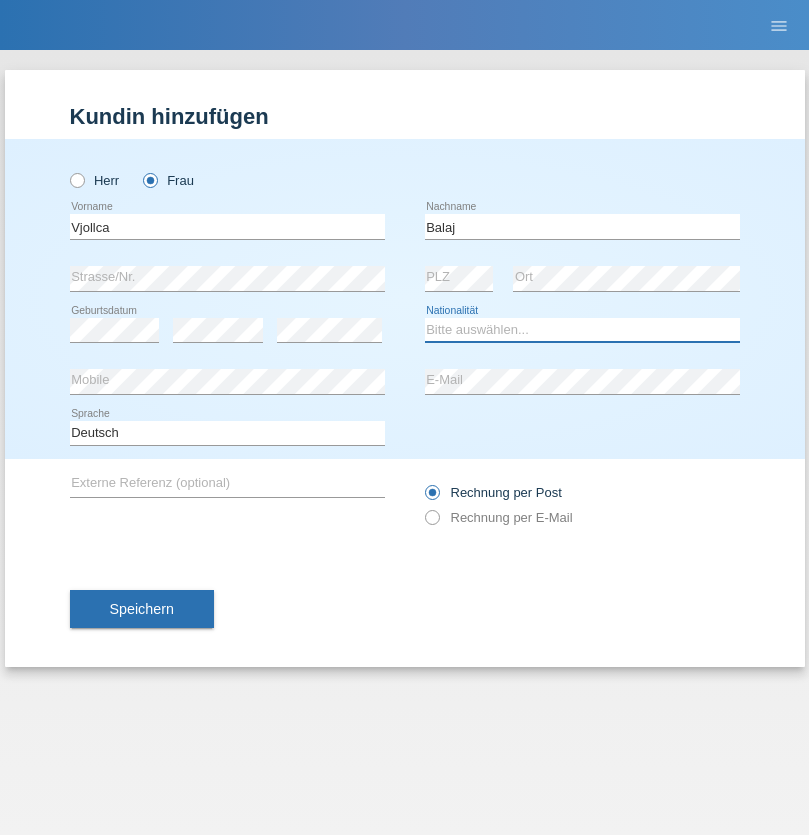 select on "XK" 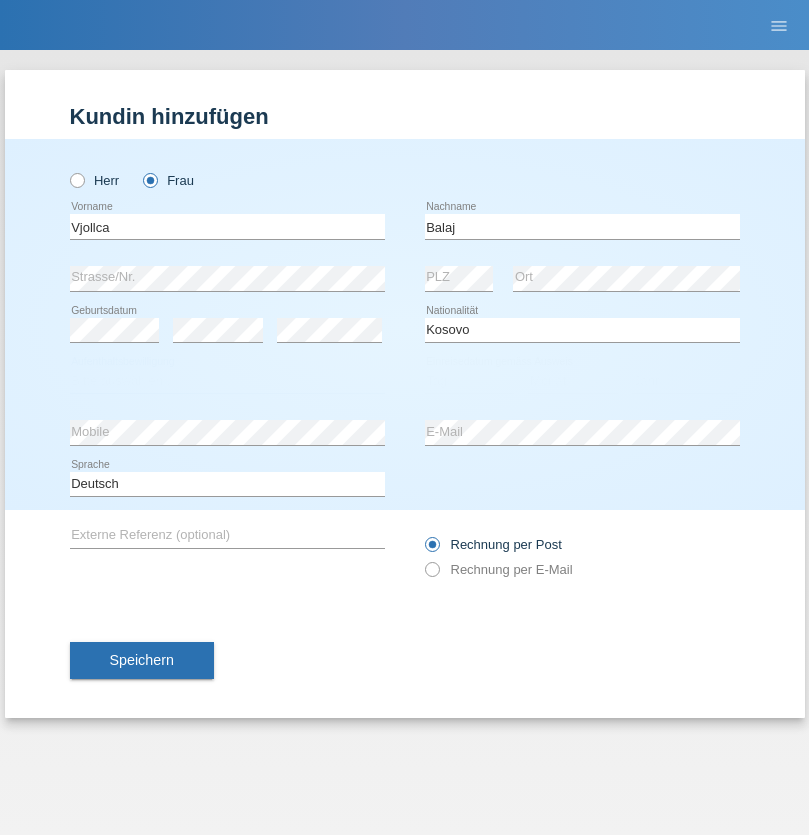 select on "C" 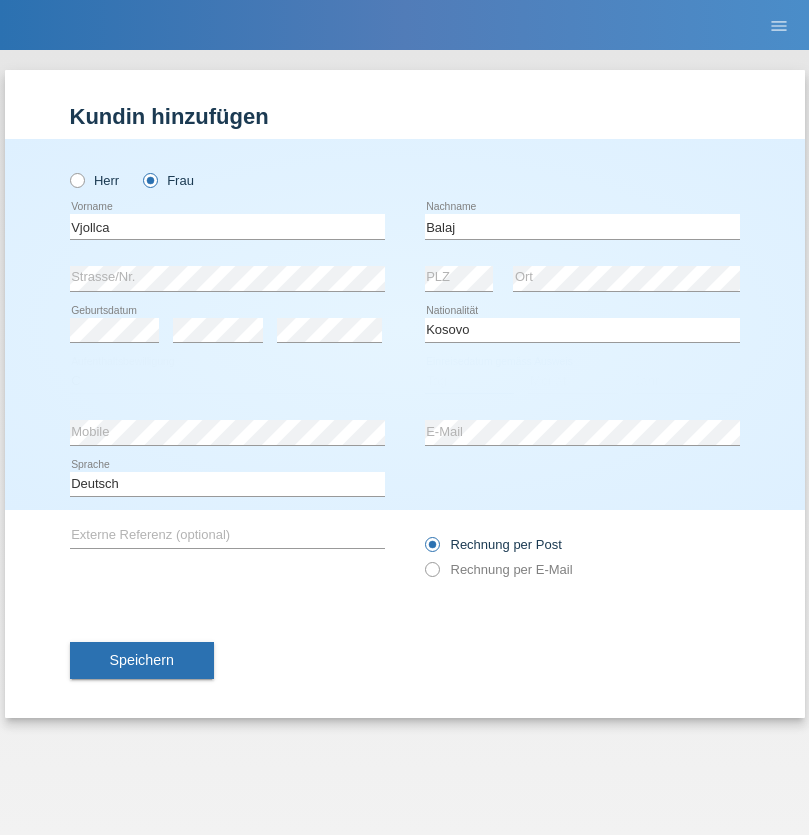 select on "01" 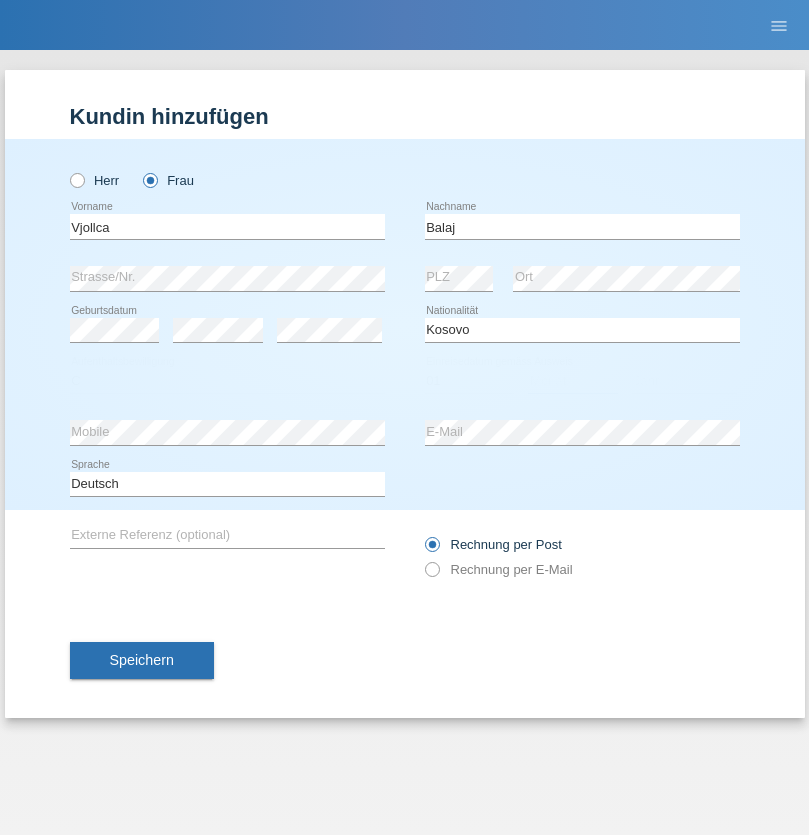select on "08" 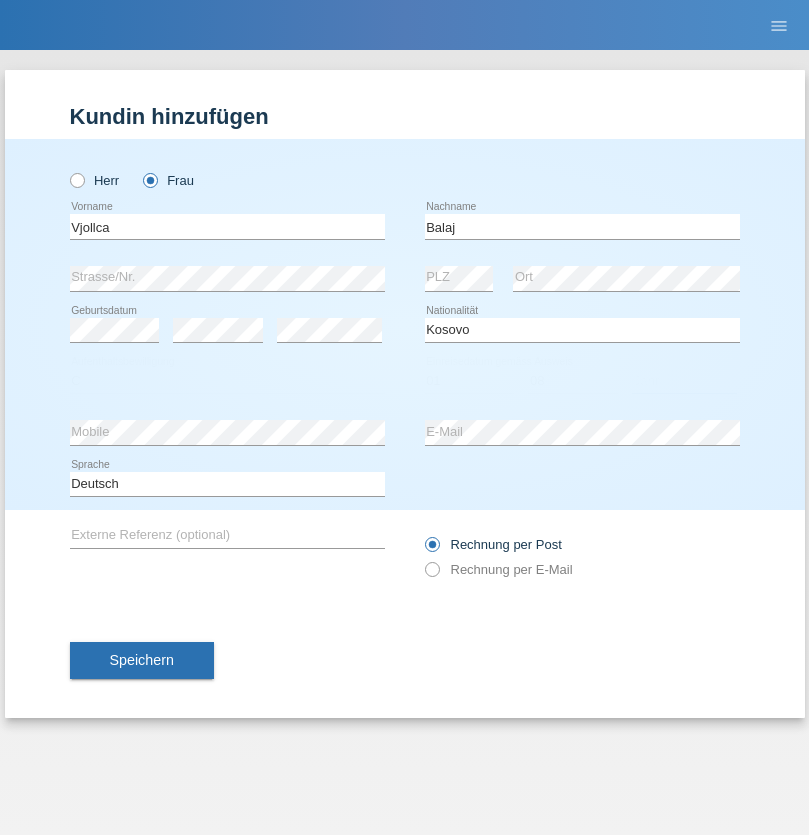 select on "2021" 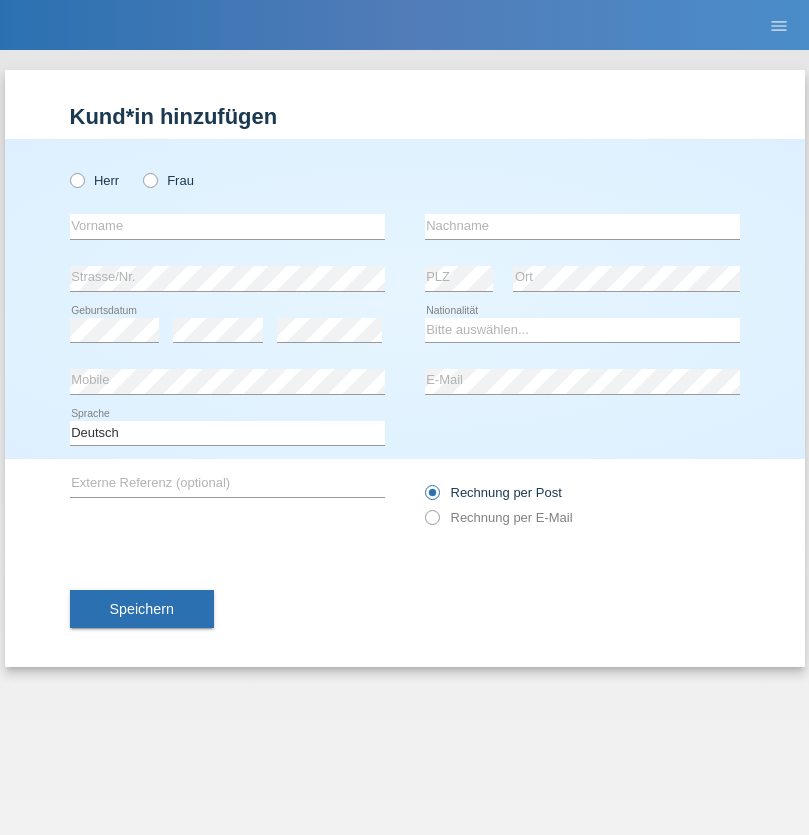 scroll, scrollTop: 0, scrollLeft: 0, axis: both 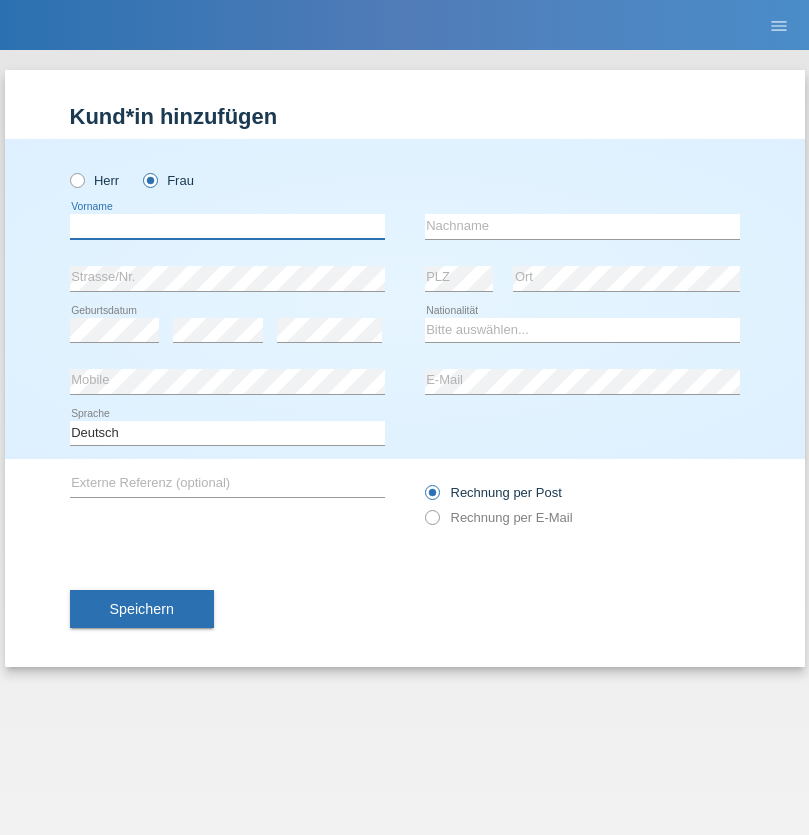 click at bounding box center (227, 226) 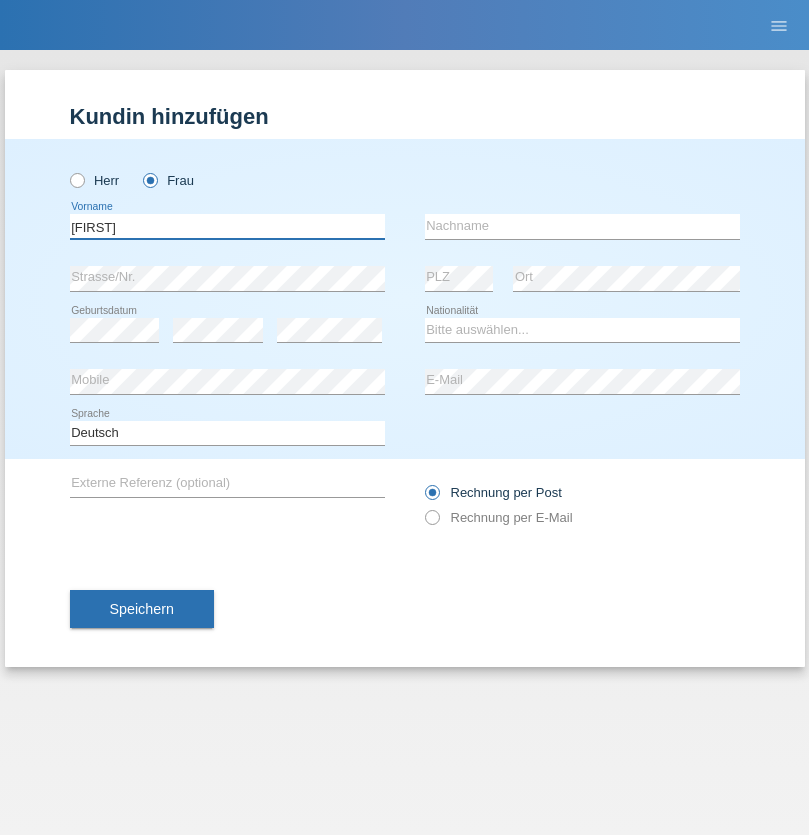 type on "[FIRST]" 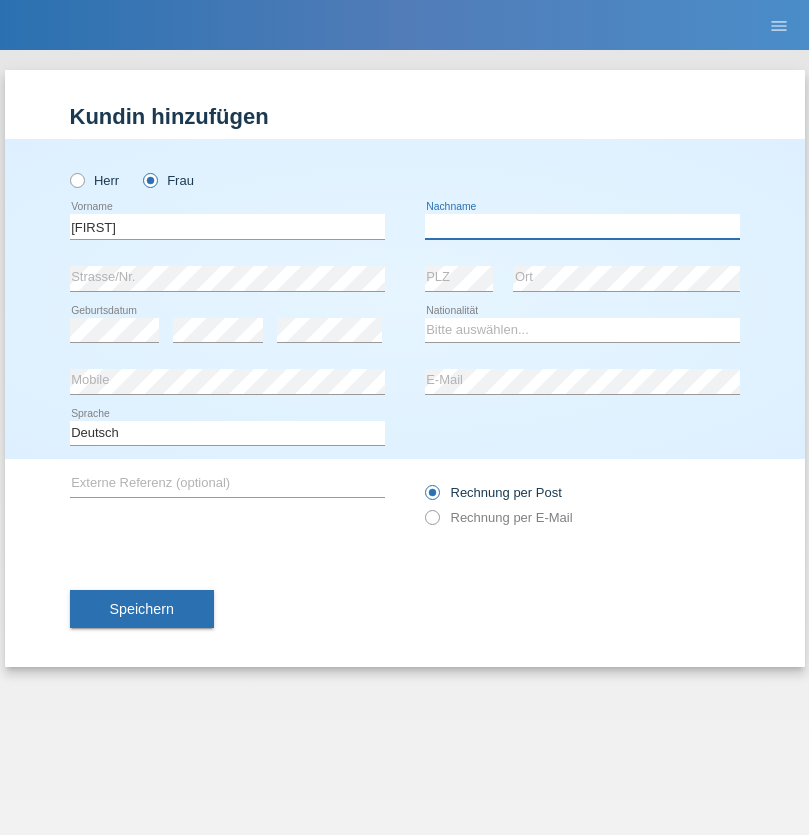 click at bounding box center [582, 226] 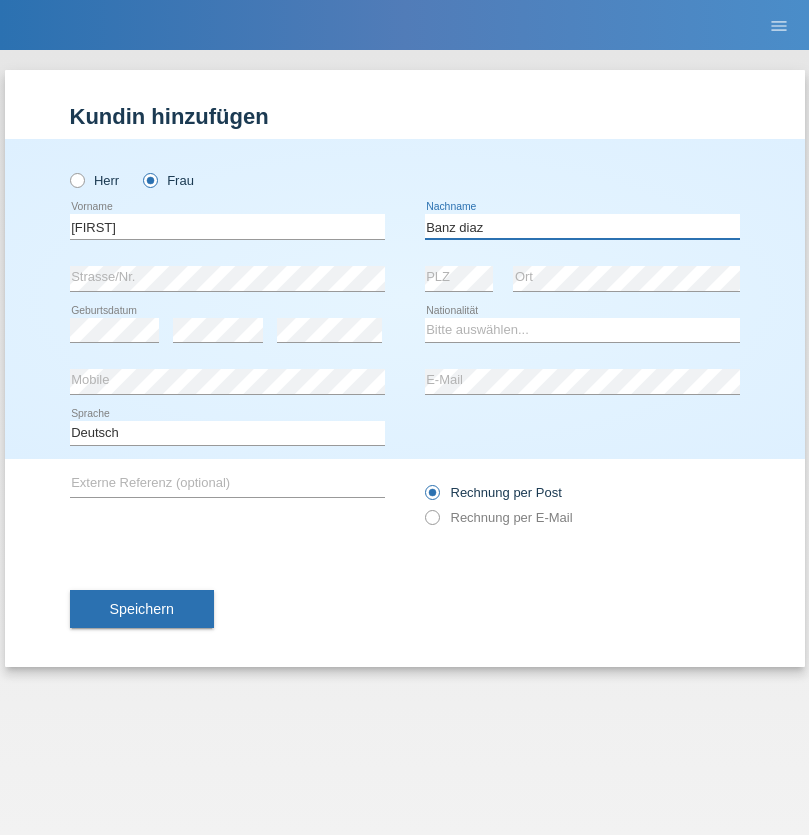 type on "Banz diaz" 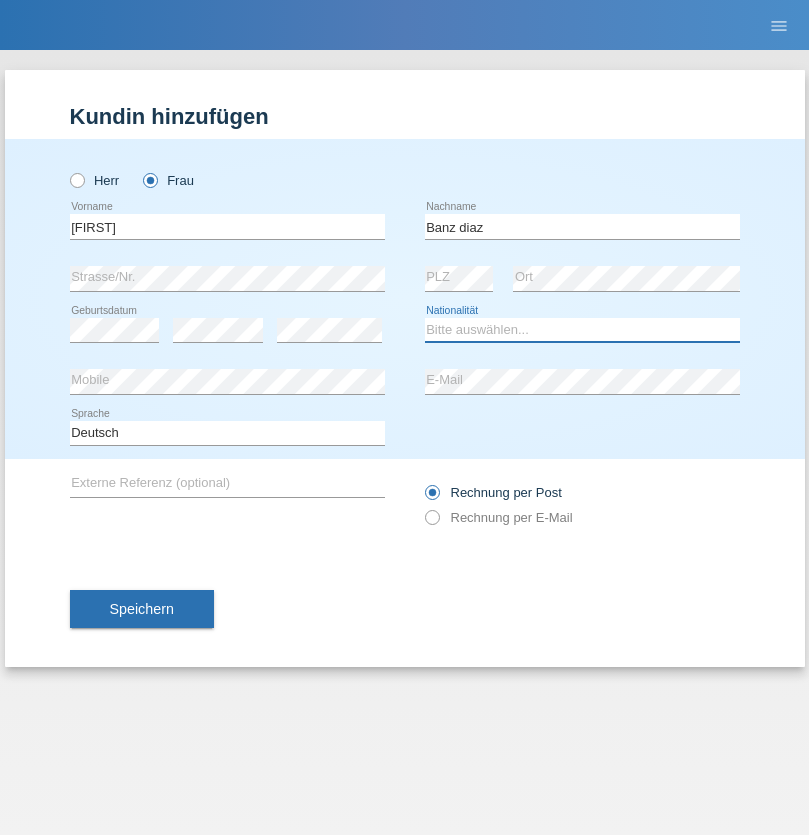 select on "CH" 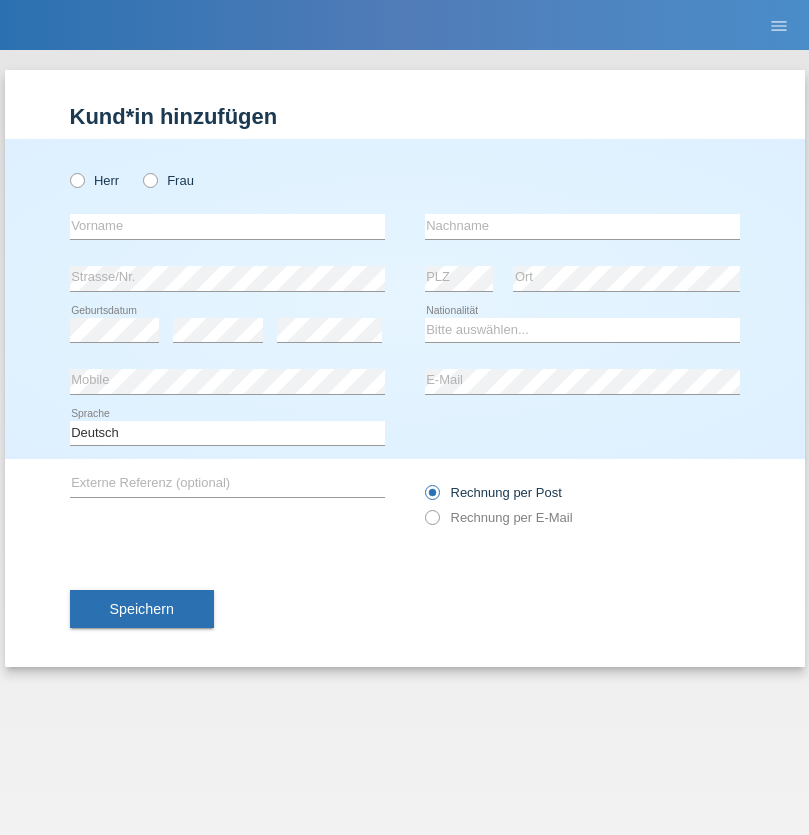 scroll, scrollTop: 0, scrollLeft: 0, axis: both 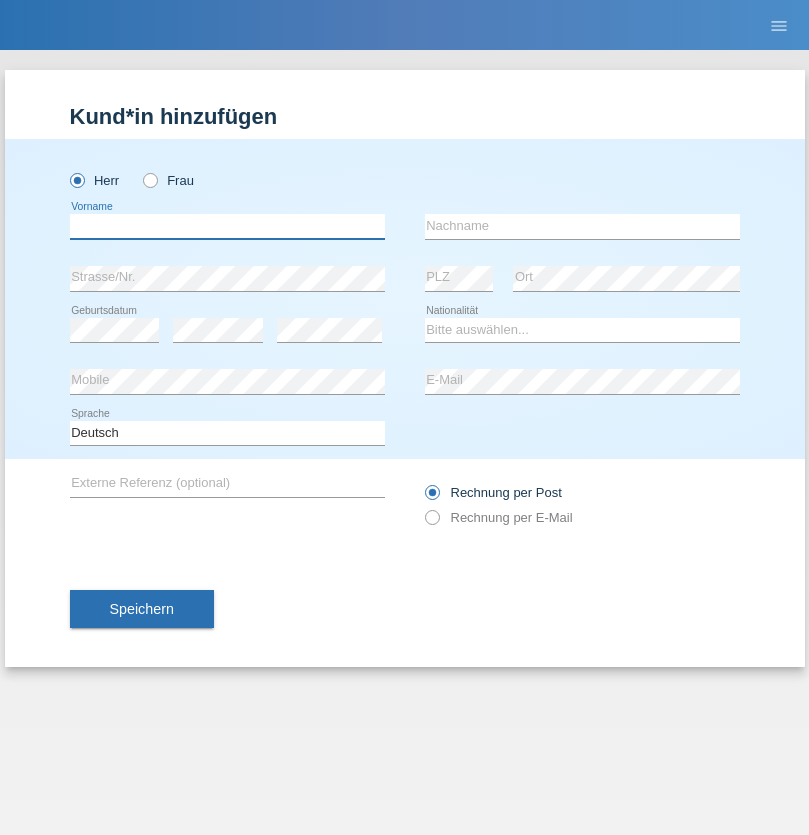 click at bounding box center [227, 226] 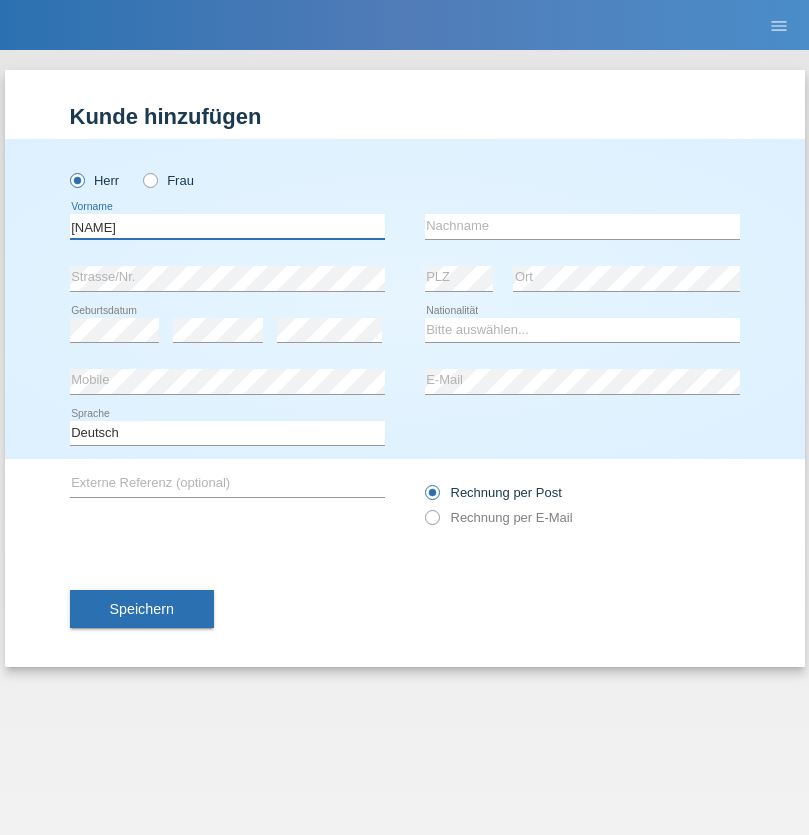 type on "Sascha" 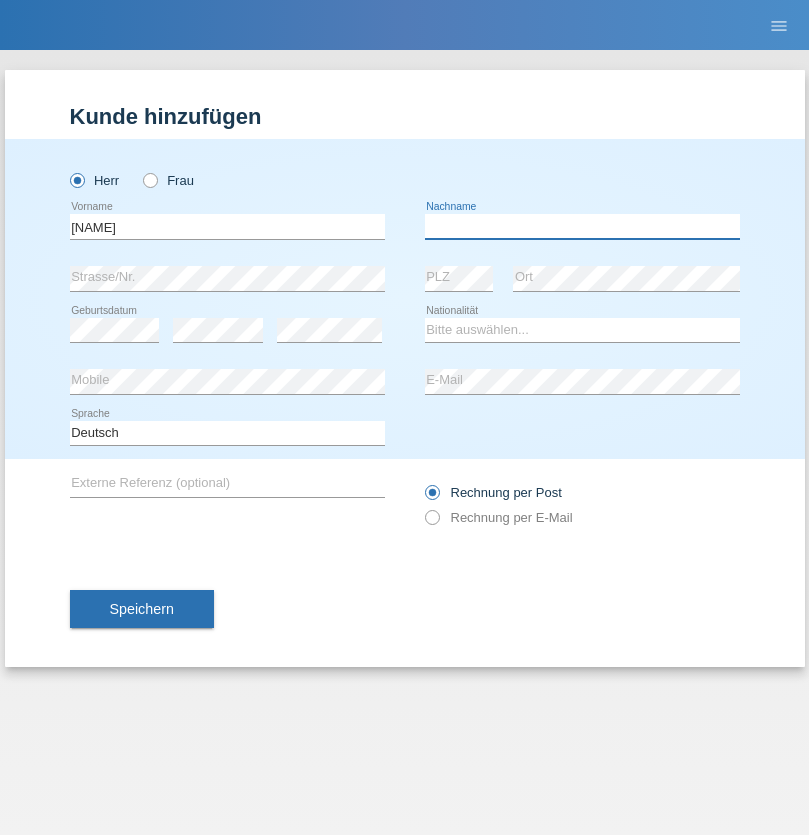 click at bounding box center (582, 226) 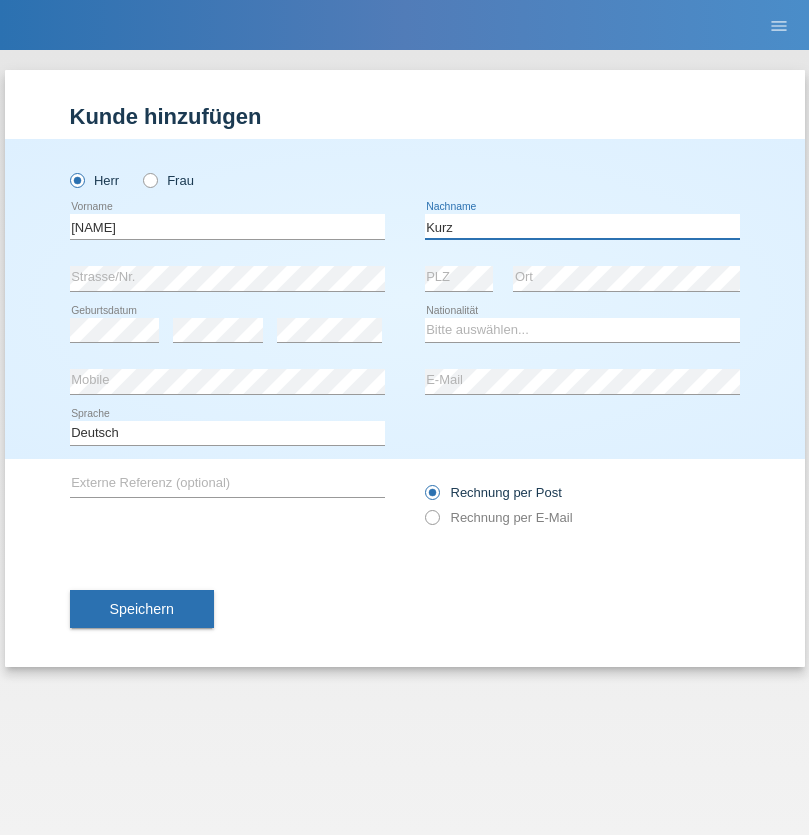 type on "Kurz" 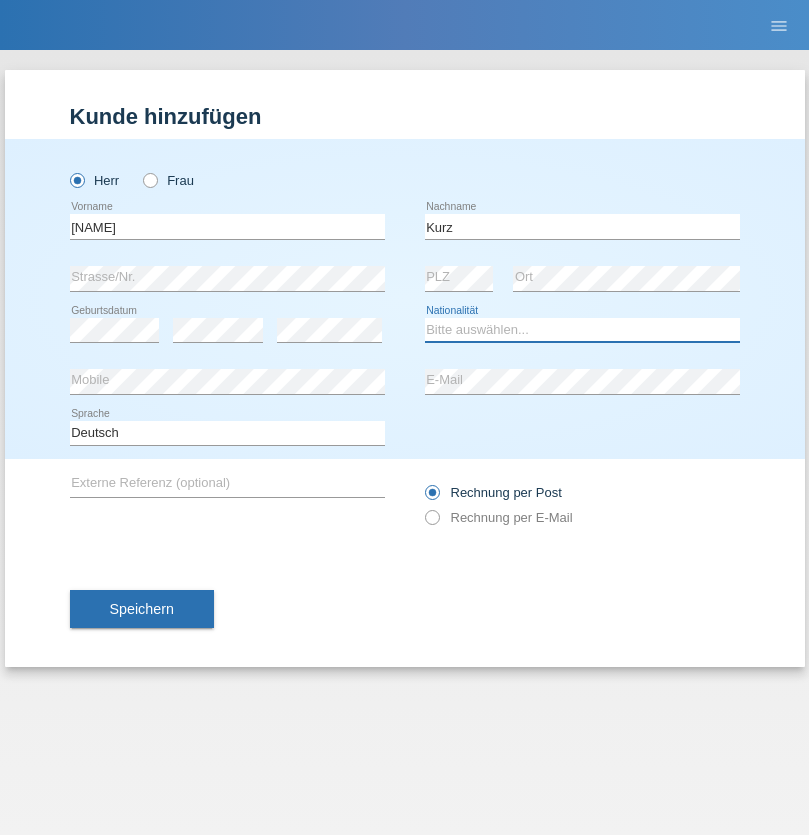 select on "CH" 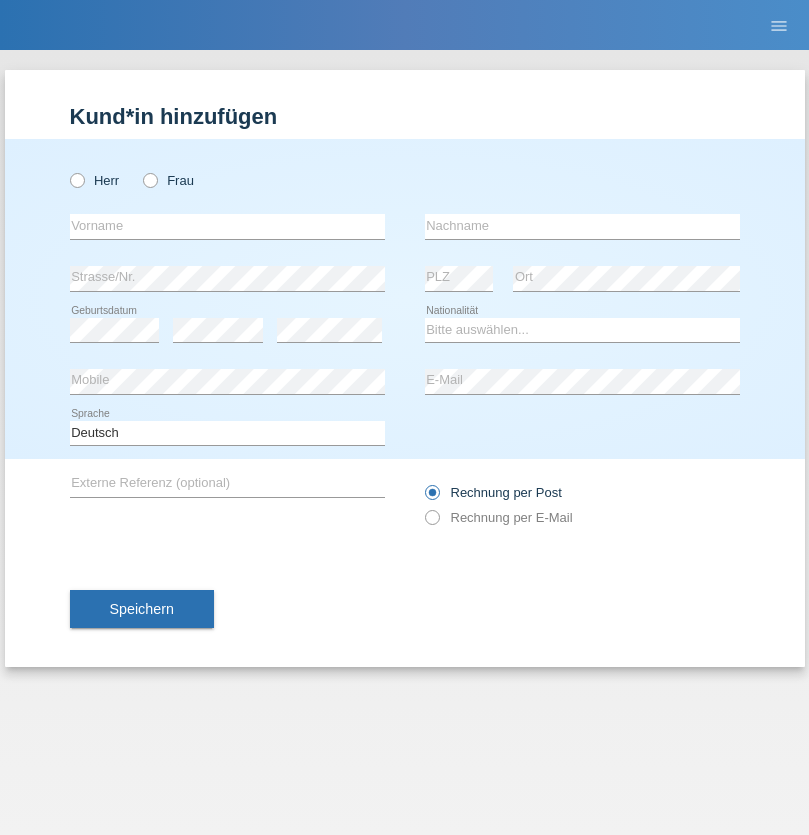 scroll, scrollTop: 0, scrollLeft: 0, axis: both 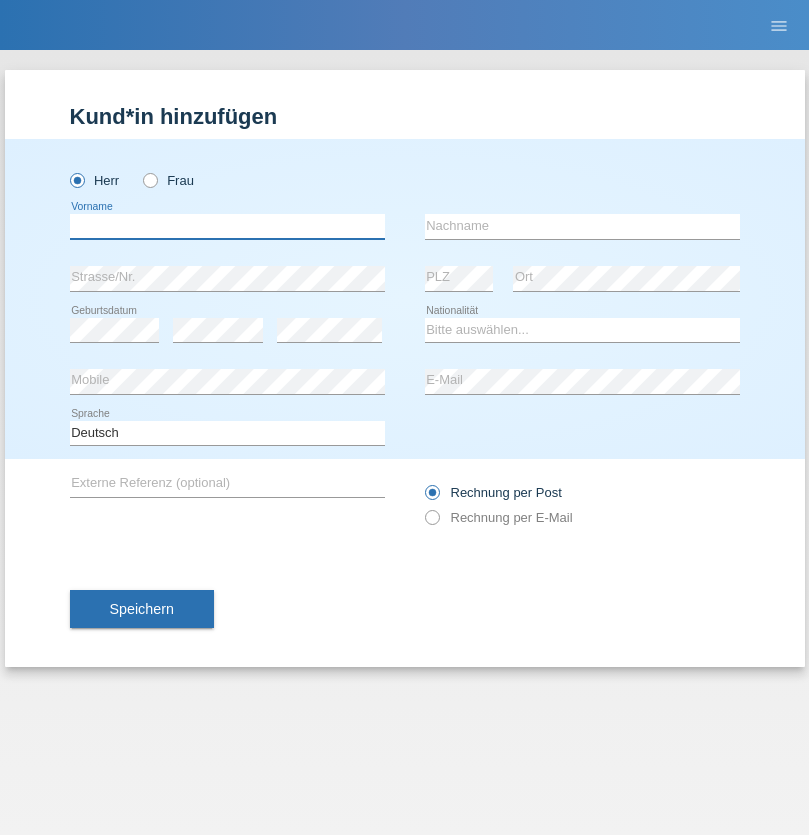 click at bounding box center (227, 226) 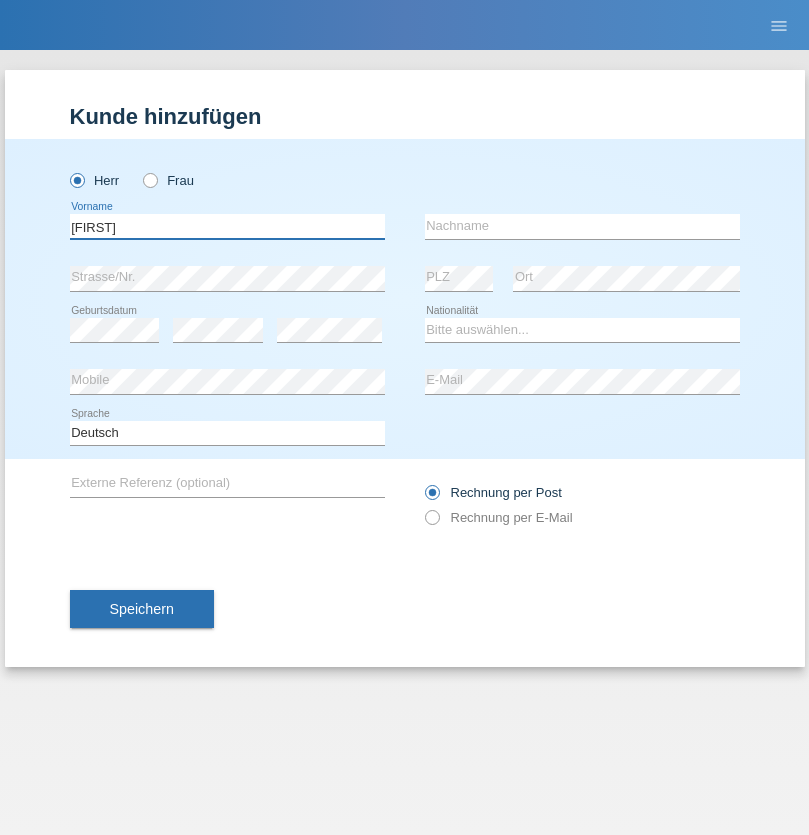 type on "[FIRST]" 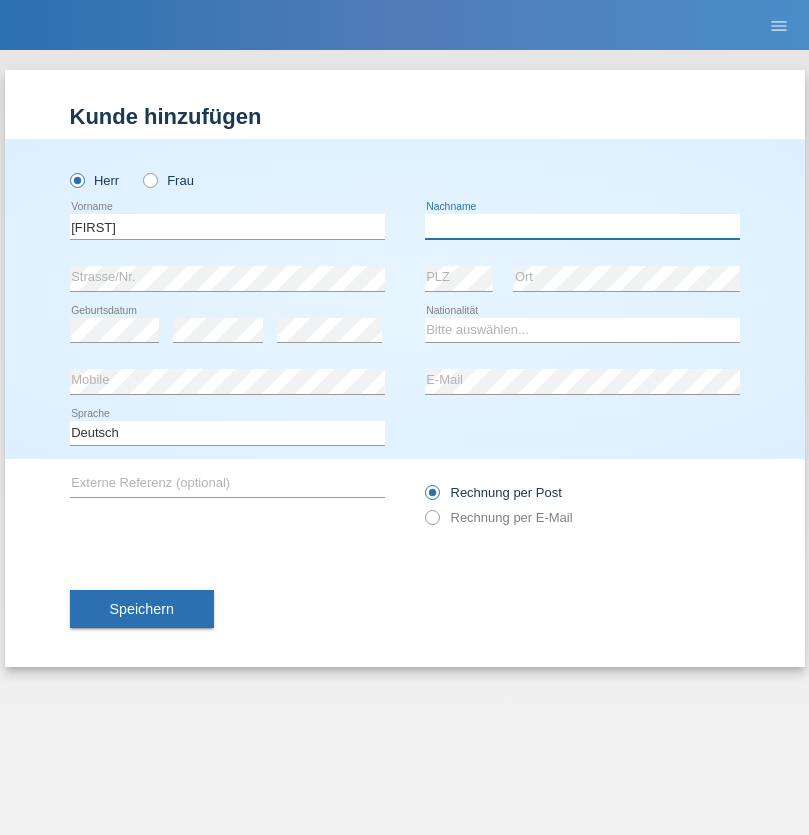 click at bounding box center [582, 226] 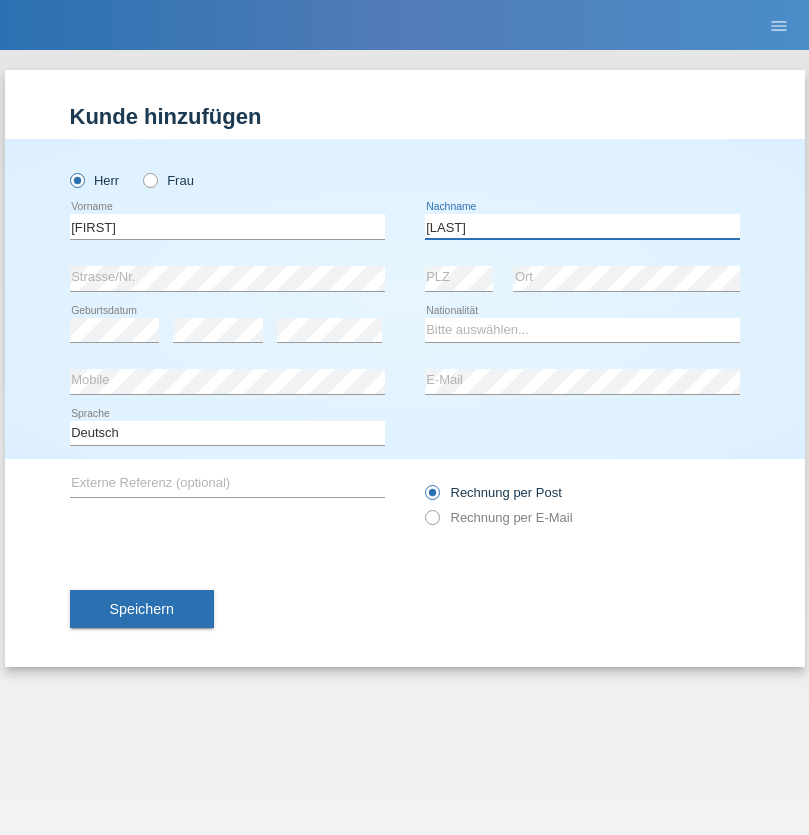 type on "[LAST]" 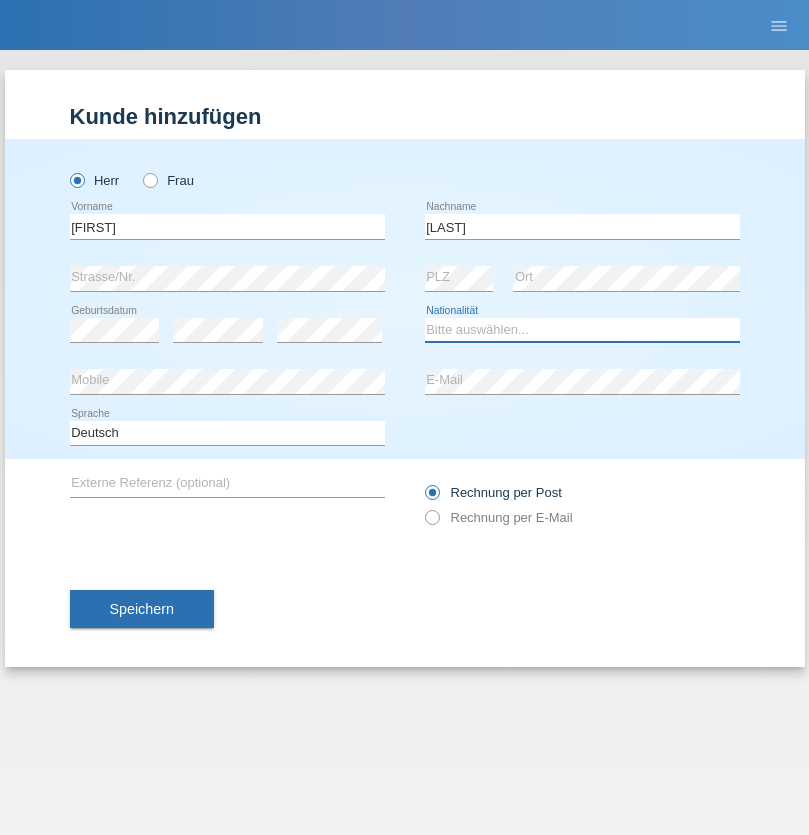 select on "CH" 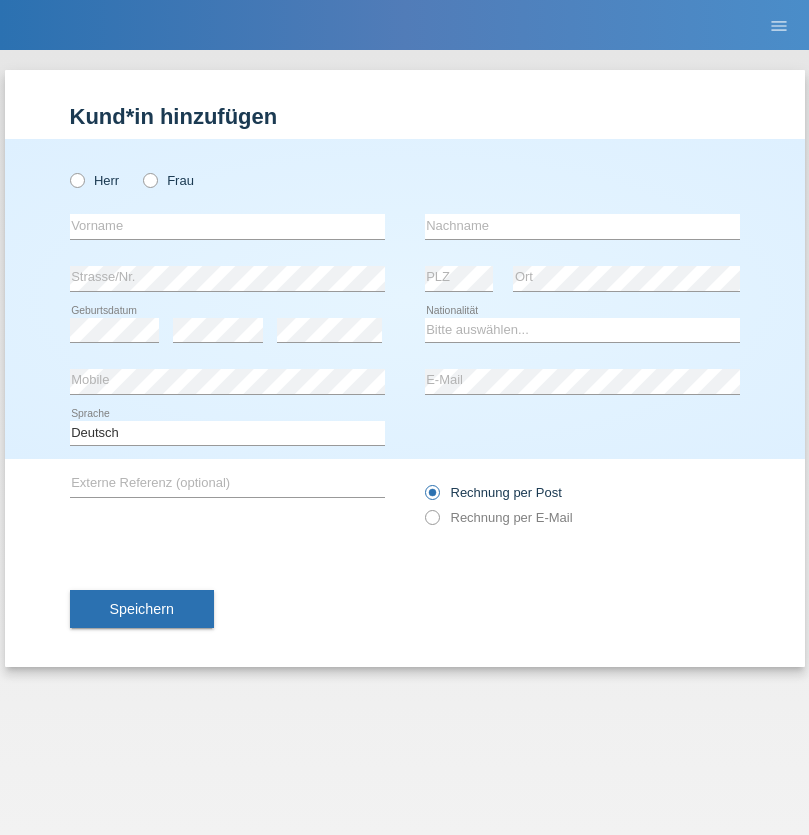 scroll, scrollTop: 0, scrollLeft: 0, axis: both 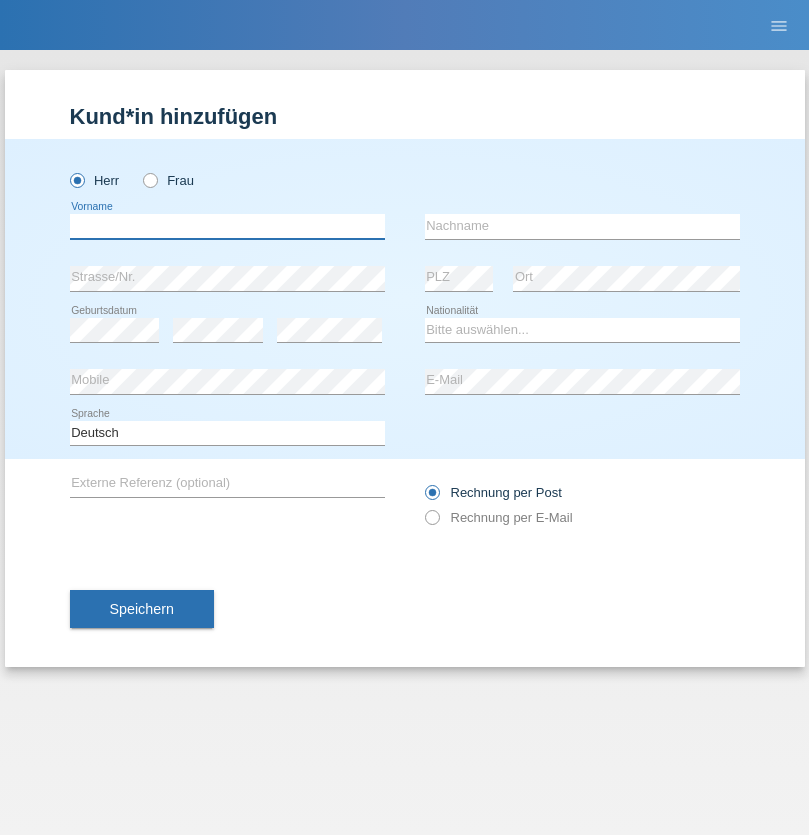 click at bounding box center (227, 226) 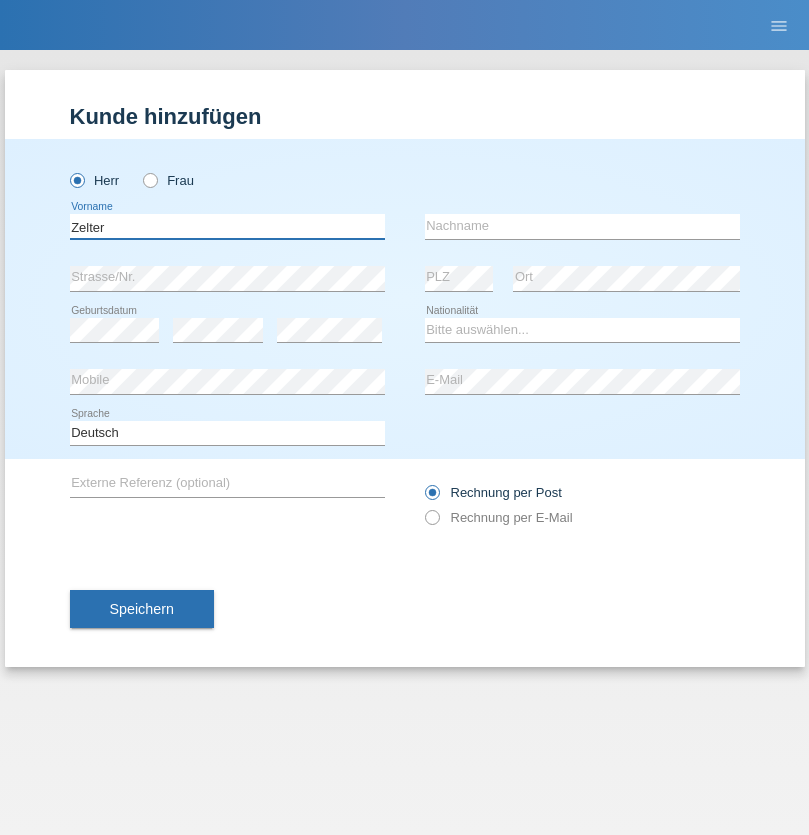type on "Zelter" 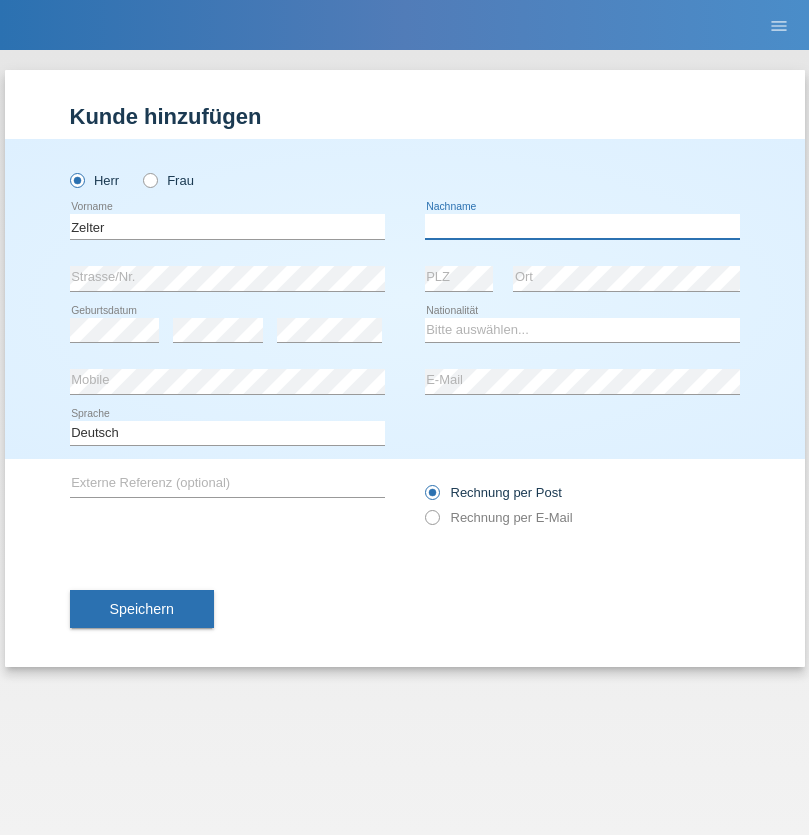 click at bounding box center (582, 226) 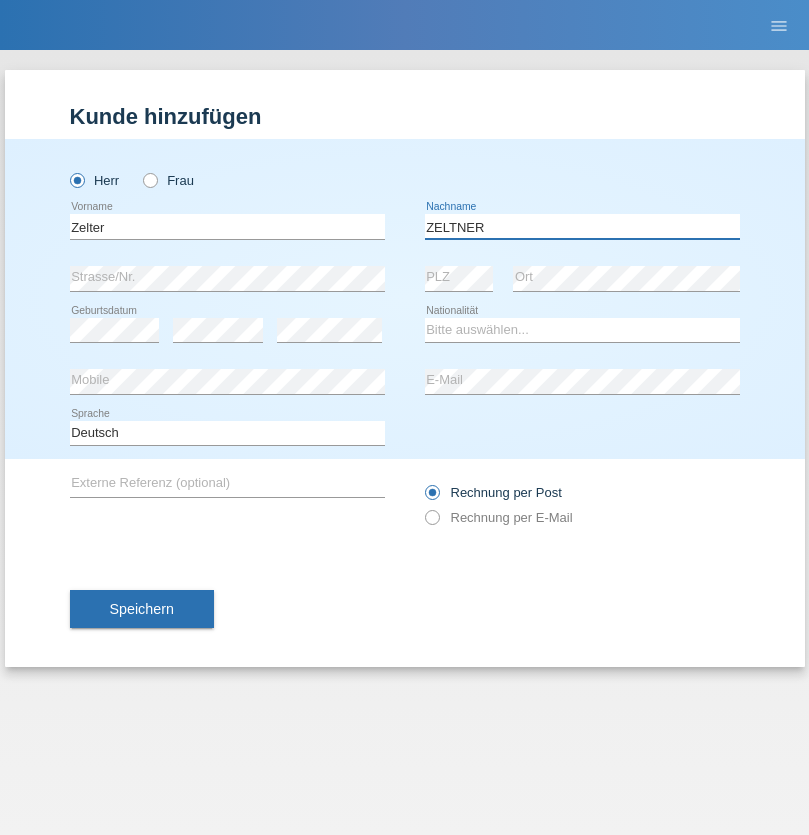 type on "ZELTNER" 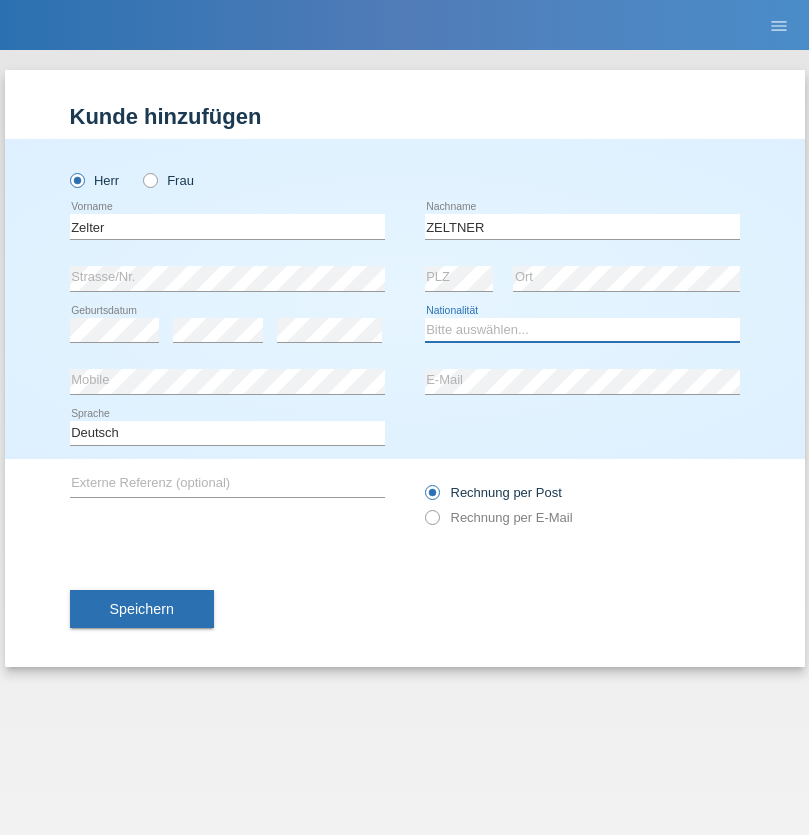 select on "CH" 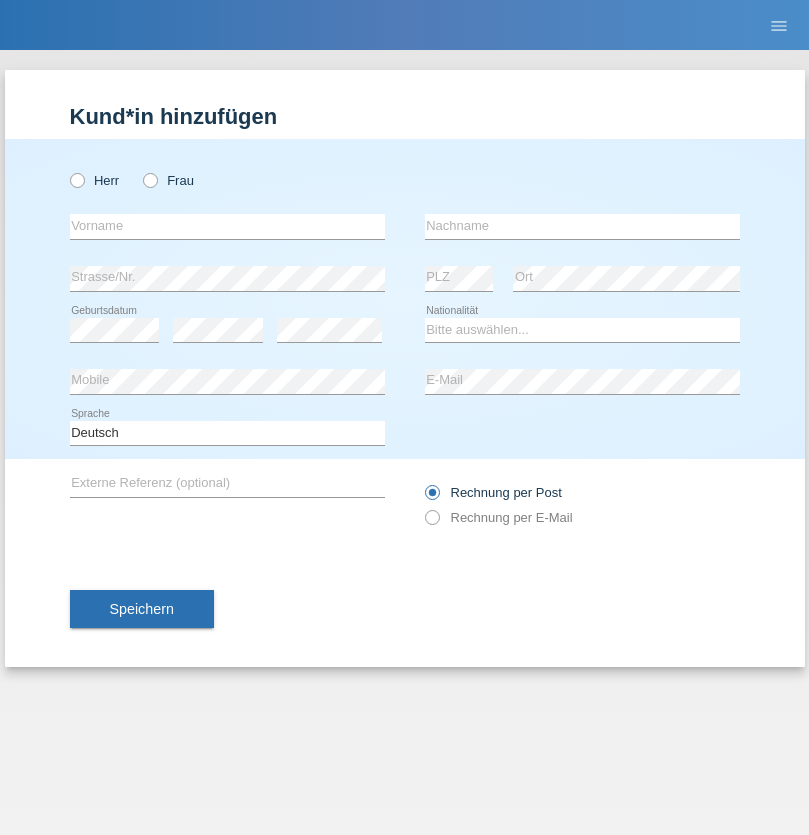 scroll, scrollTop: 0, scrollLeft: 0, axis: both 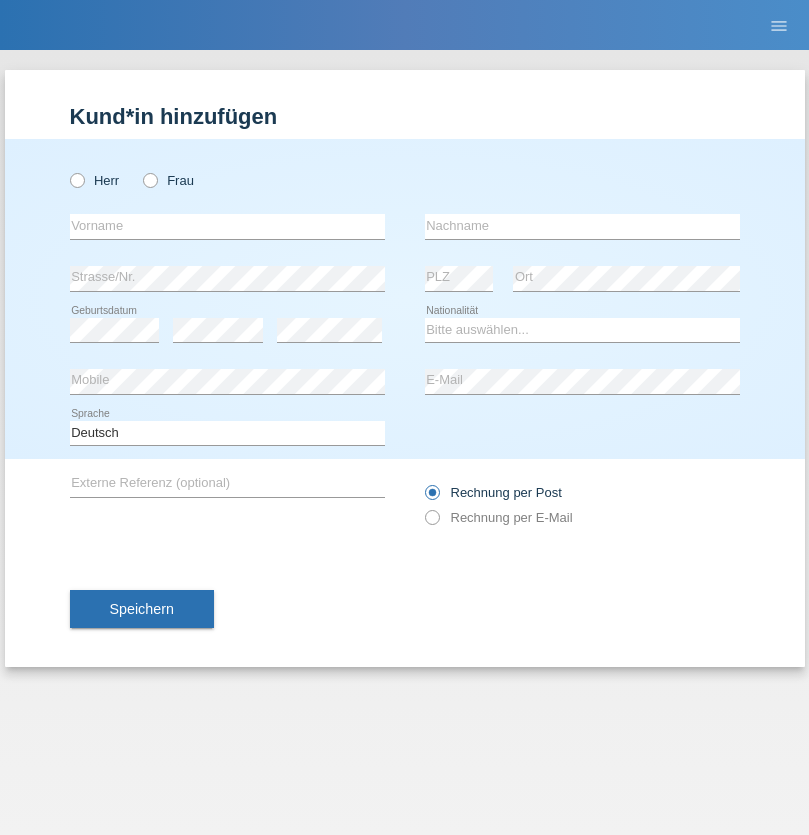 radio on "true" 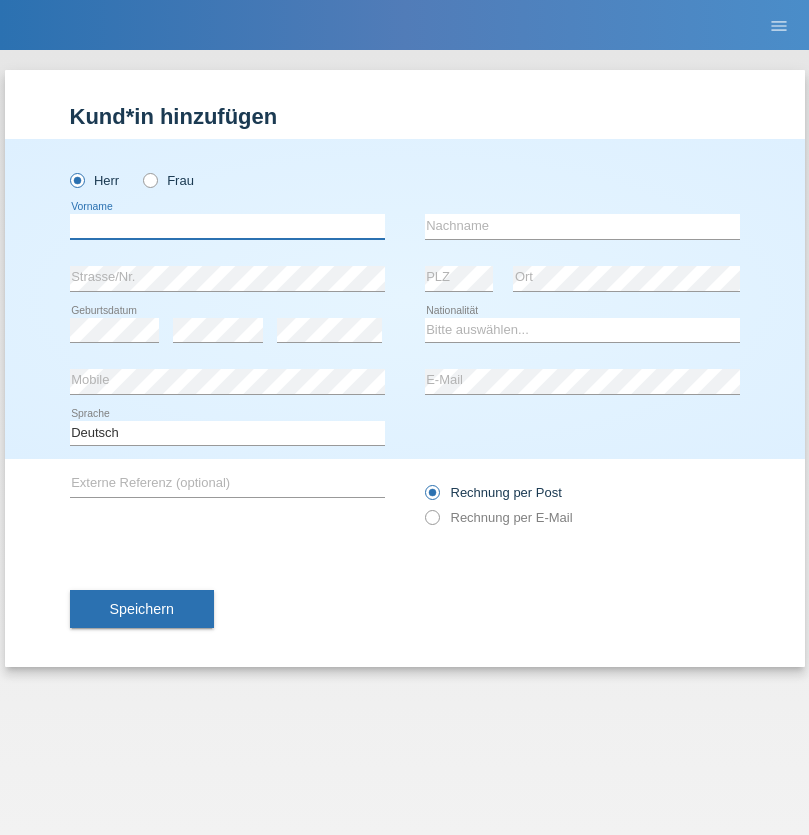 click at bounding box center [227, 226] 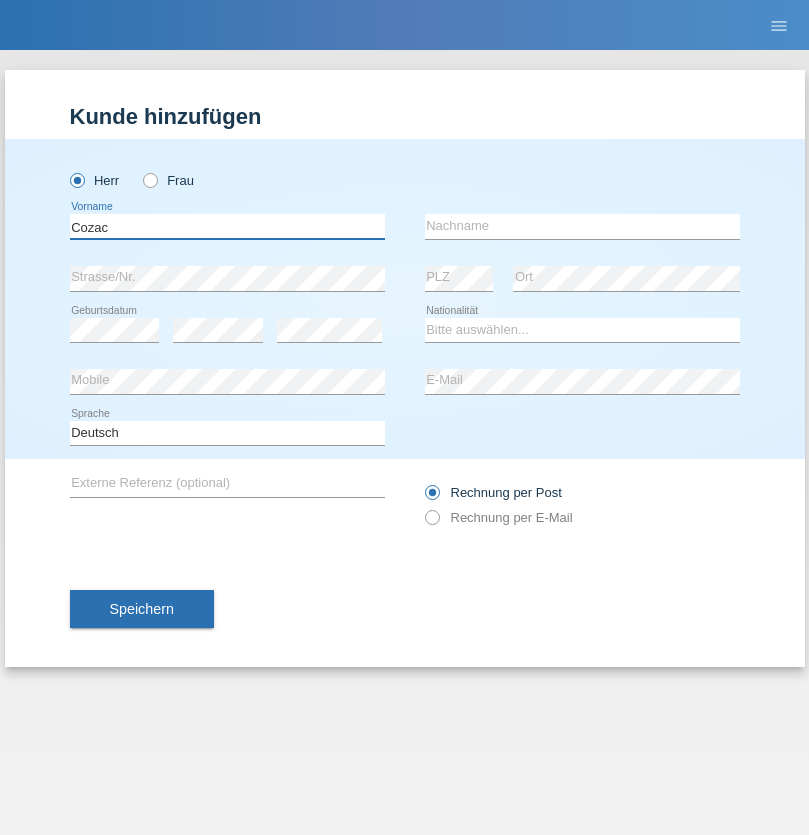 type on "Cozac" 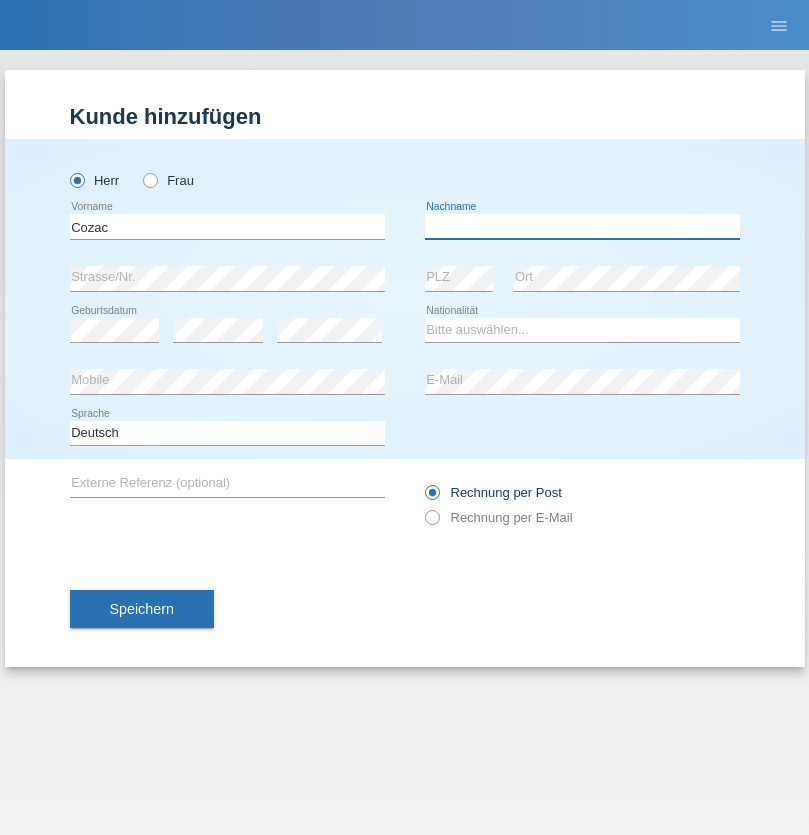 click at bounding box center (582, 226) 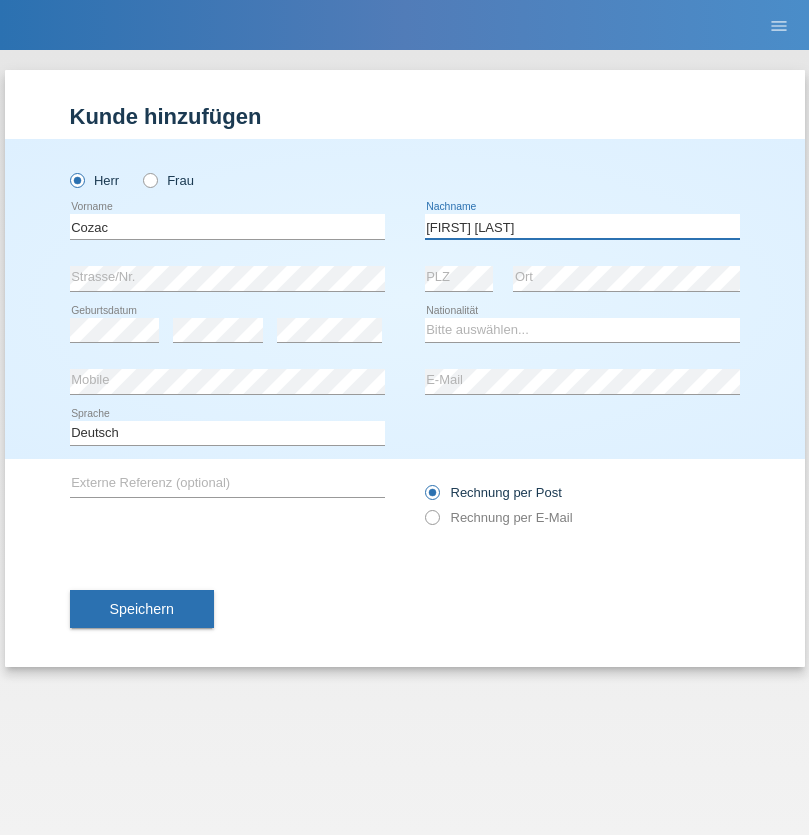 type on "Mihai david" 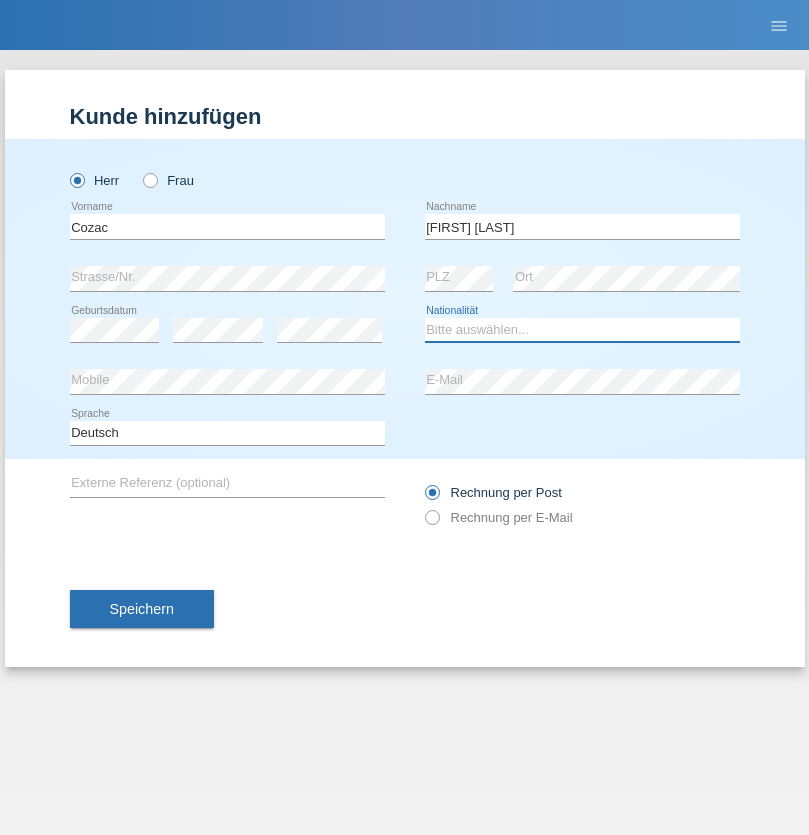 select on "RO" 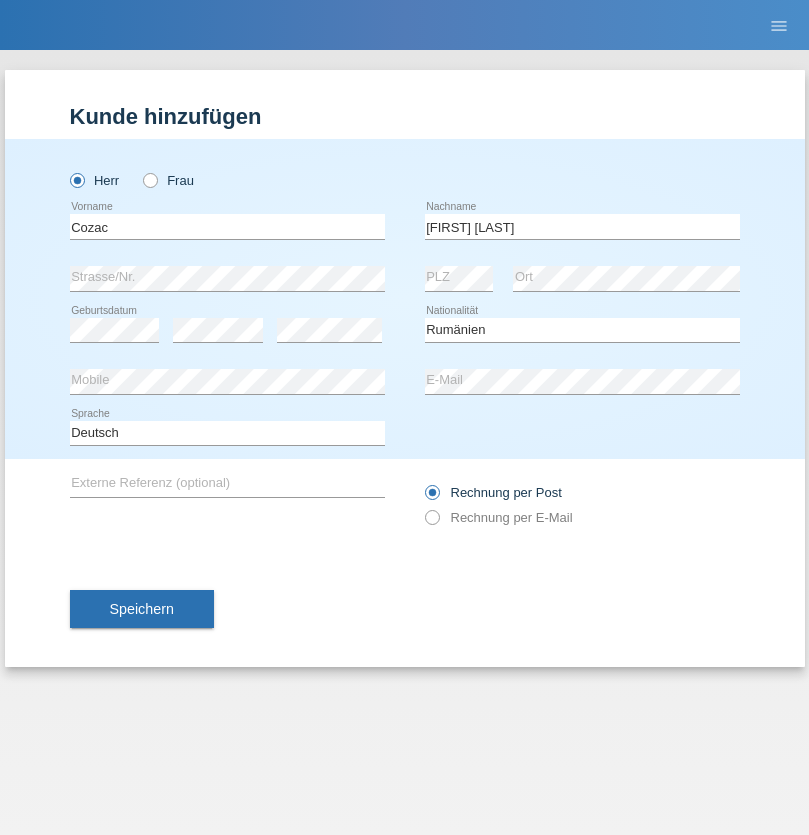 select on "C" 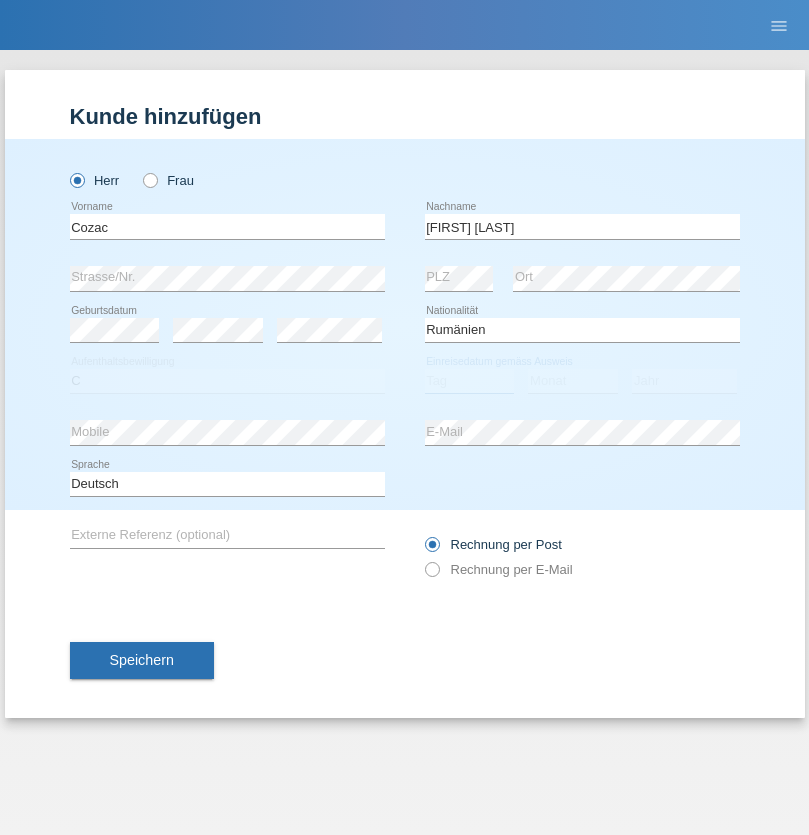 select on "20" 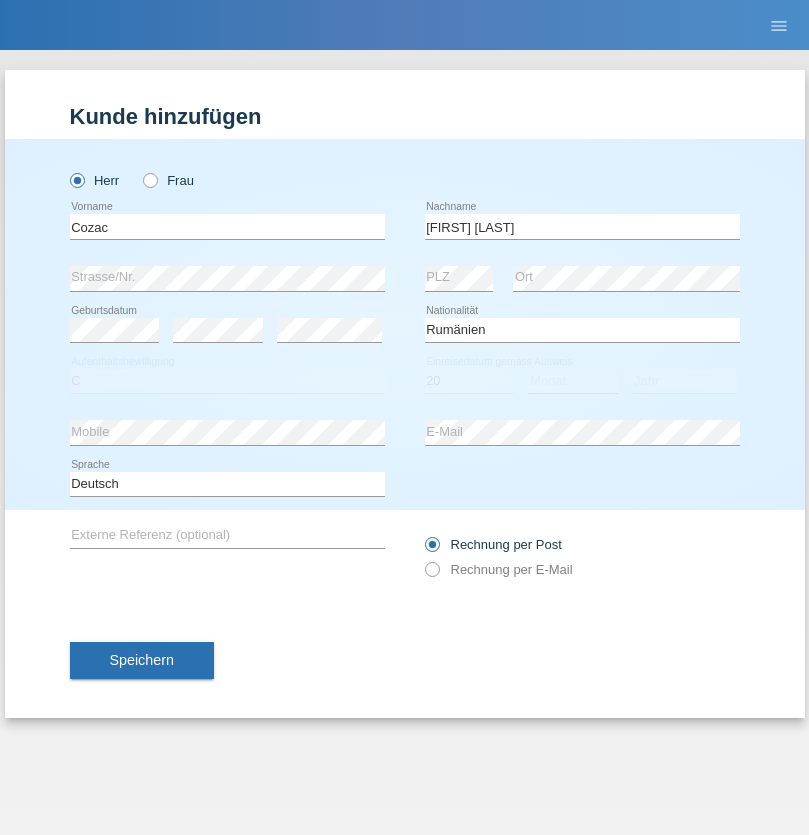 select on "05" 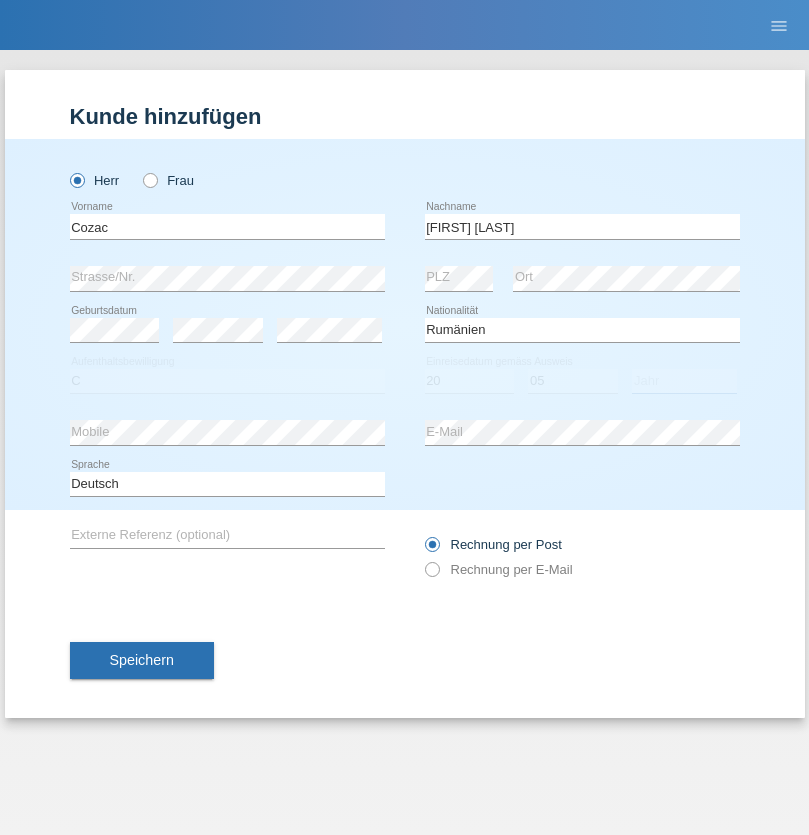 select on "2021" 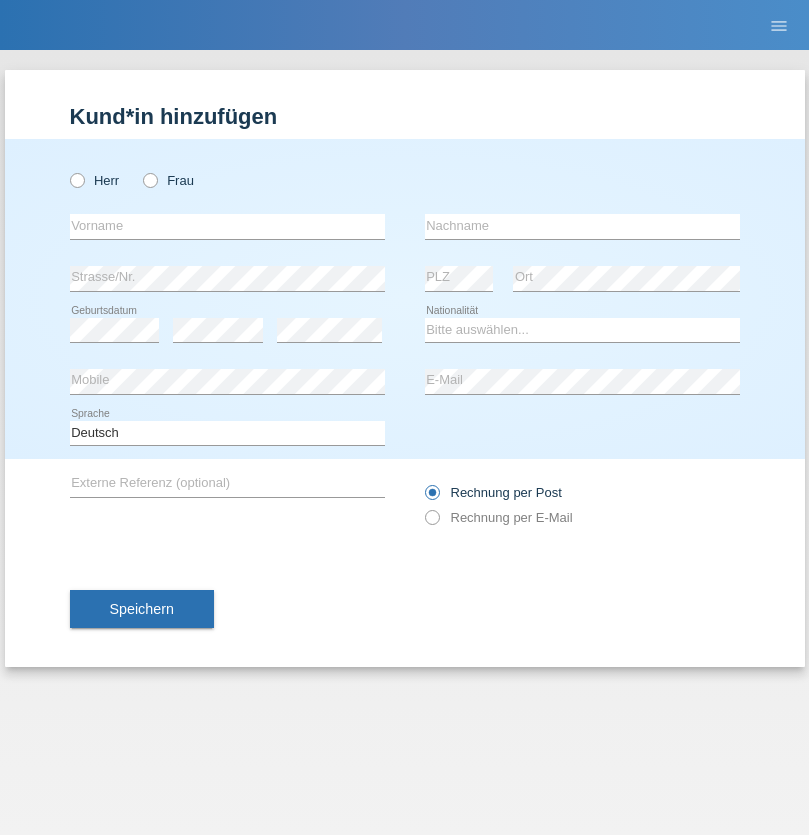 scroll, scrollTop: 0, scrollLeft: 0, axis: both 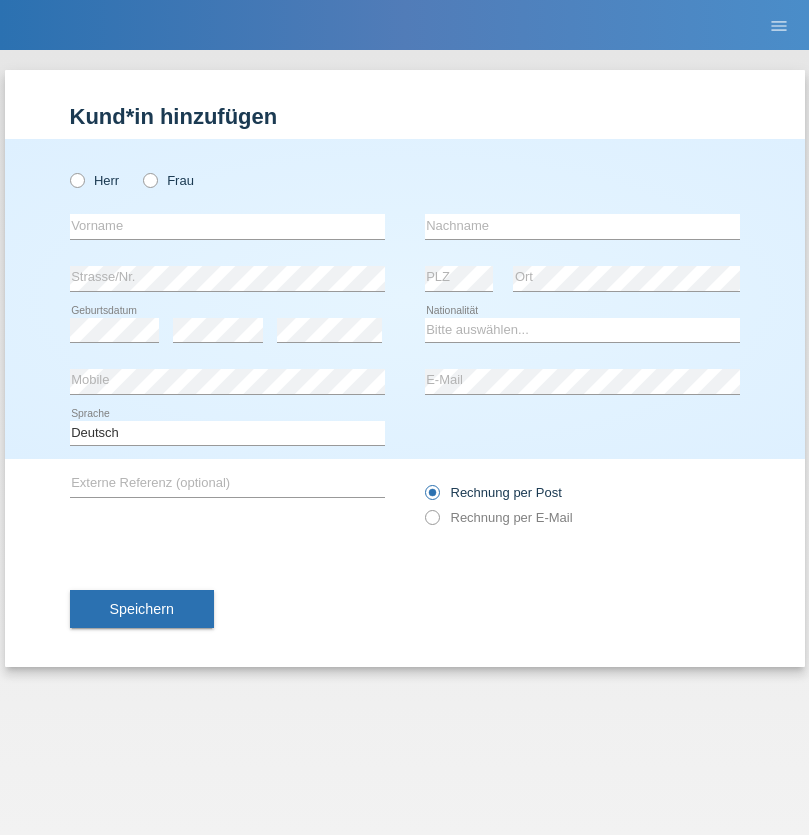 radio on "true" 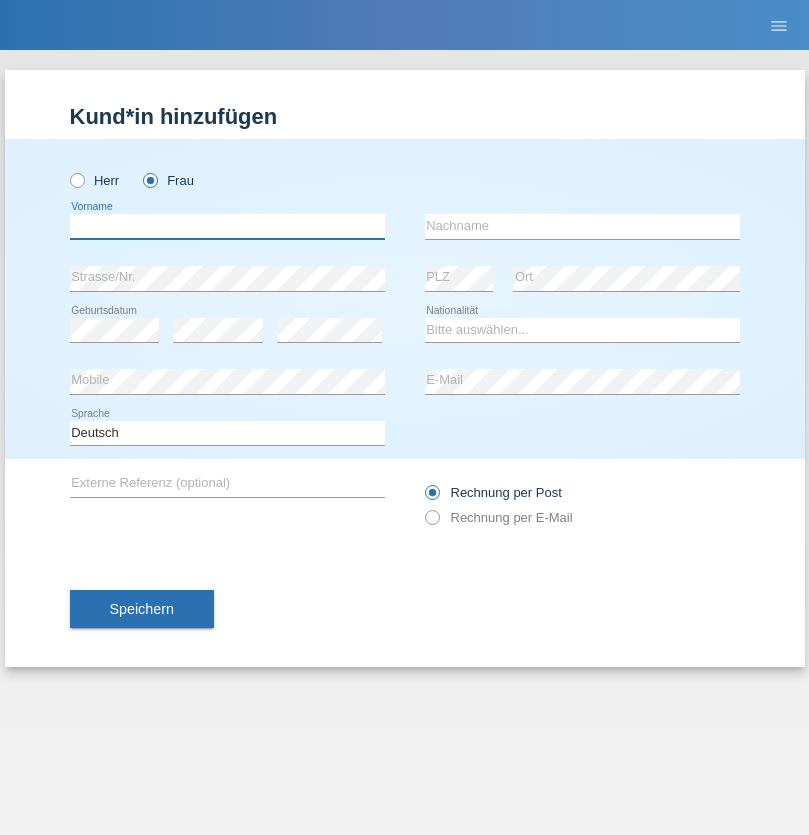 click at bounding box center [227, 226] 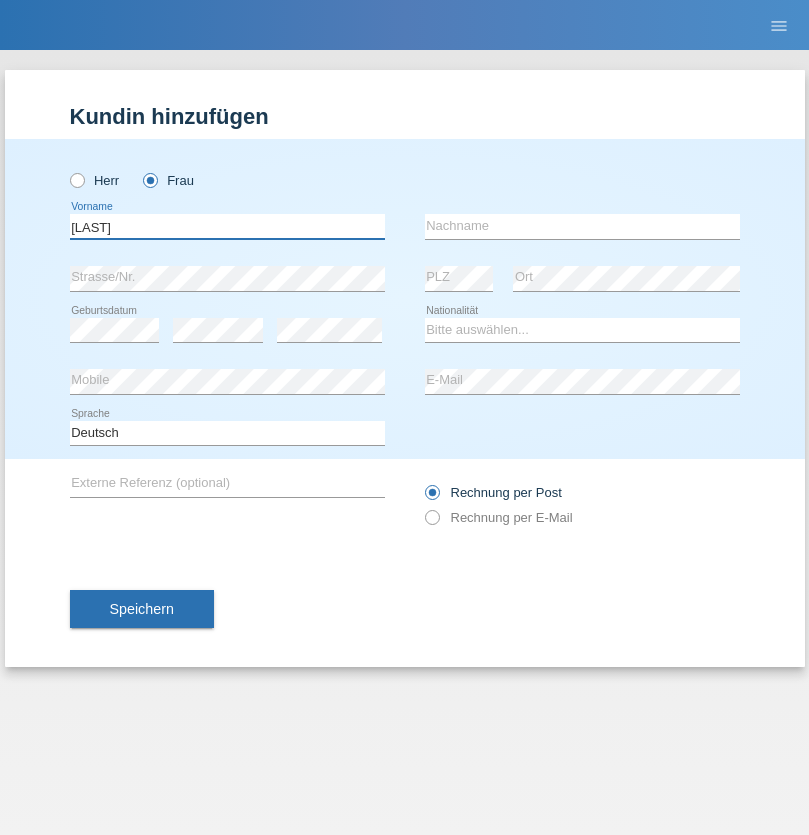type on "[LAST]" 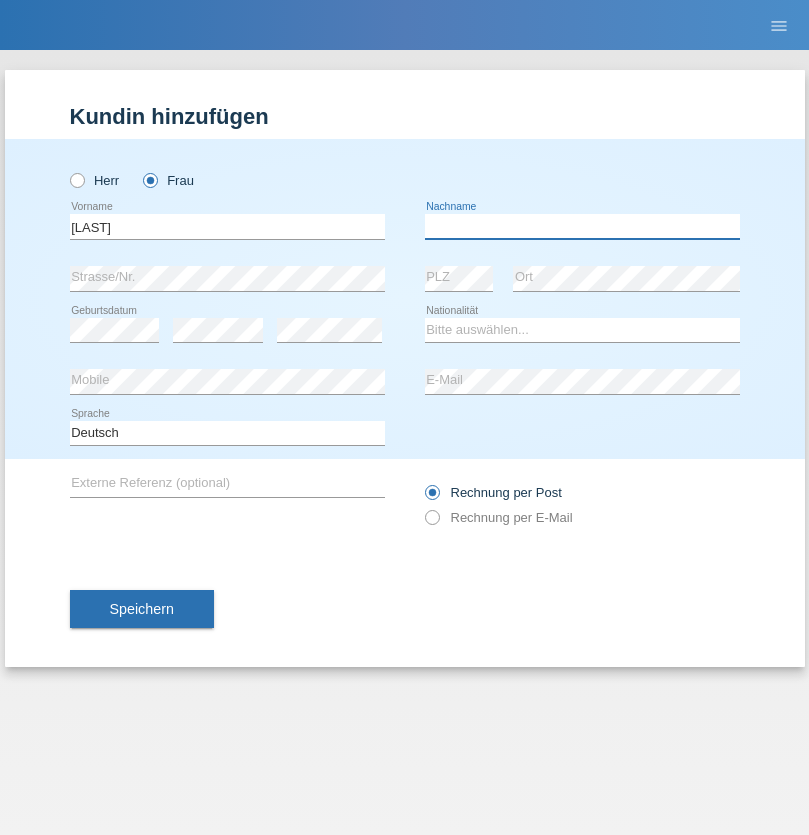 click at bounding box center (582, 226) 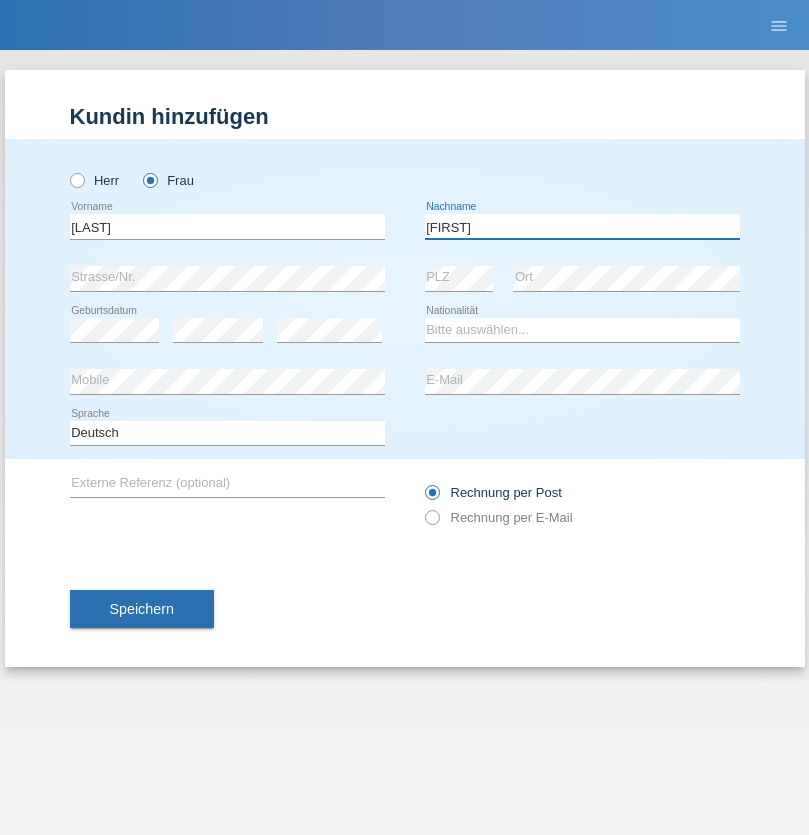 type on "[FIRST]" 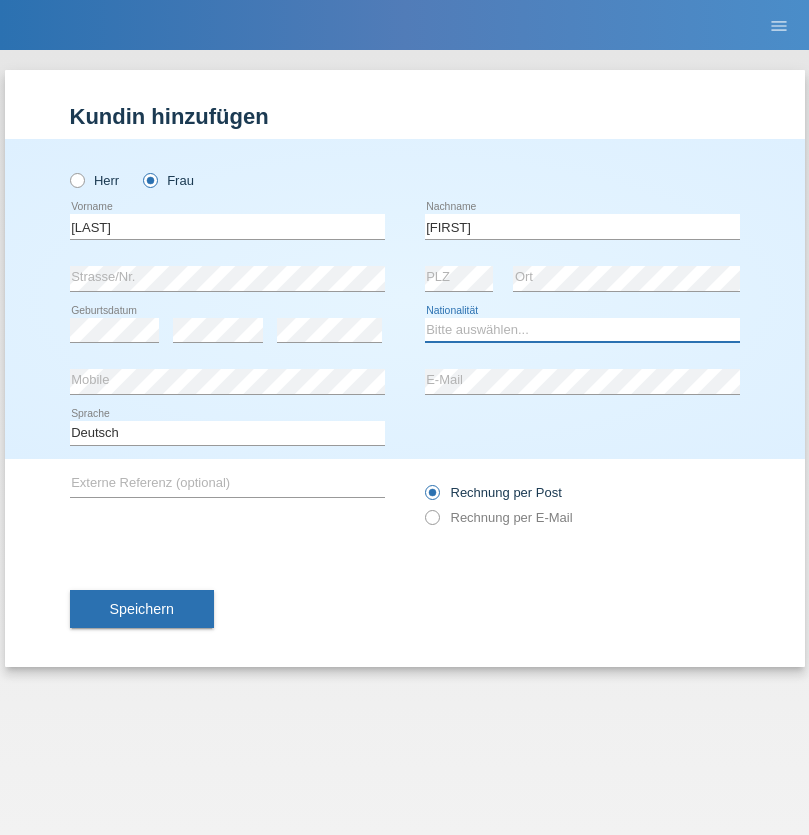 select on "UA" 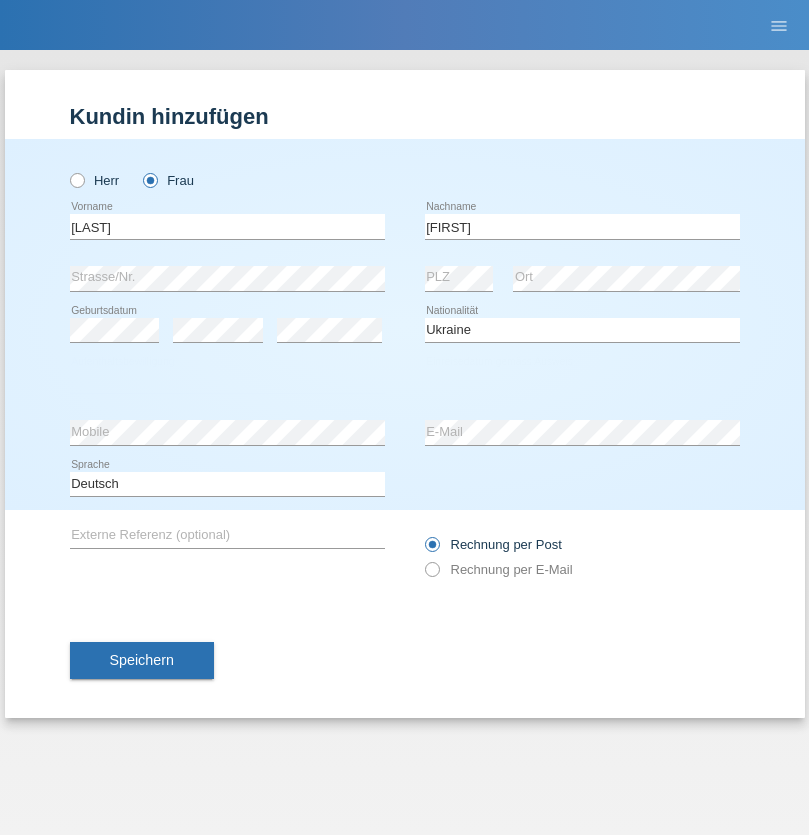 select on "C" 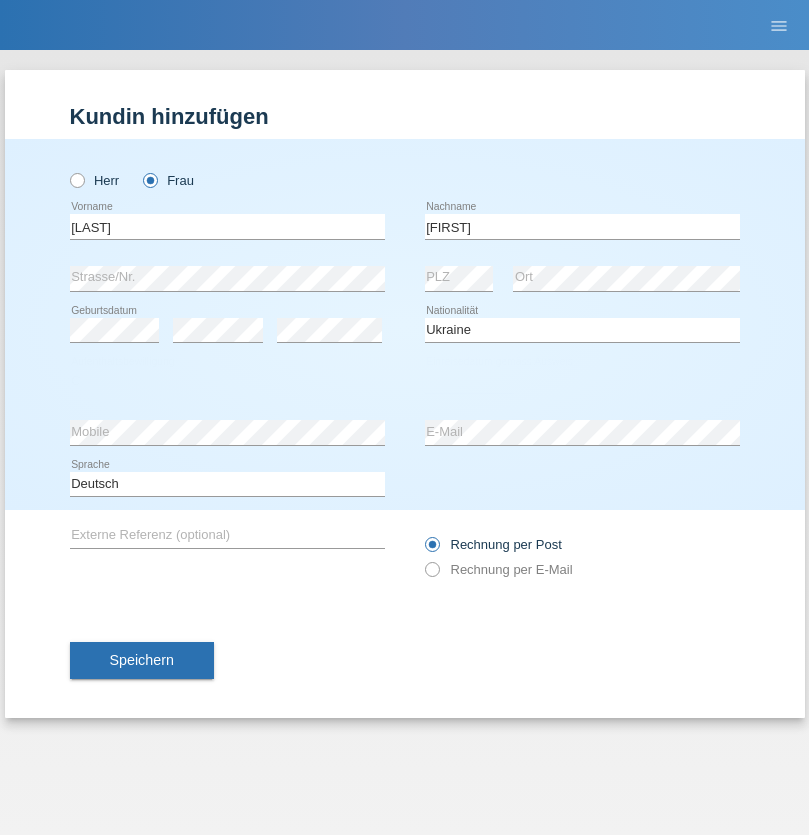 select on "01" 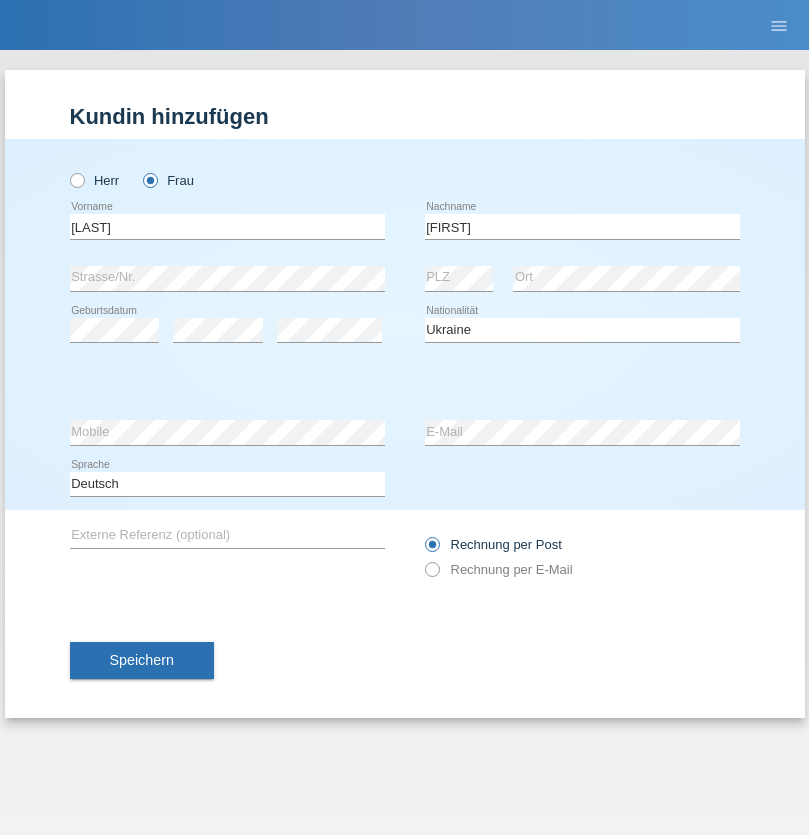 select on "08" 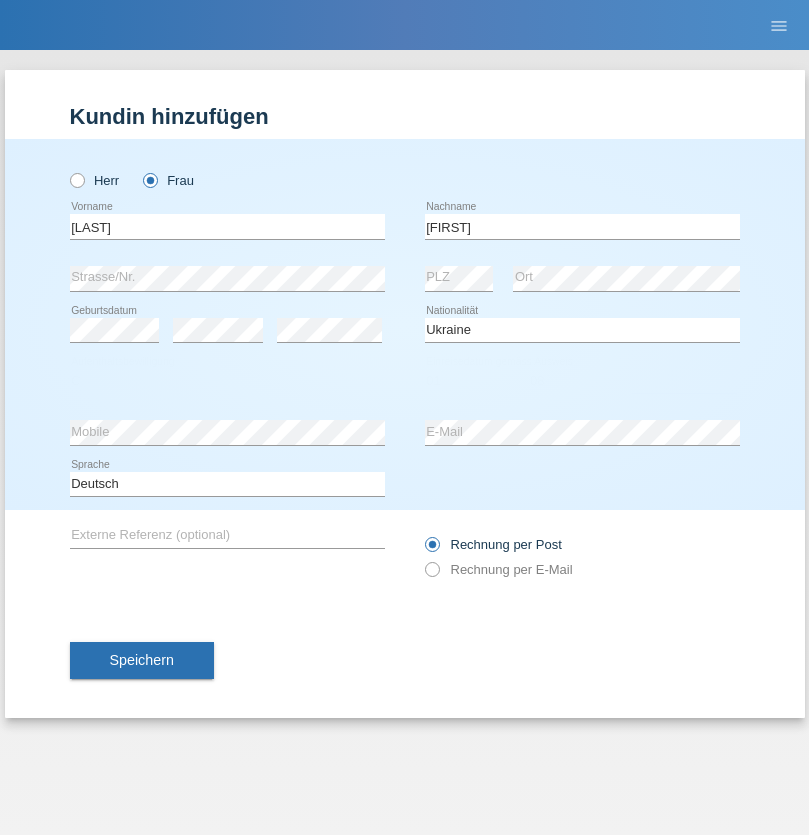 select on "2021" 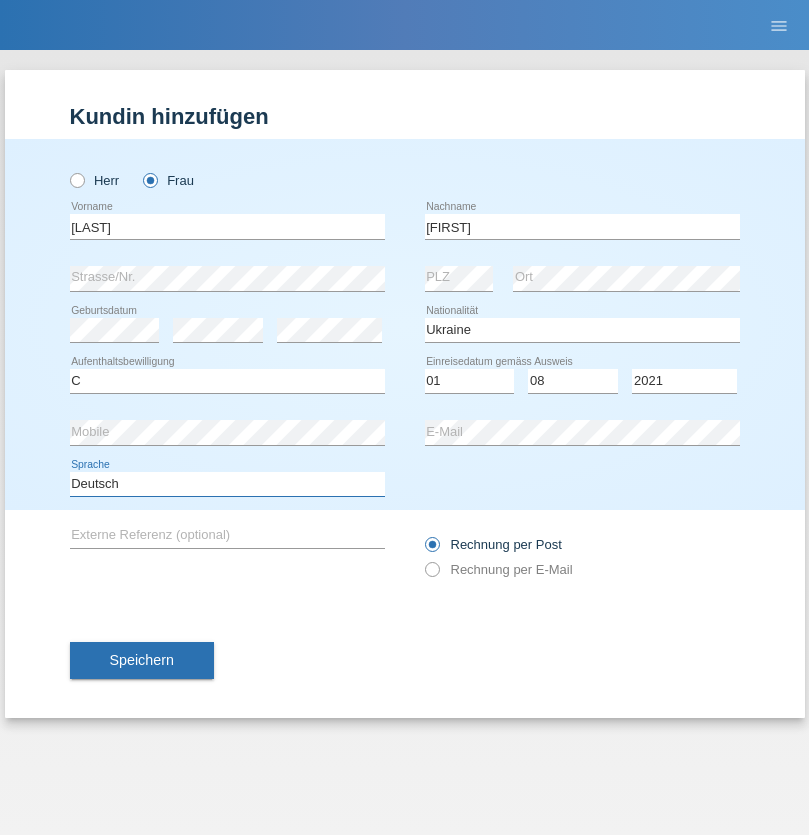 select on "en" 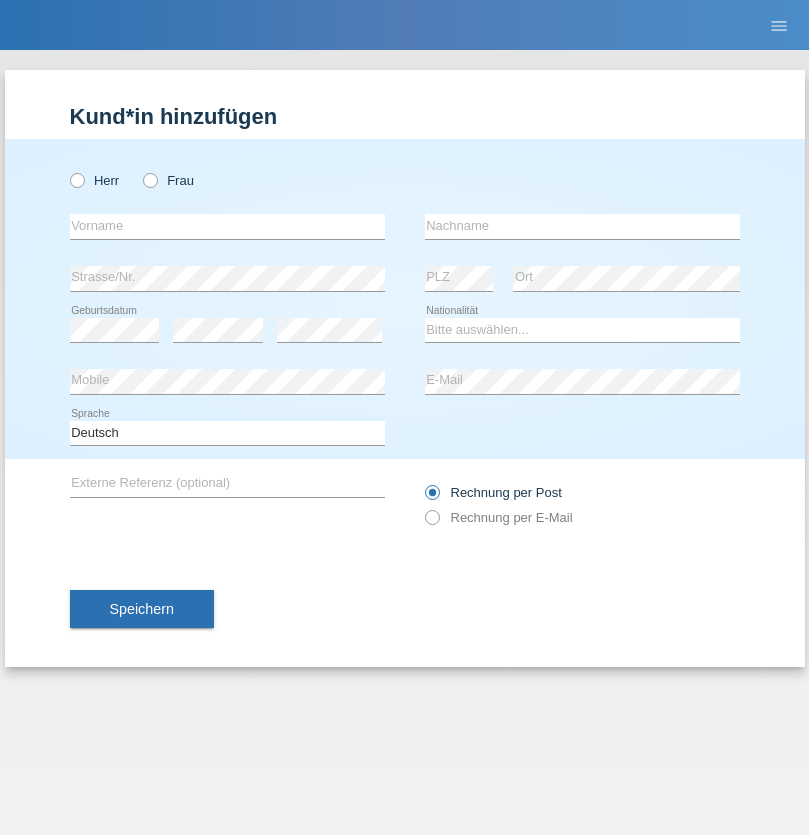 scroll, scrollTop: 0, scrollLeft: 0, axis: both 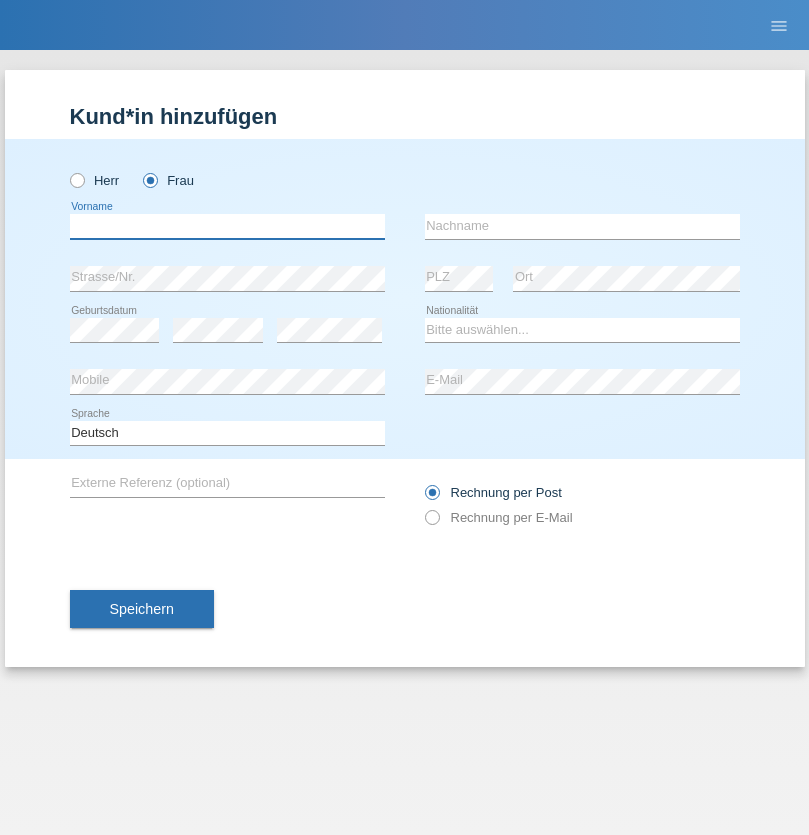 click at bounding box center (227, 226) 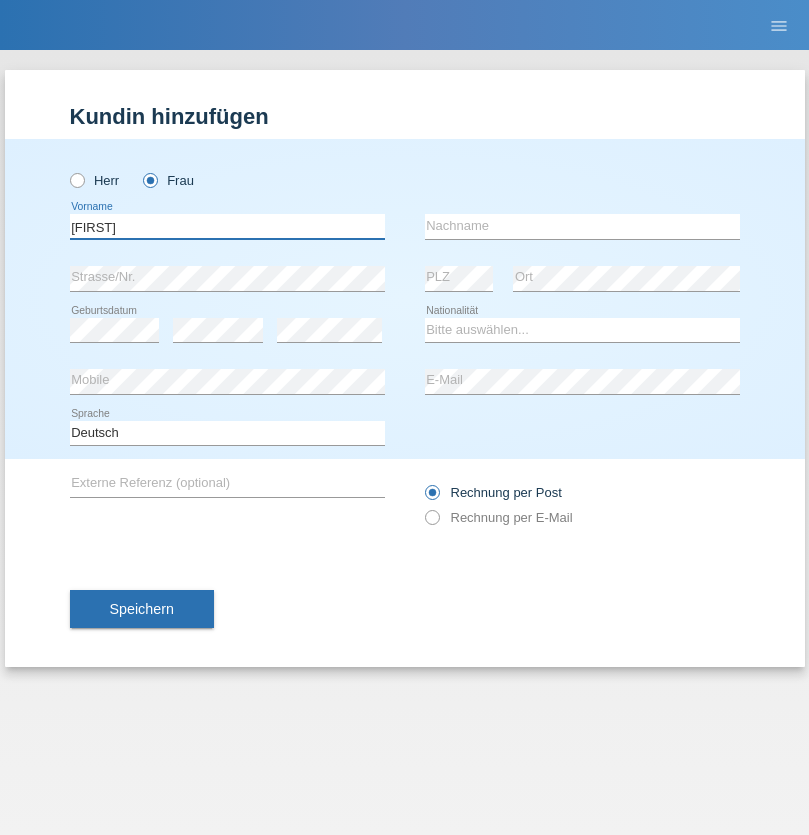 type on "[FIRST]" 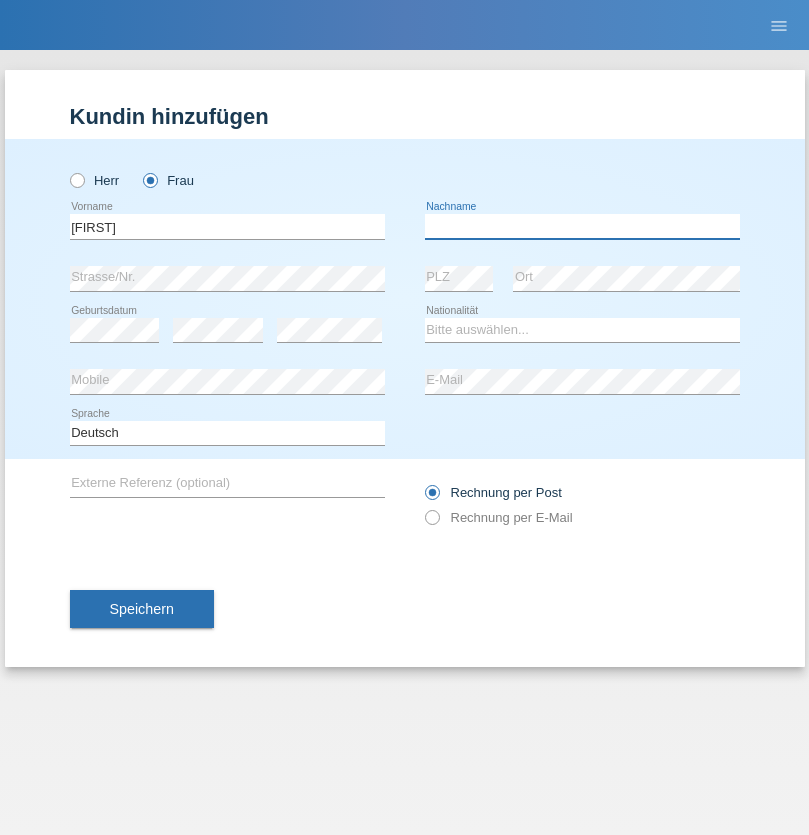 click at bounding box center (582, 226) 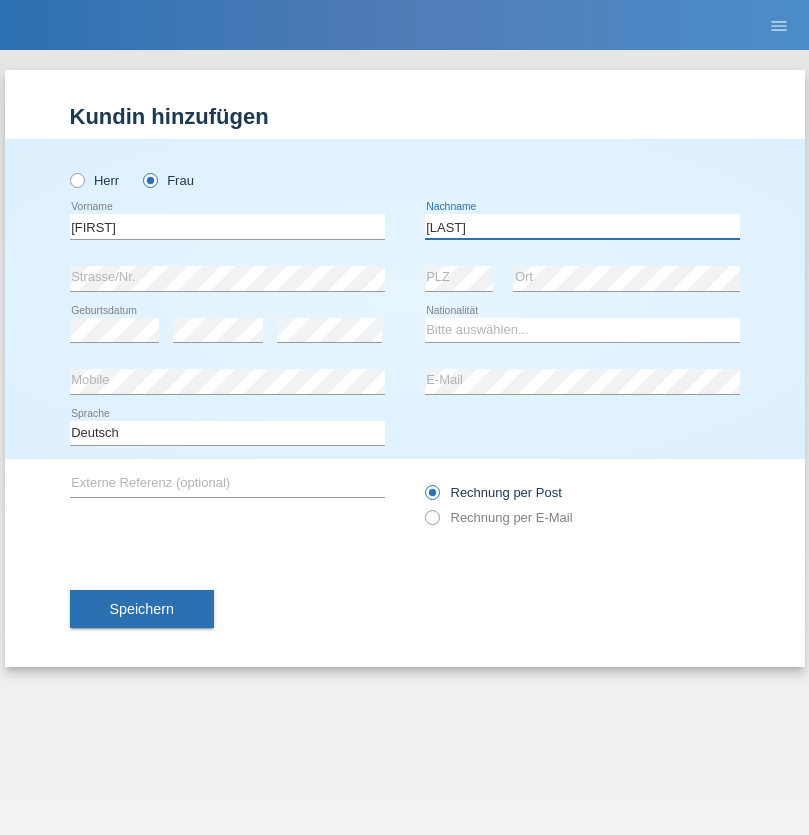 type on "[LAST]" 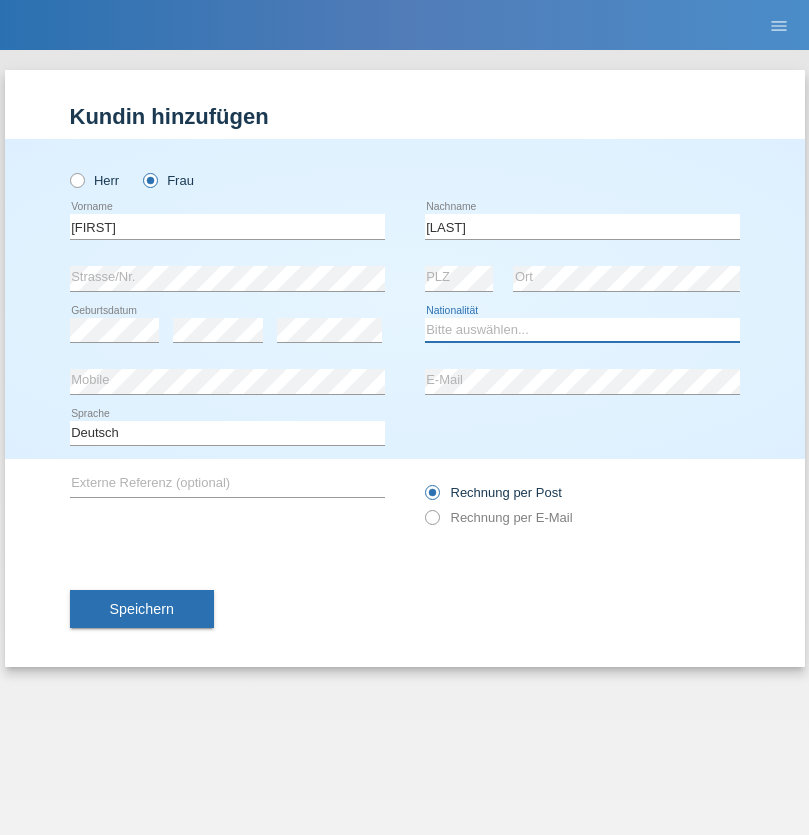 select on "DE" 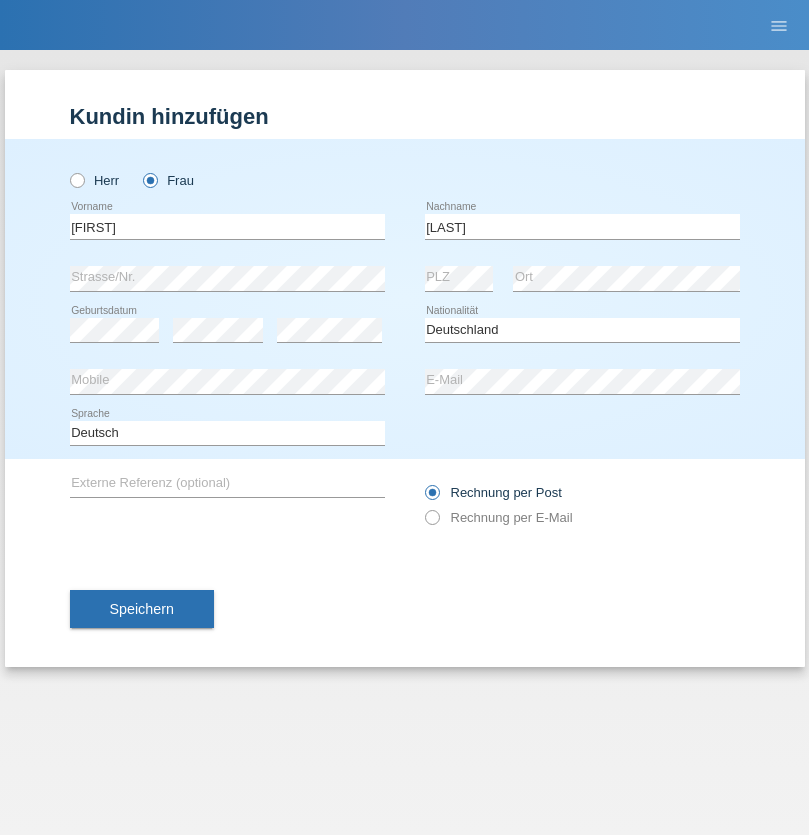 select on "C" 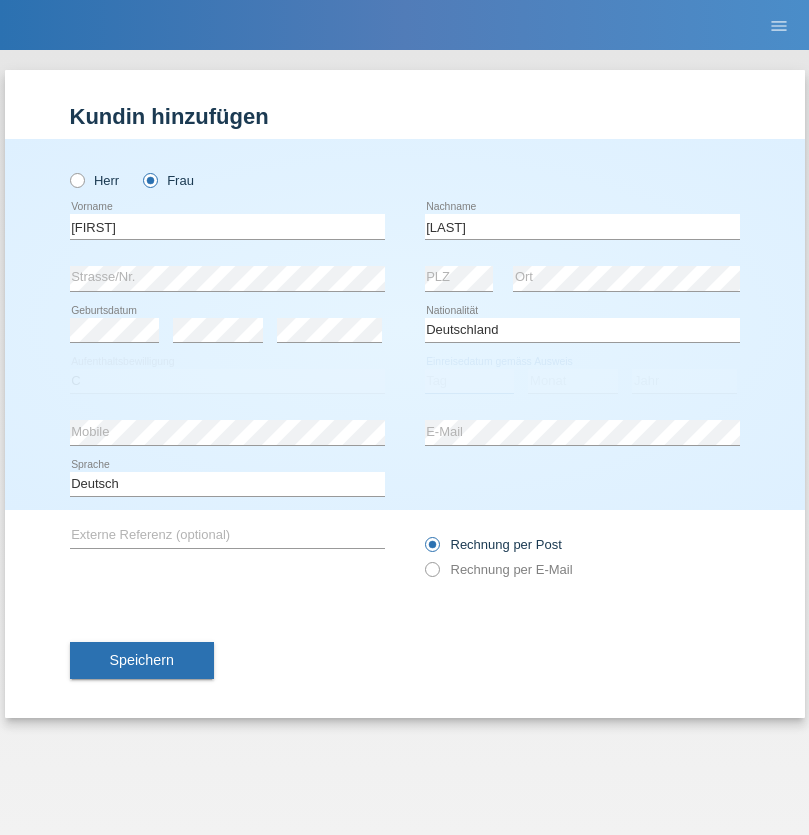 select on "30" 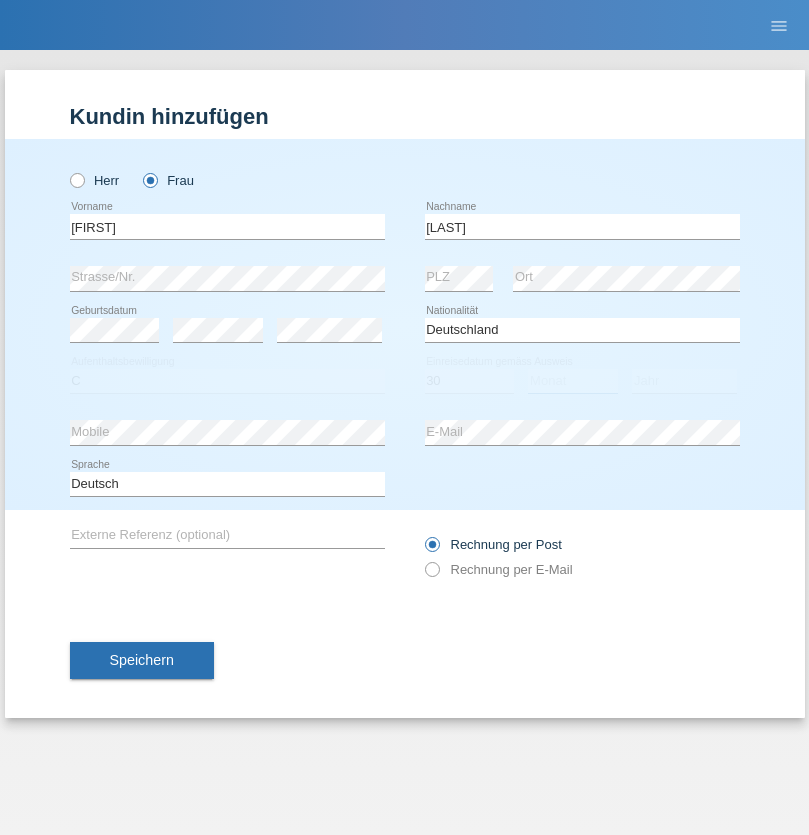select on "09" 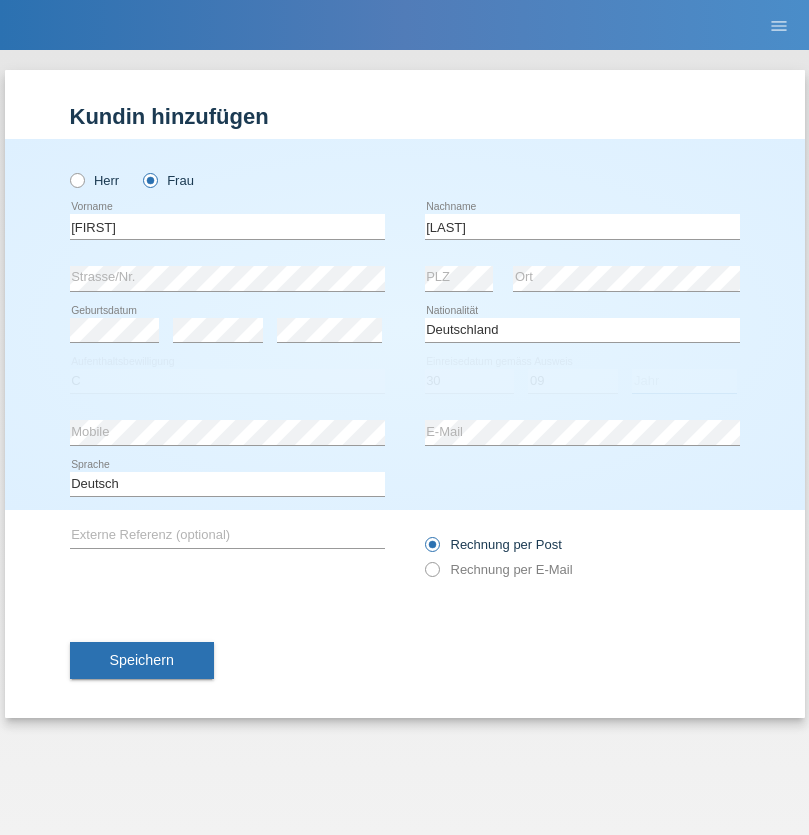 select on "2021" 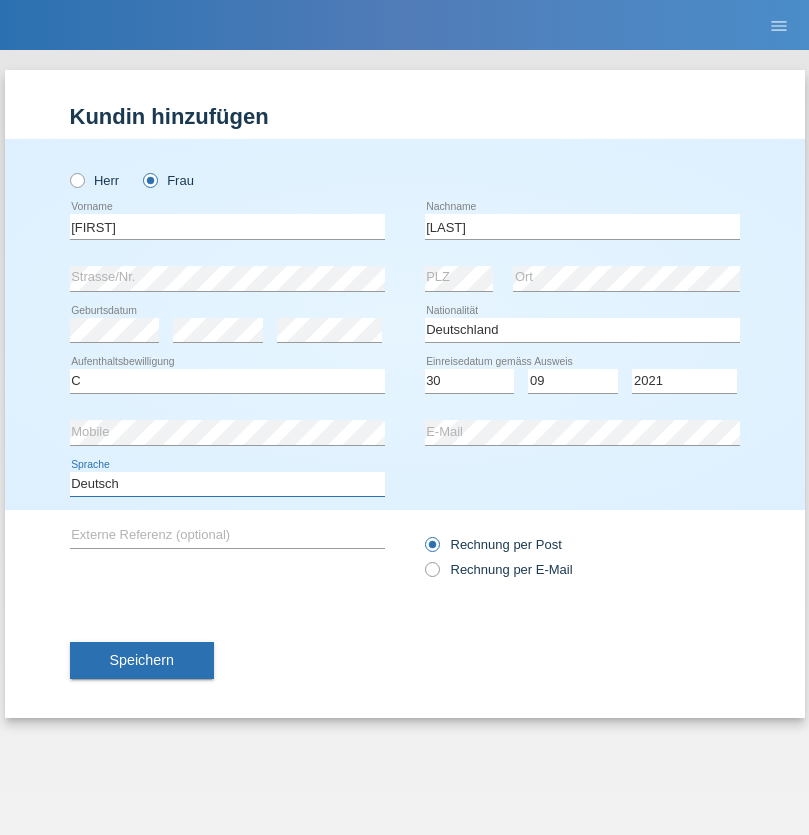 select on "en" 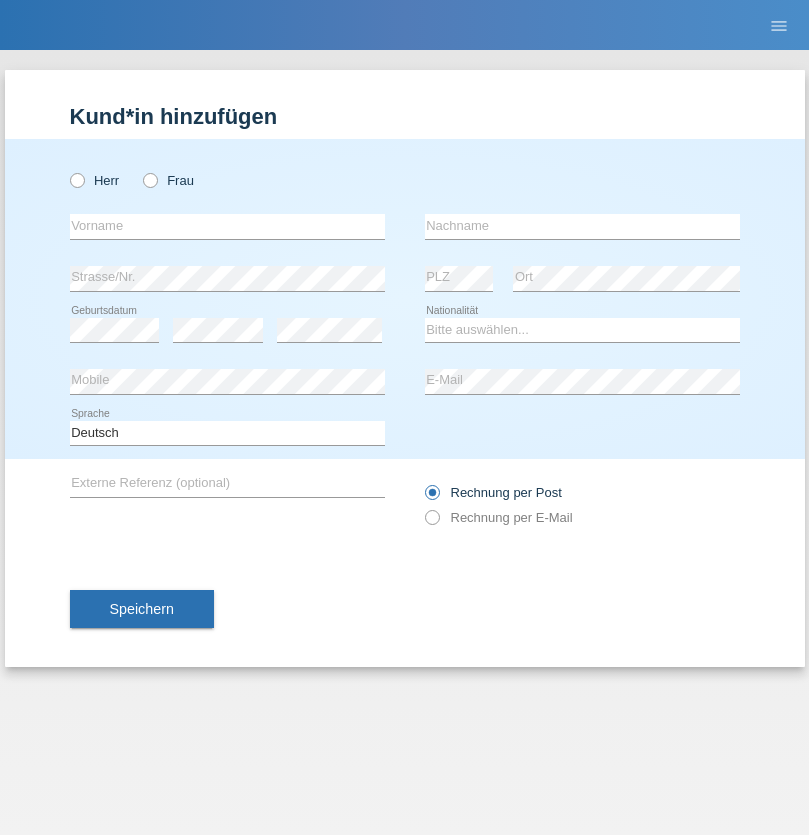 scroll, scrollTop: 0, scrollLeft: 0, axis: both 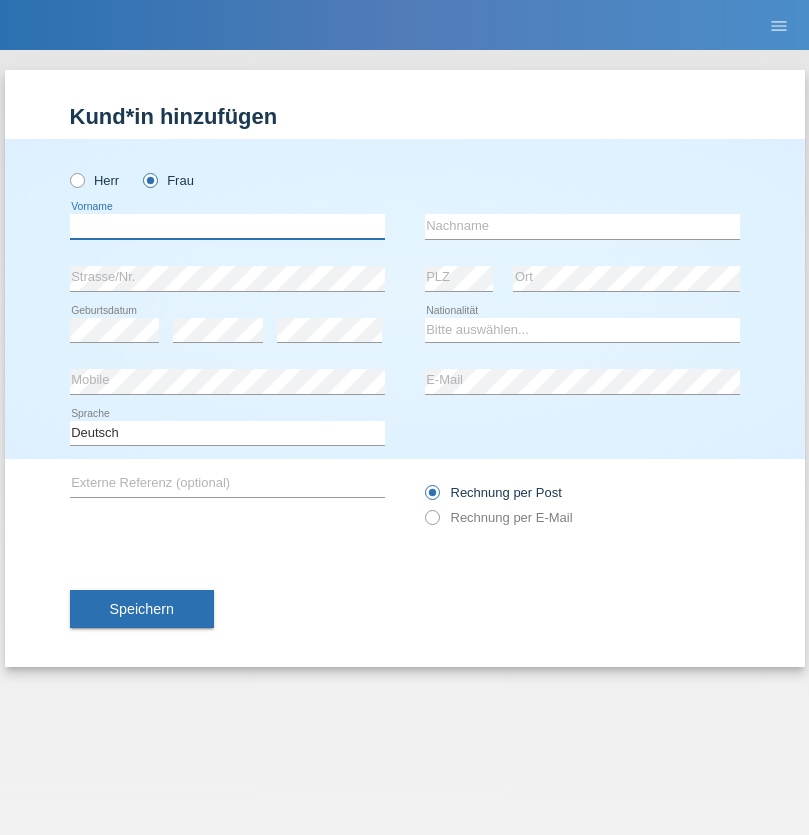 click at bounding box center (227, 226) 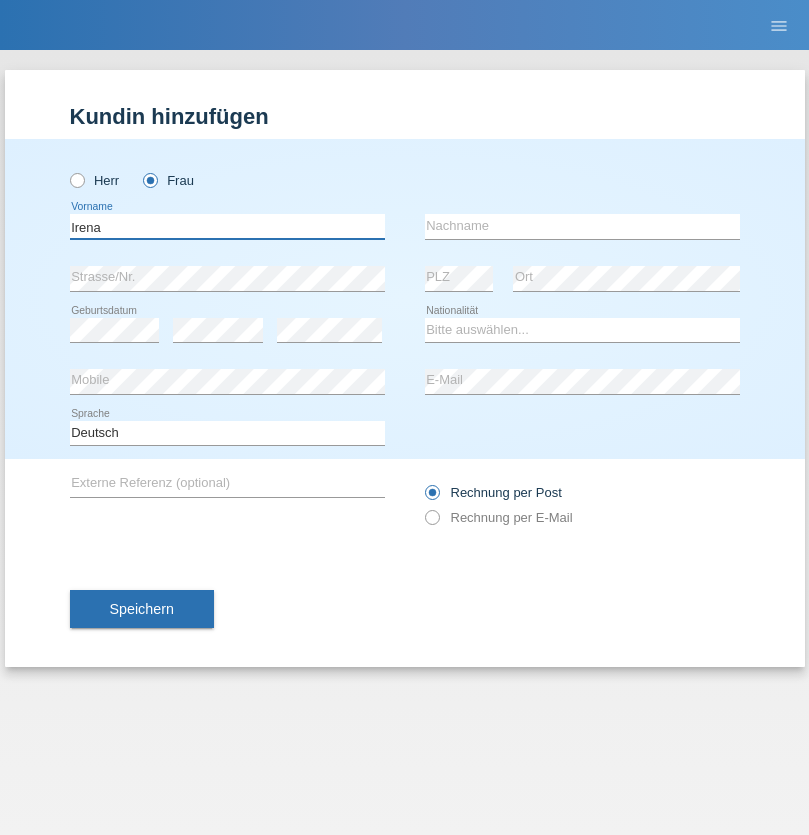 type on "Irena" 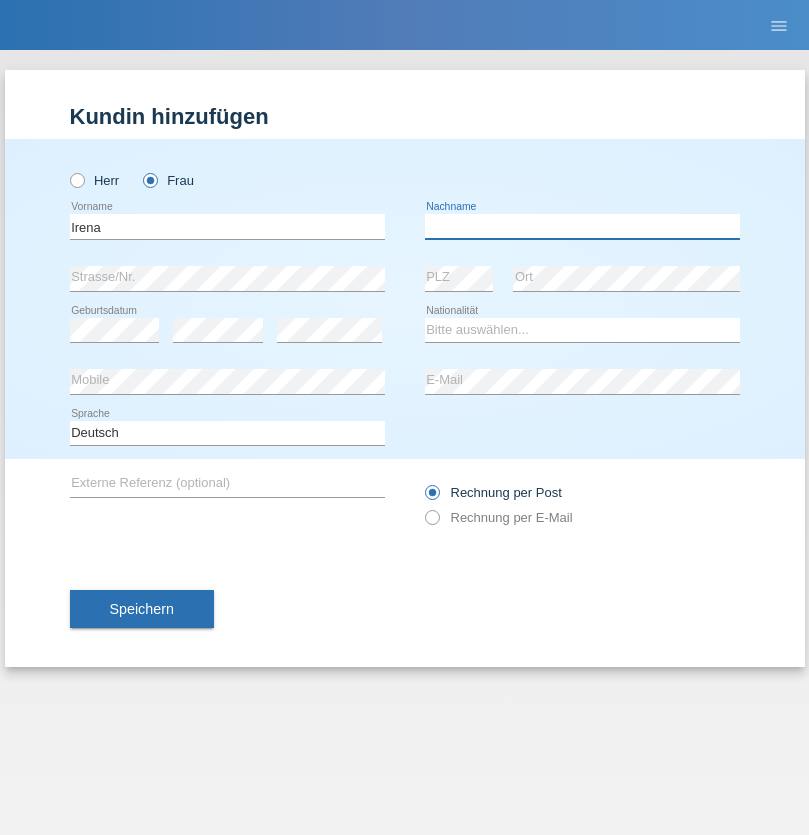click at bounding box center (582, 226) 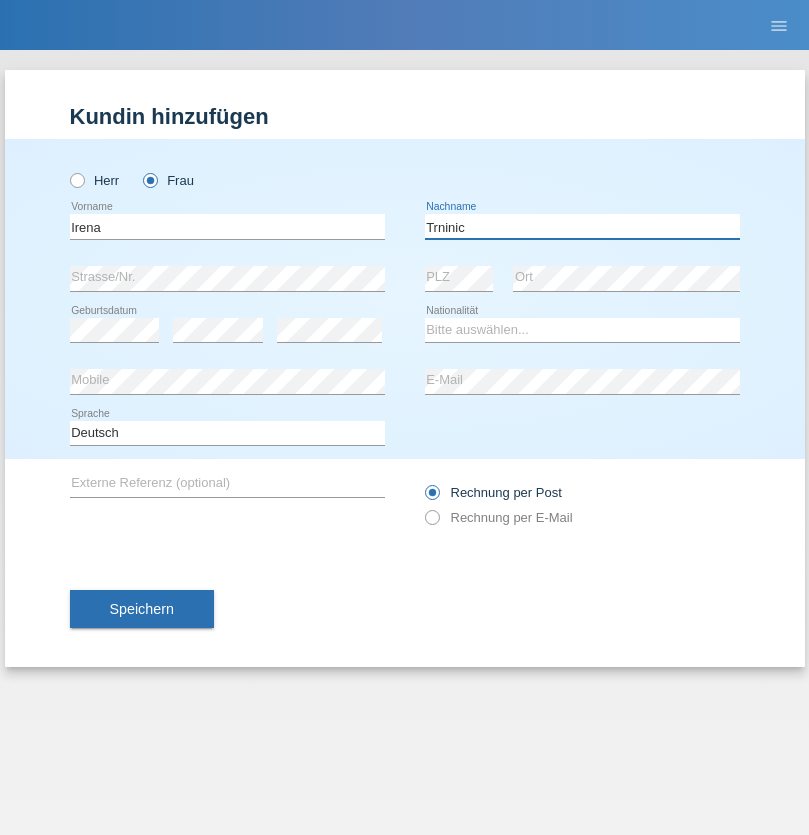 type on "Trninic" 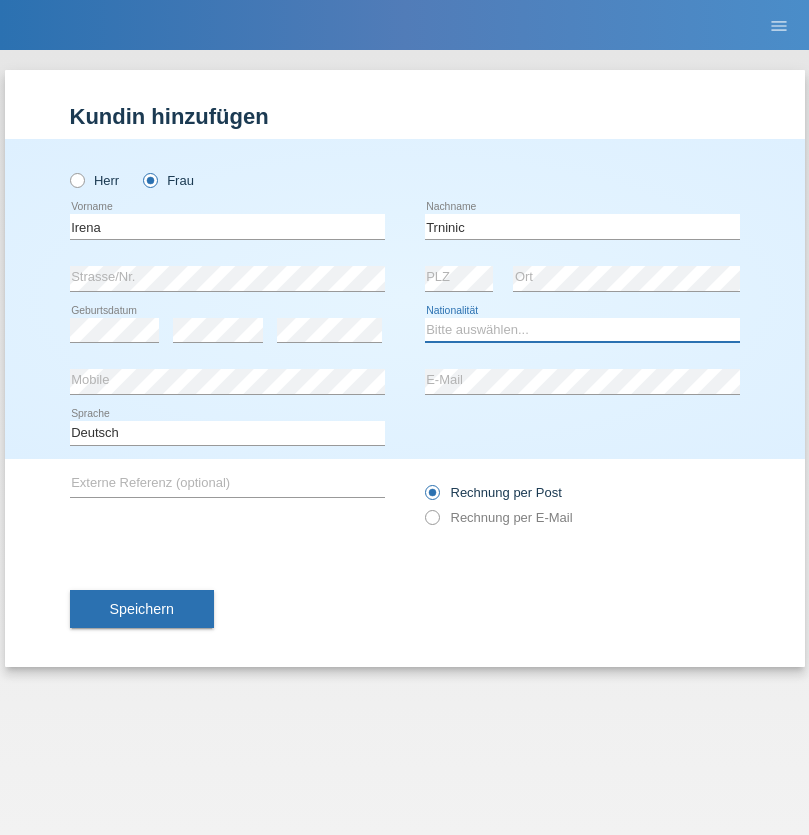 select on "HR" 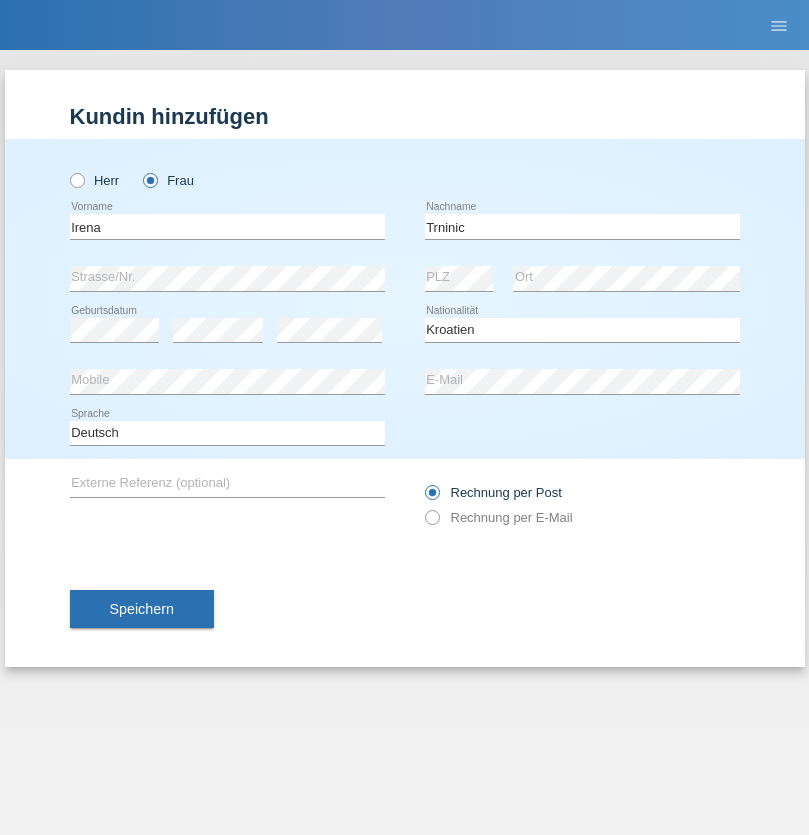 select on "C" 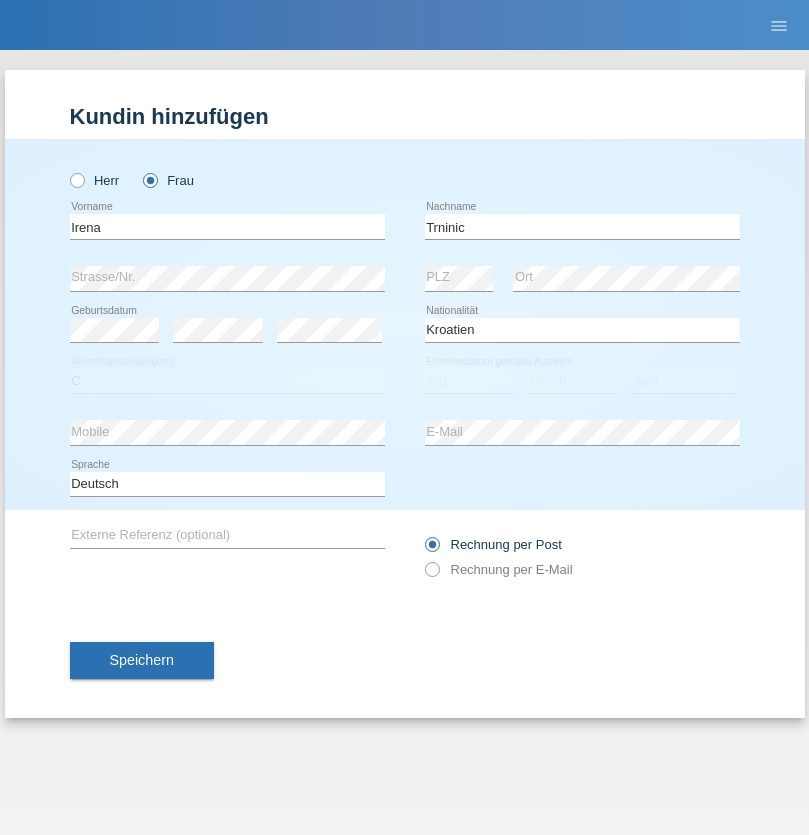 select on "01" 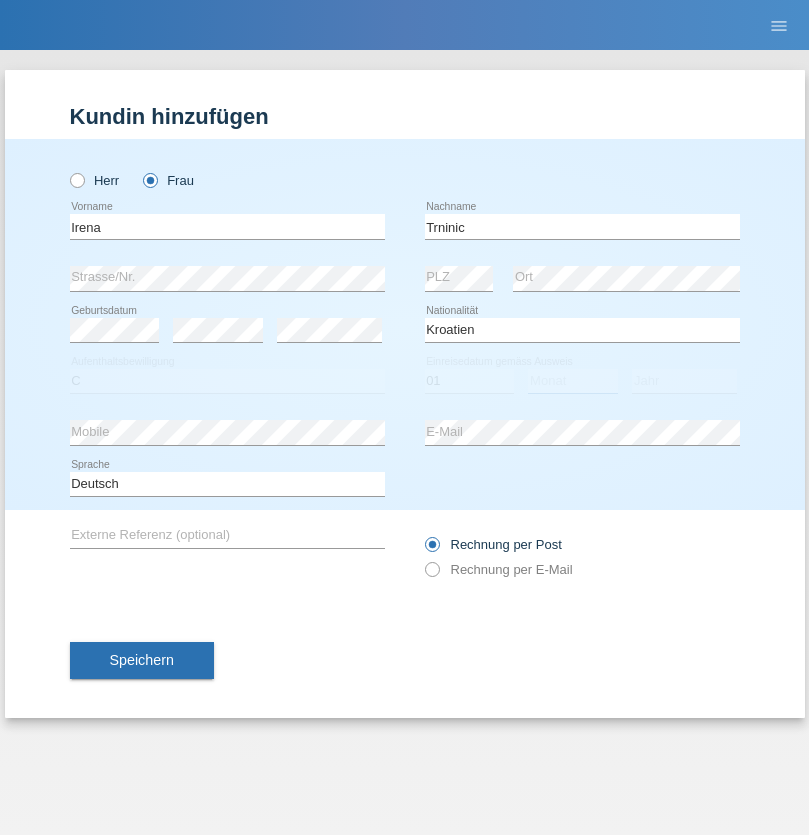 select on "08" 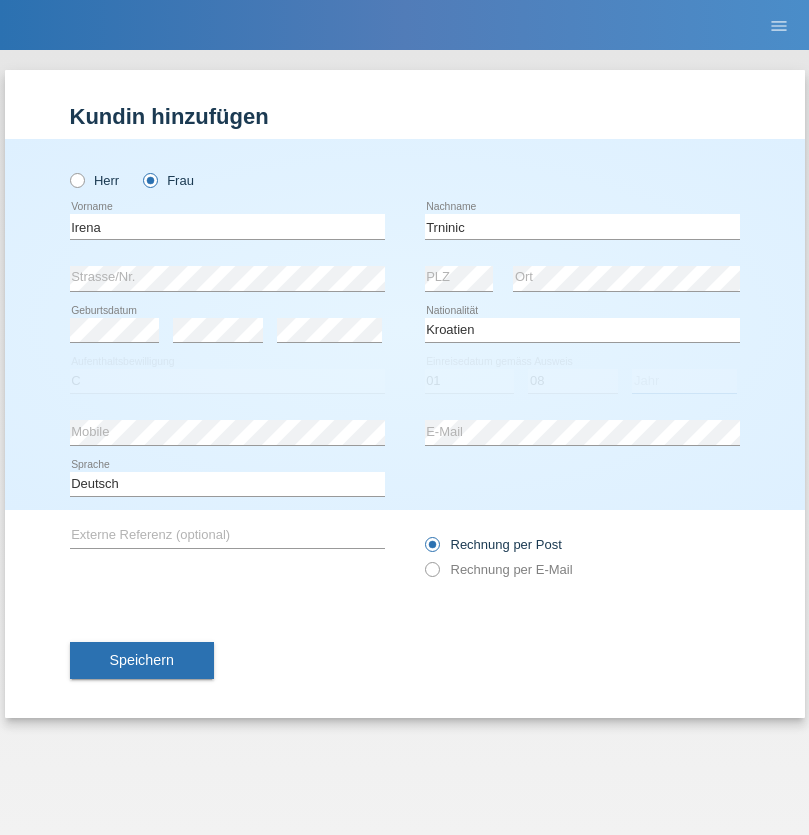 select on "2021" 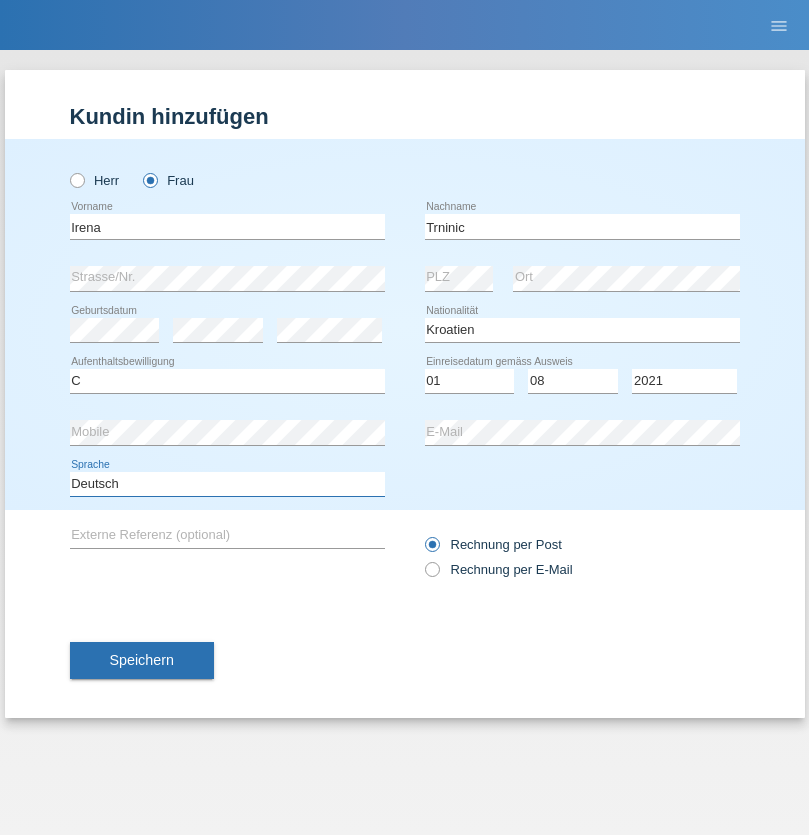 select on "en" 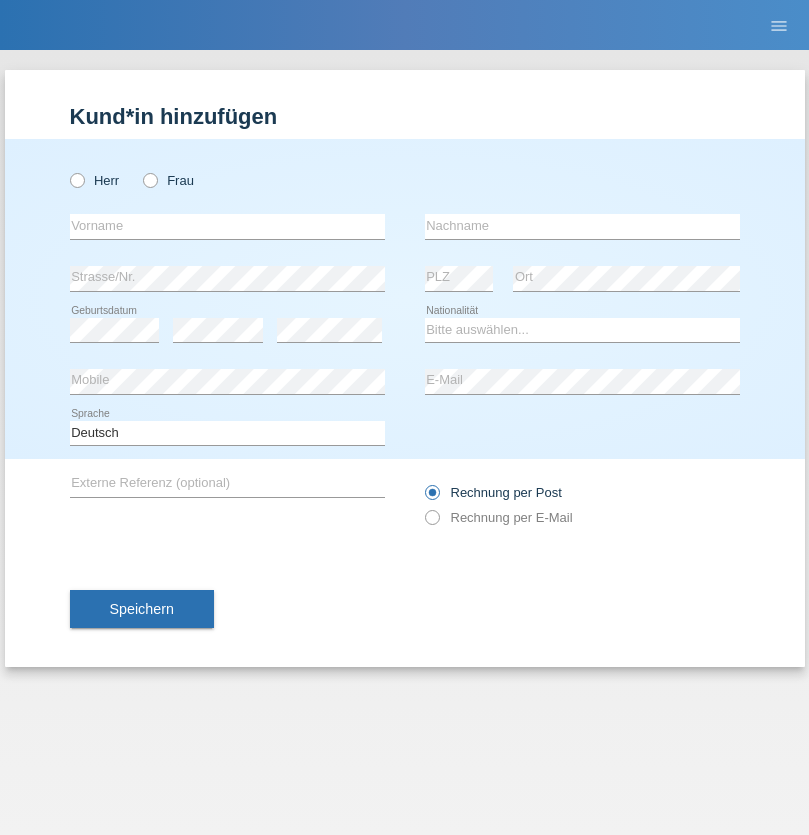scroll, scrollTop: 0, scrollLeft: 0, axis: both 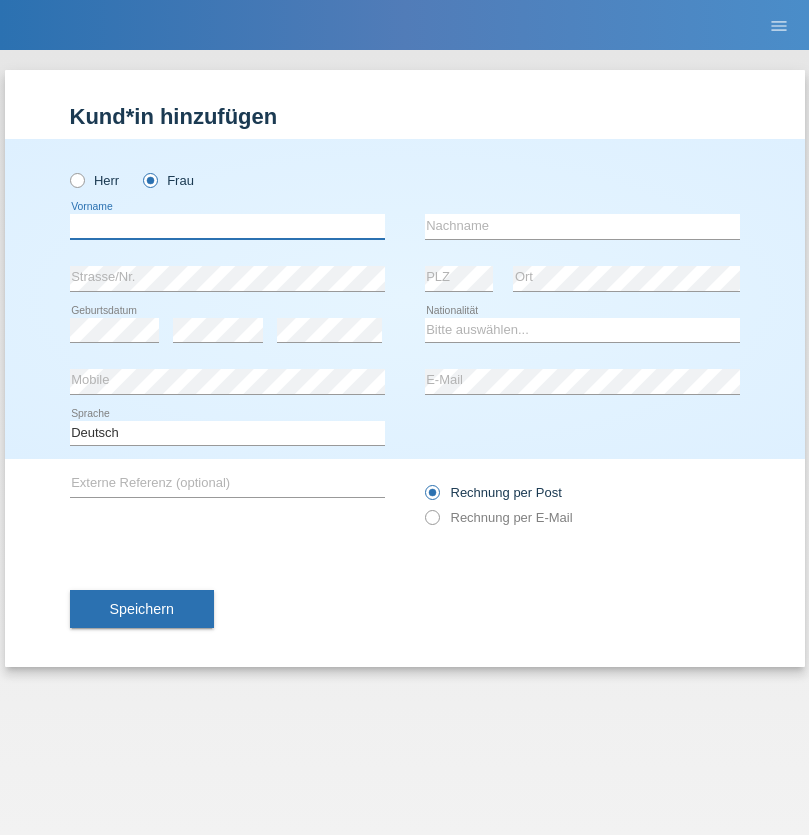 click at bounding box center (227, 226) 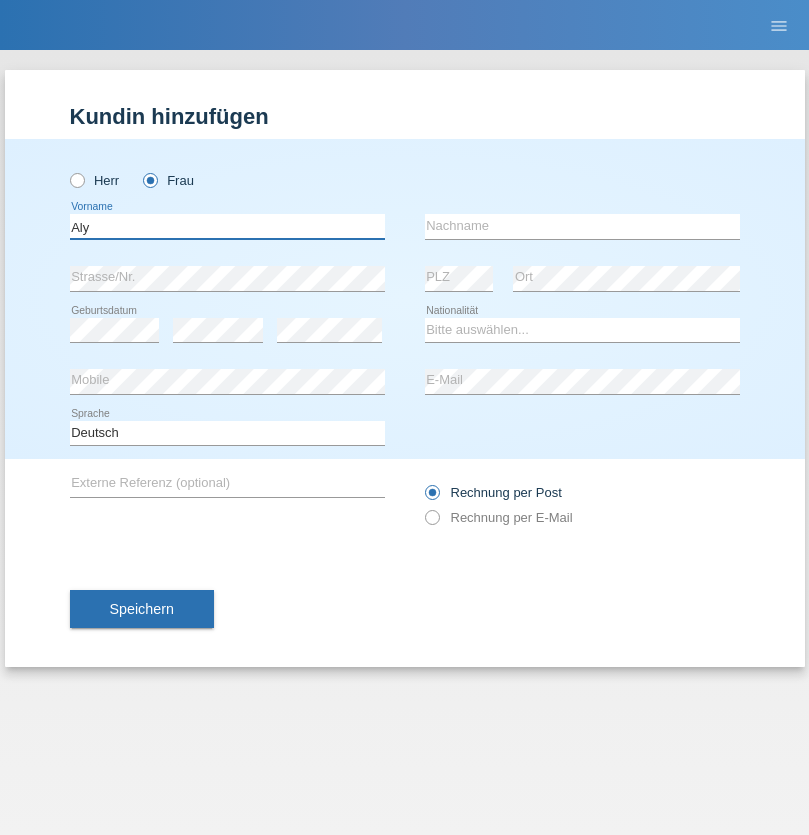 type on "Aly" 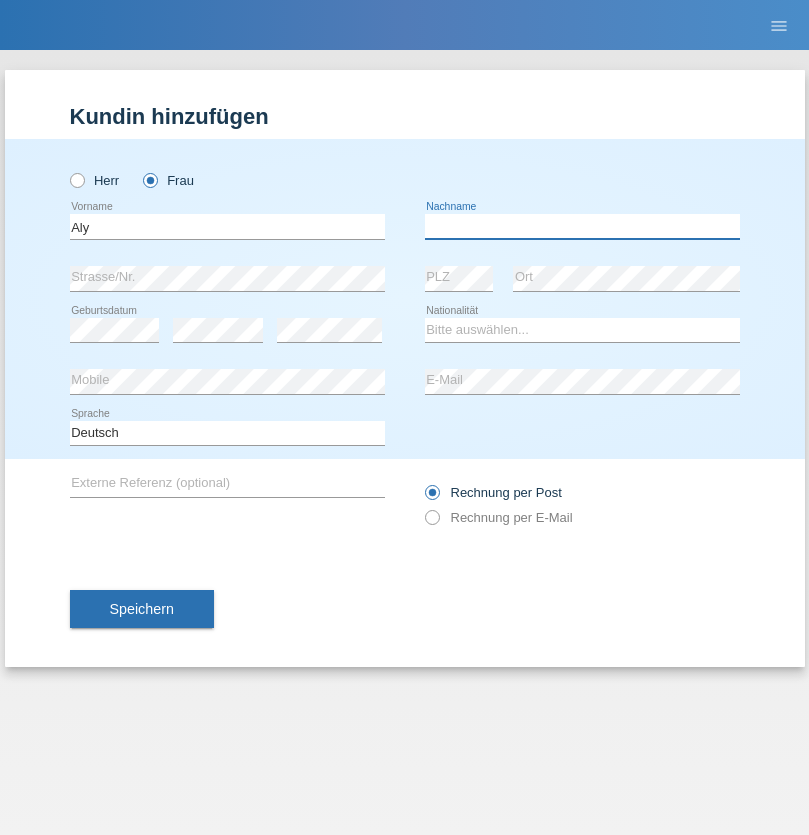click at bounding box center (582, 226) 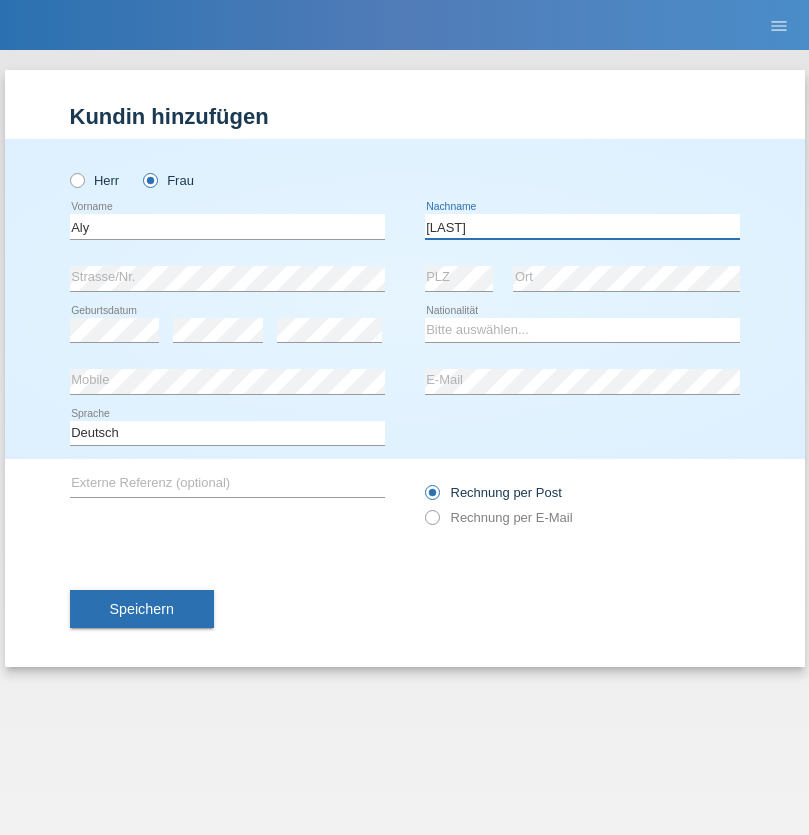 type on "Perez" 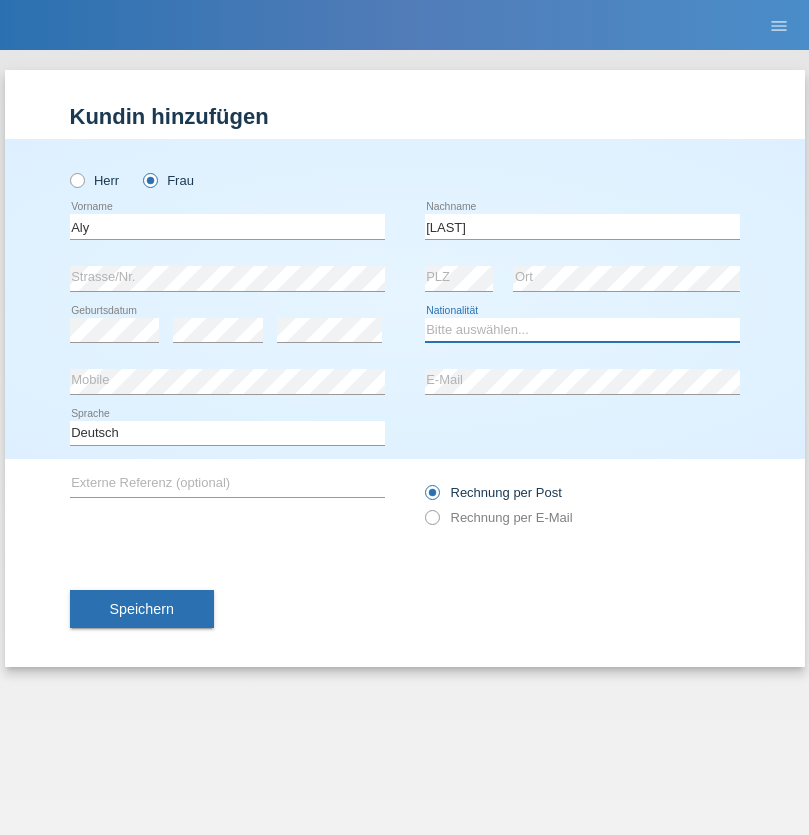 select on "DM" 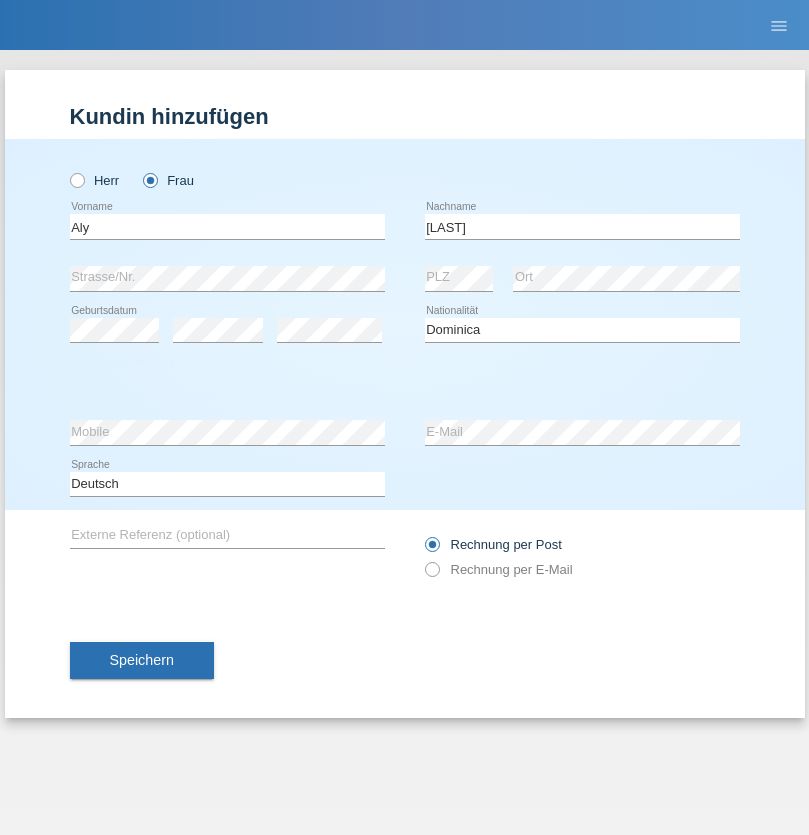 select on "C" 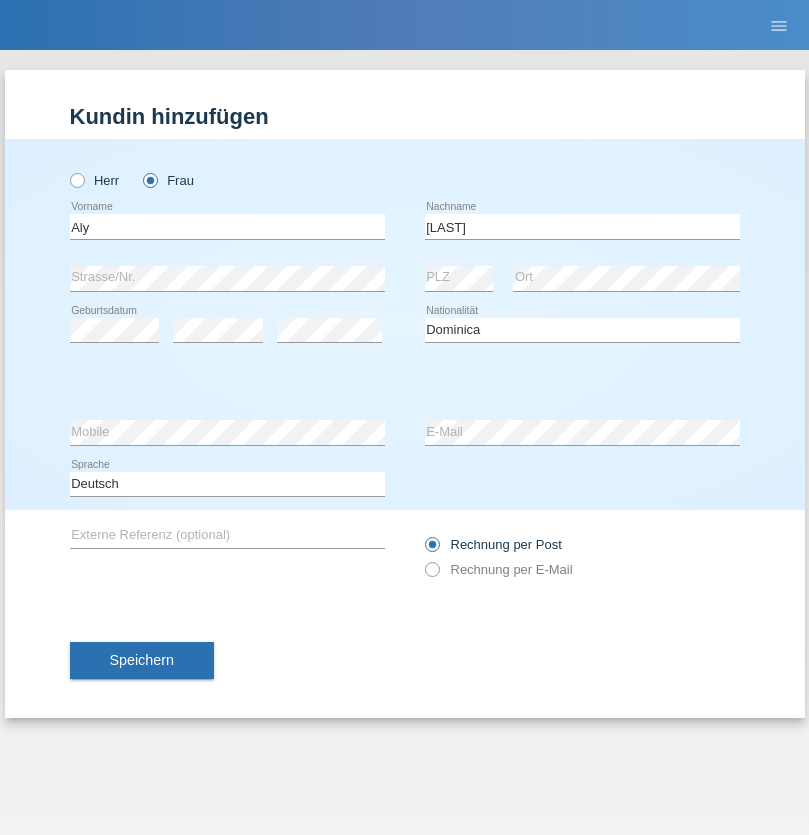 select on "01" 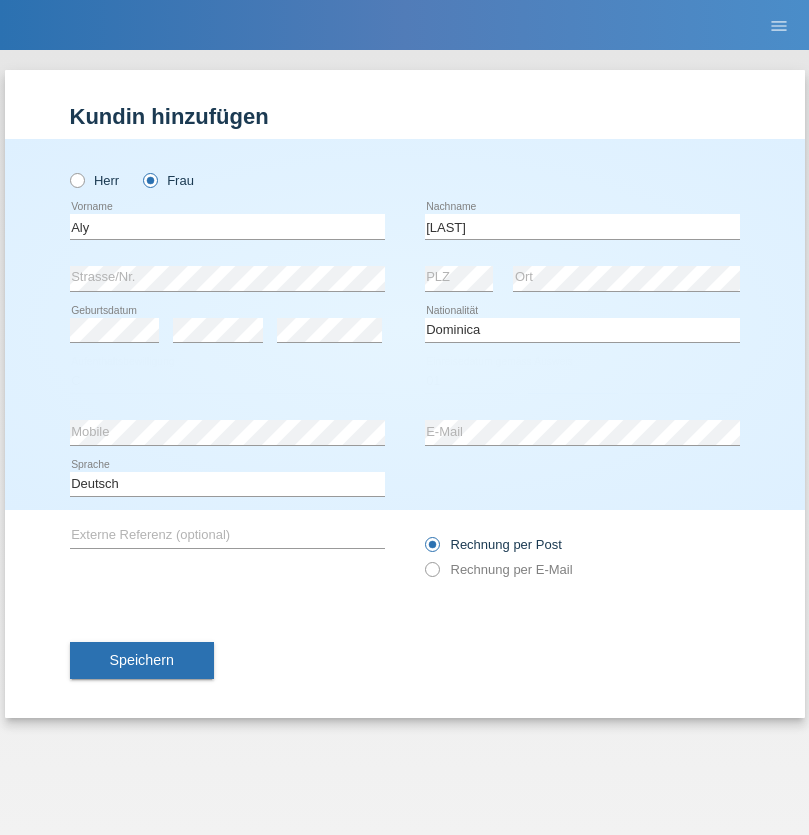 select on "08" 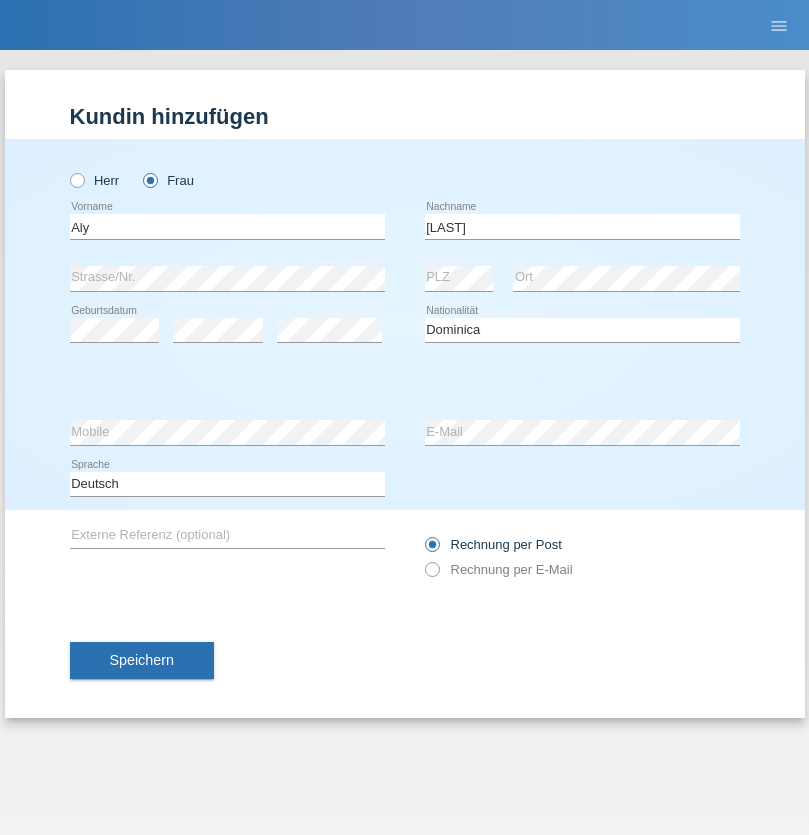 select on "2021" 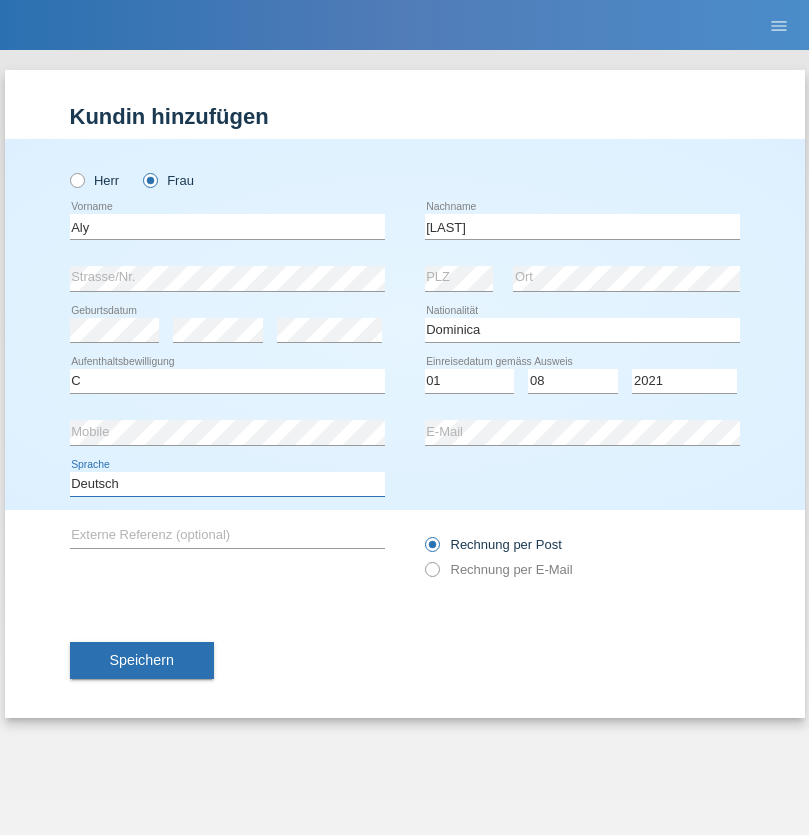 select on "en" 